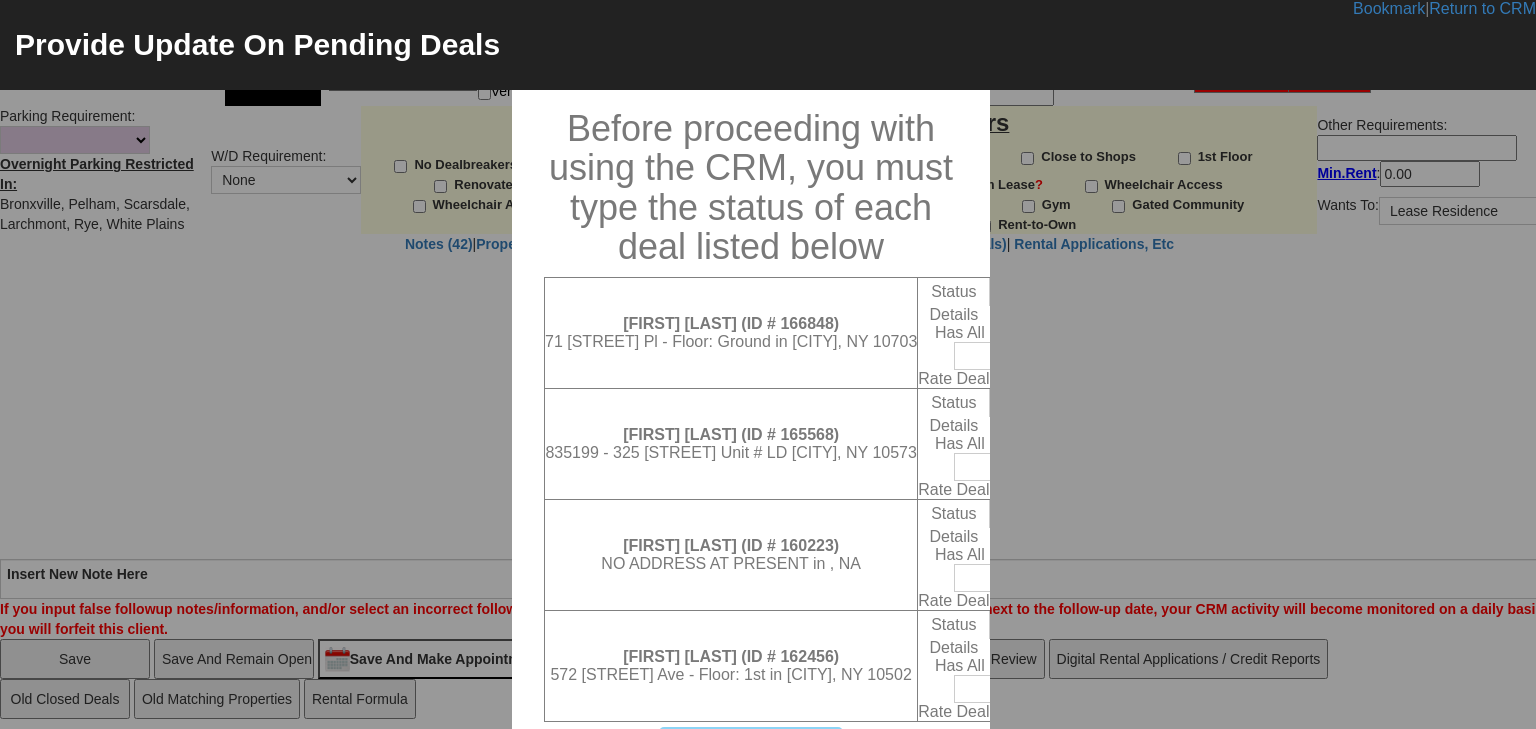 select on "100" 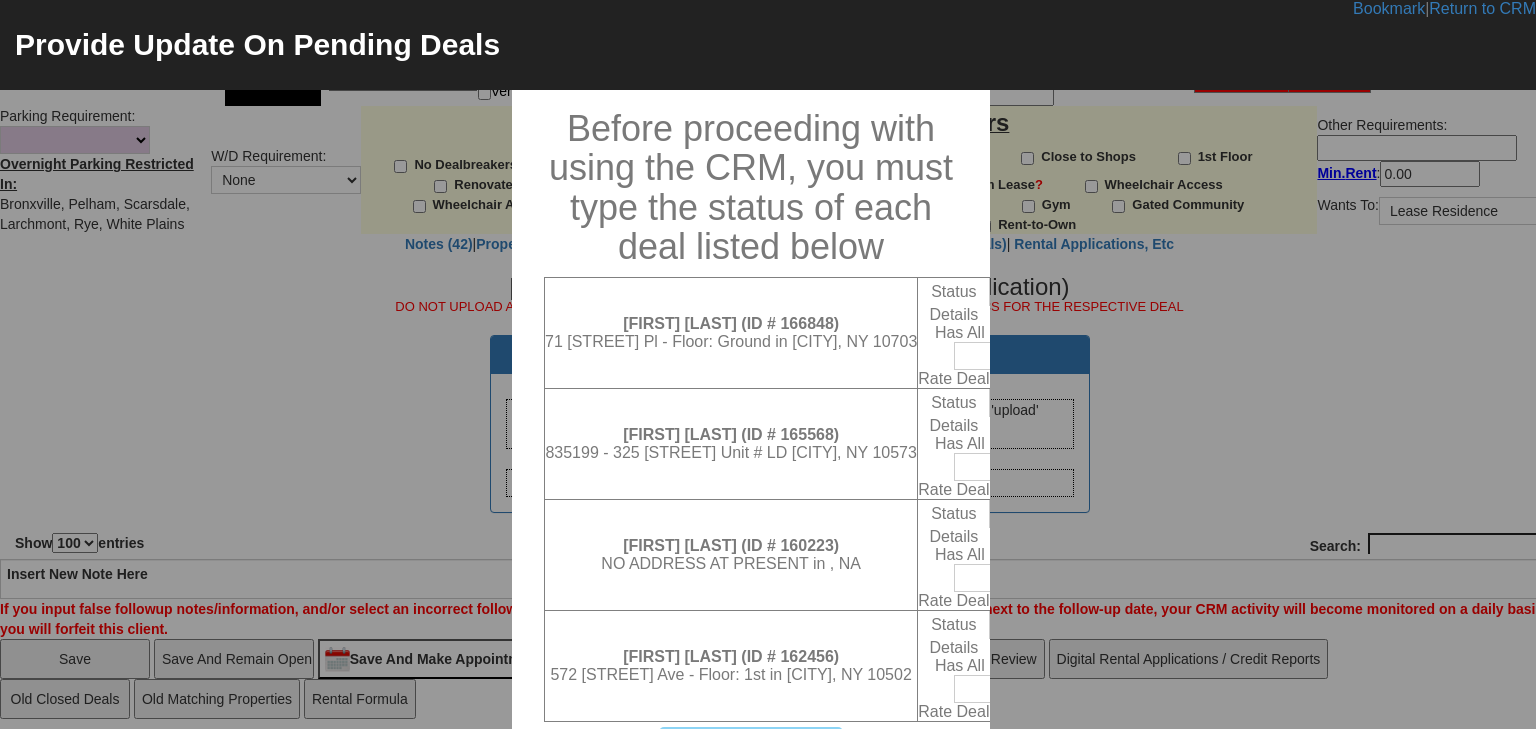 scroll, scrollTop: 320, scrollLeft: 0, axis: vertical 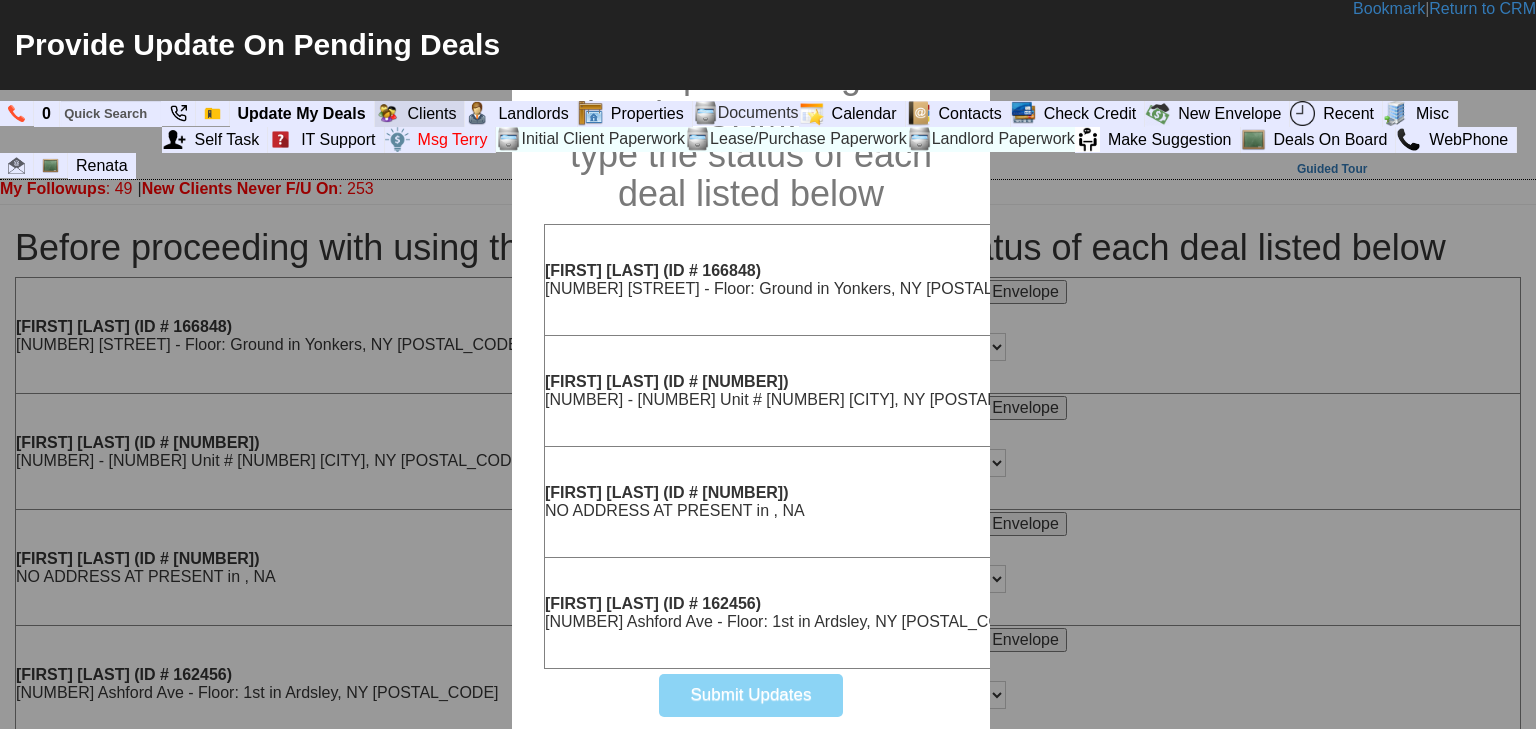 click on "Clients" at bounding box center [433, 114] 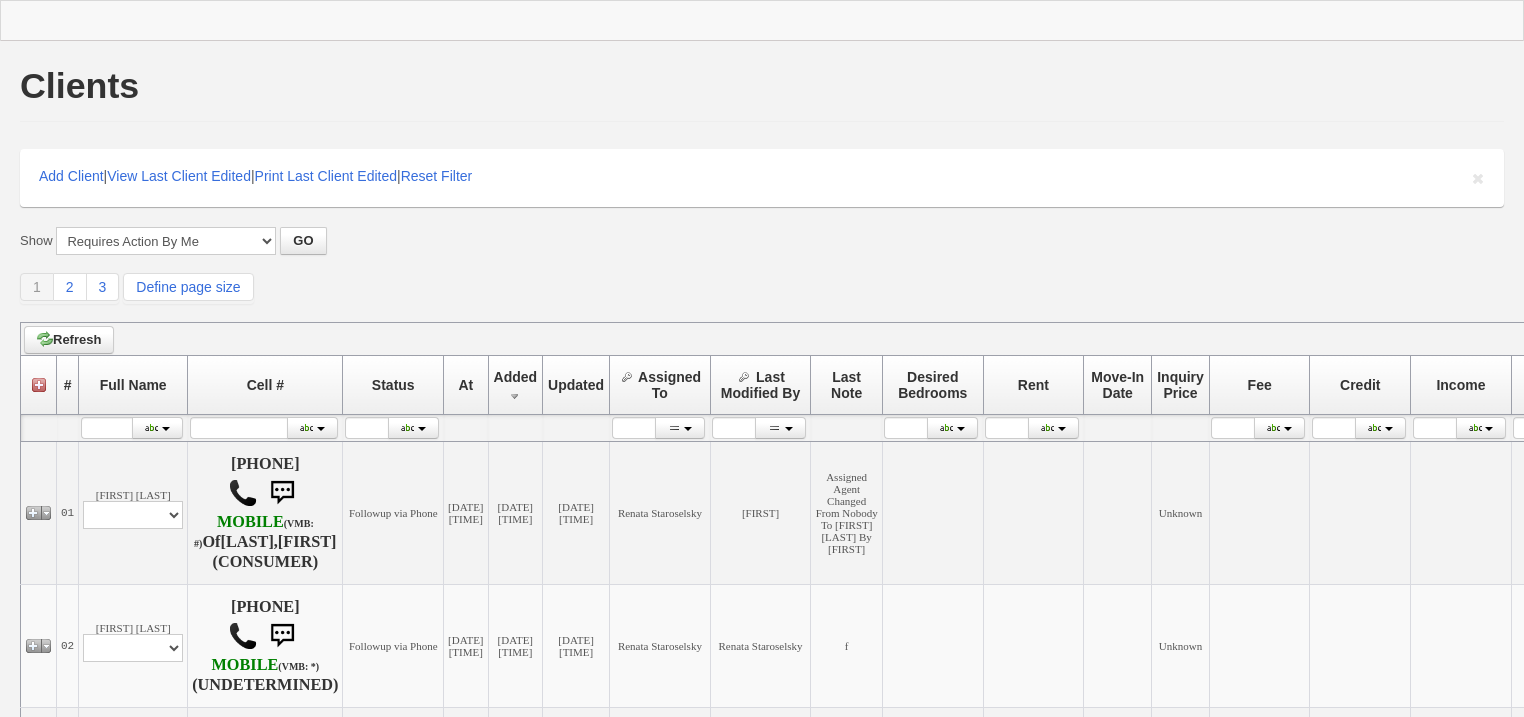 scroll, scrollTop: 0, scrollLeft: 0, axis: both 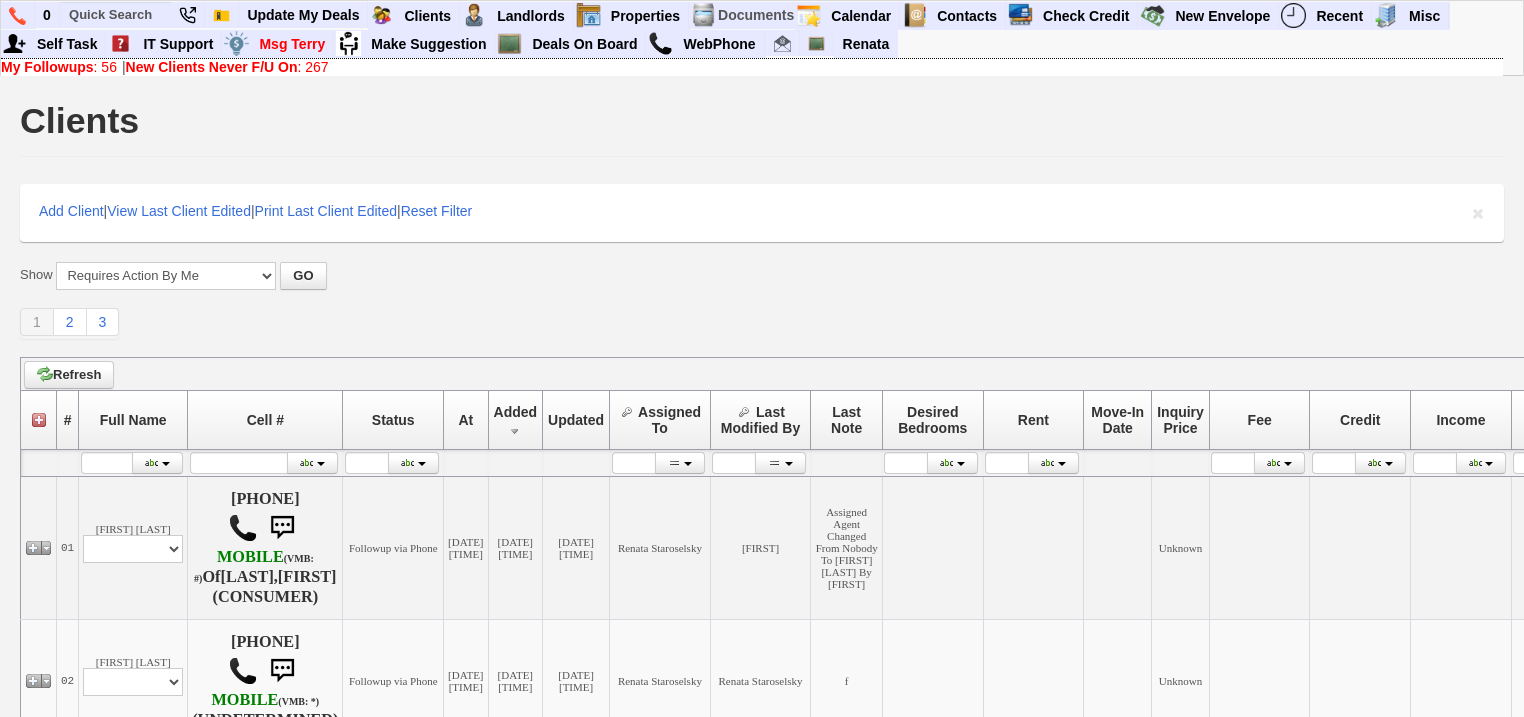 click on "My Followups" at bounding box center [47, 67] 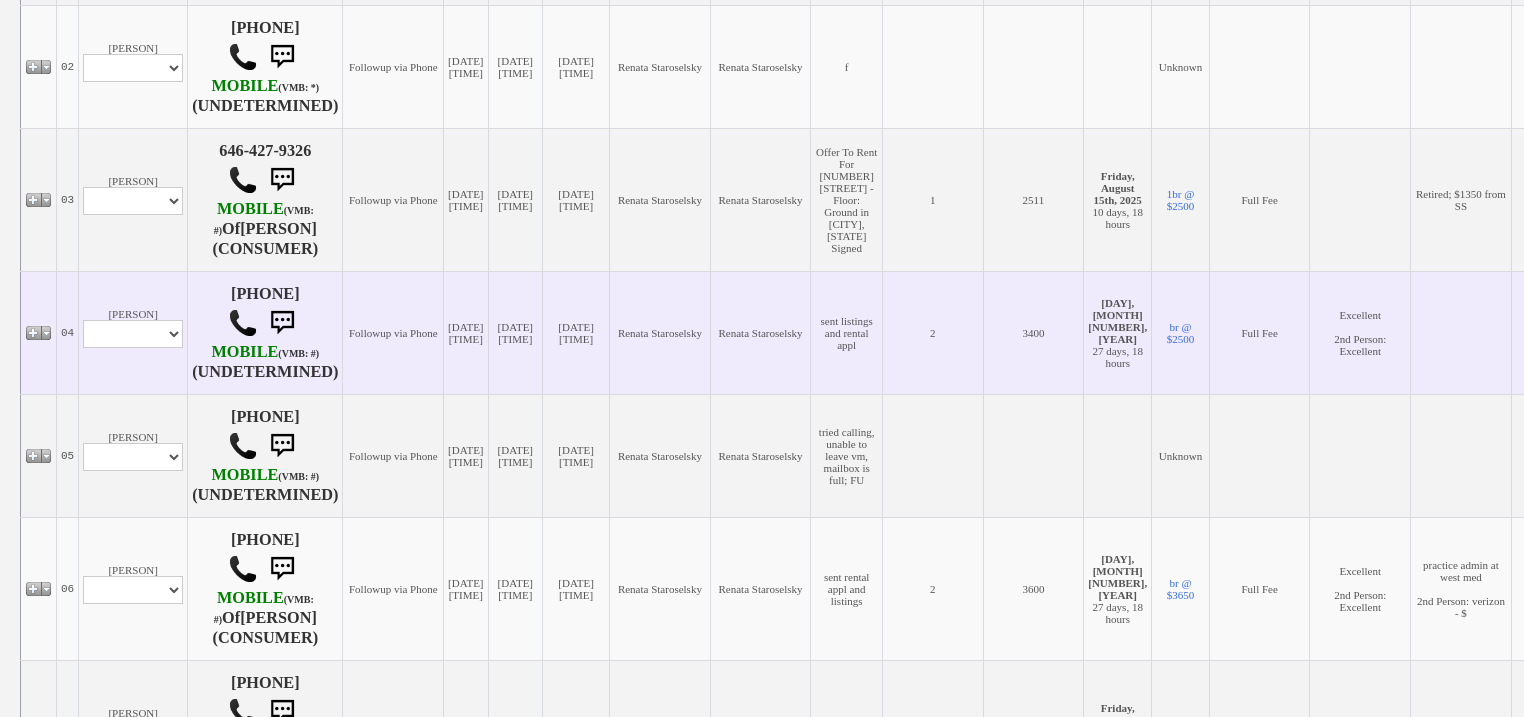 scroll, scrollTop: 640, scrollLeft: 0, axis: vertical 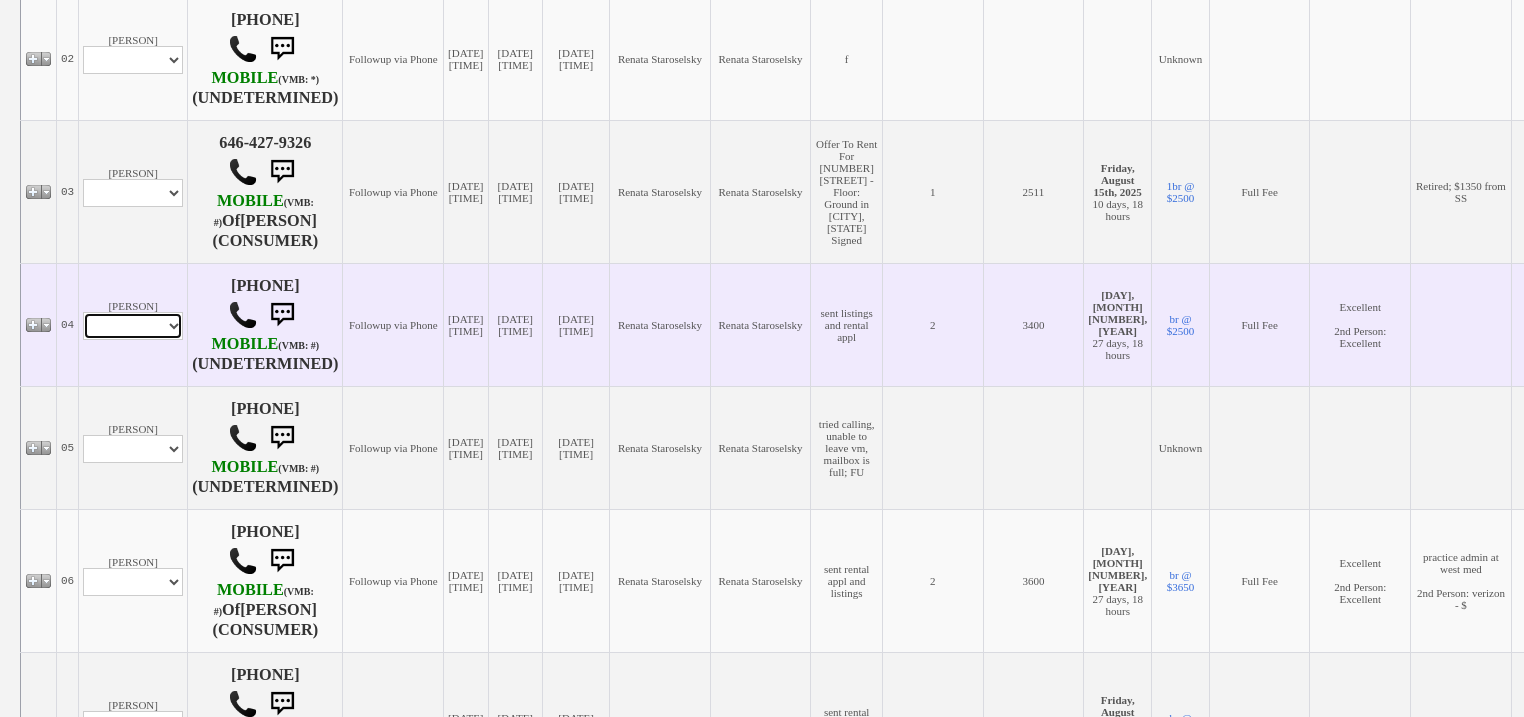 click on "Profile
Edit
Print
Email Externally (Will Not Be Tracked In CRM)
Closed Deals" at bounding box center [133, 326] 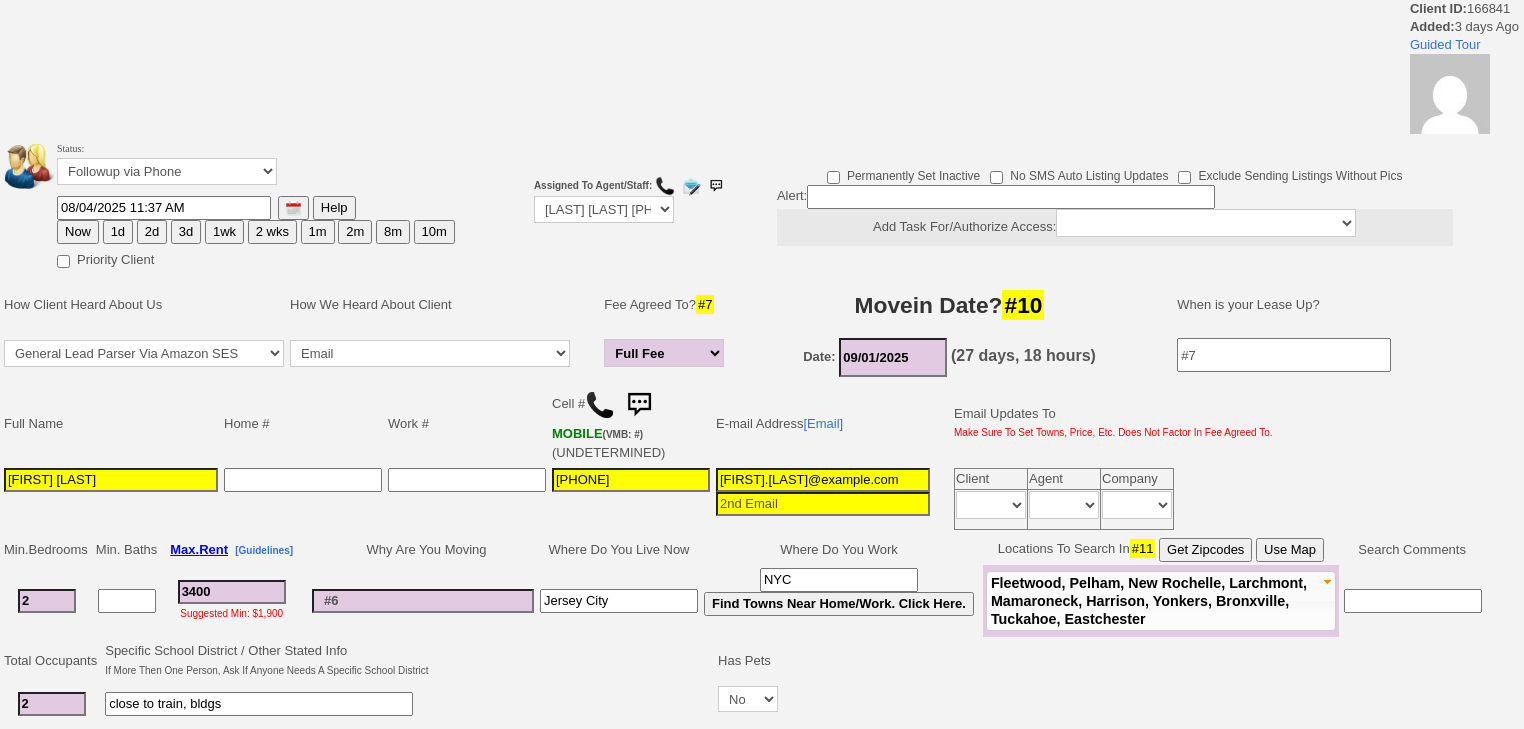 scroll, scrollTop: 0, scrollLeft: 0, axis: both 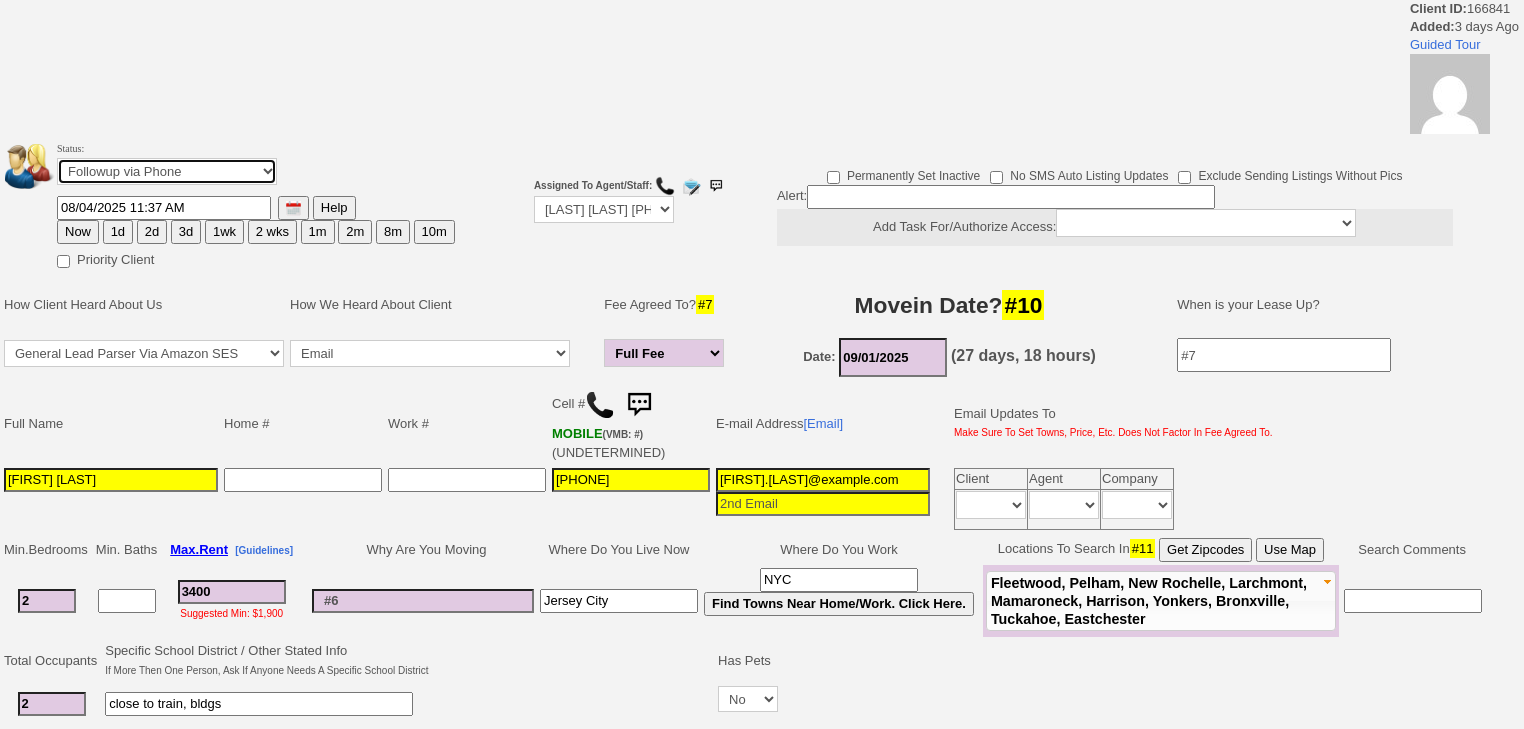 drag, startPoint x: 116, startPoint y: 164, endPoint x: 117, endPoint y: 182, distance: 18.027756 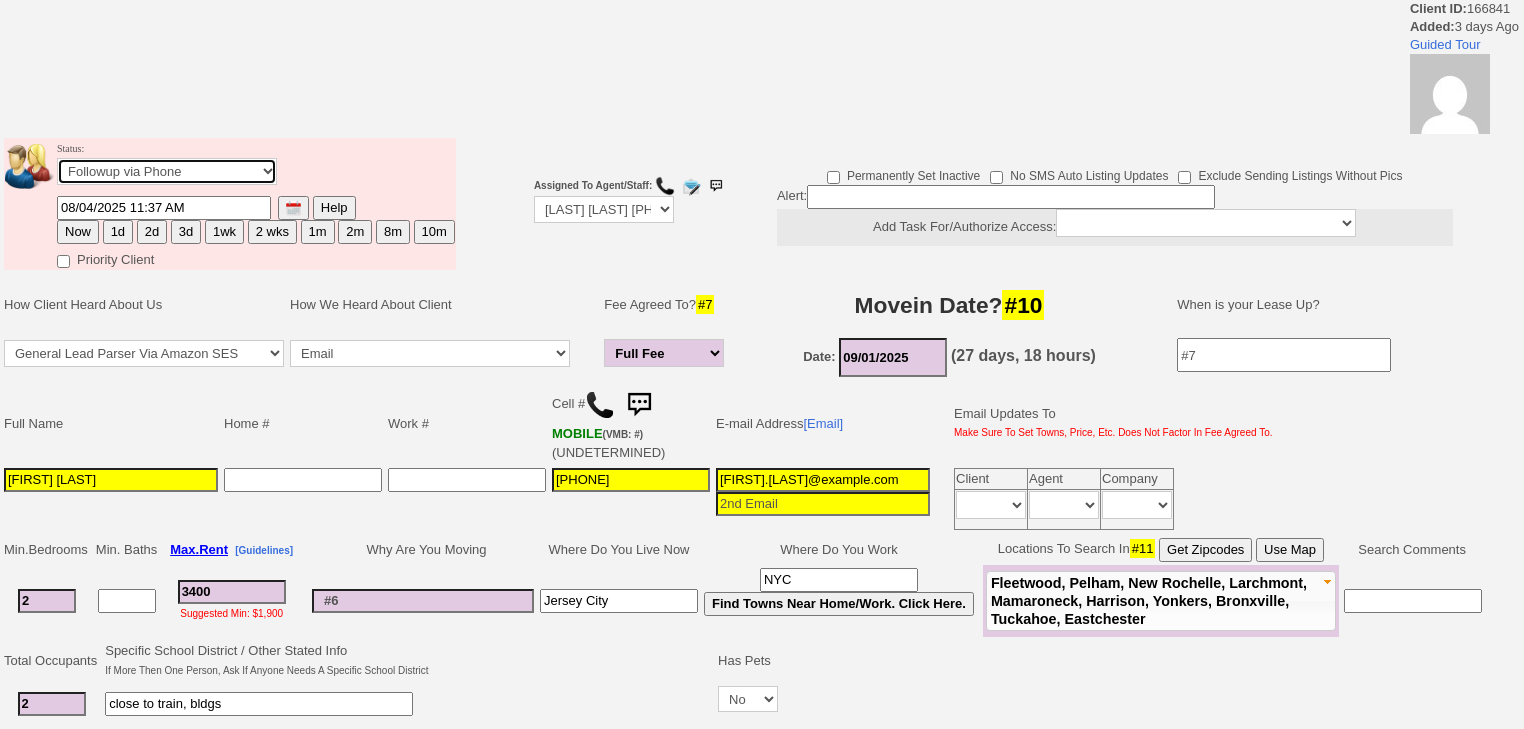 select on "Inactive" 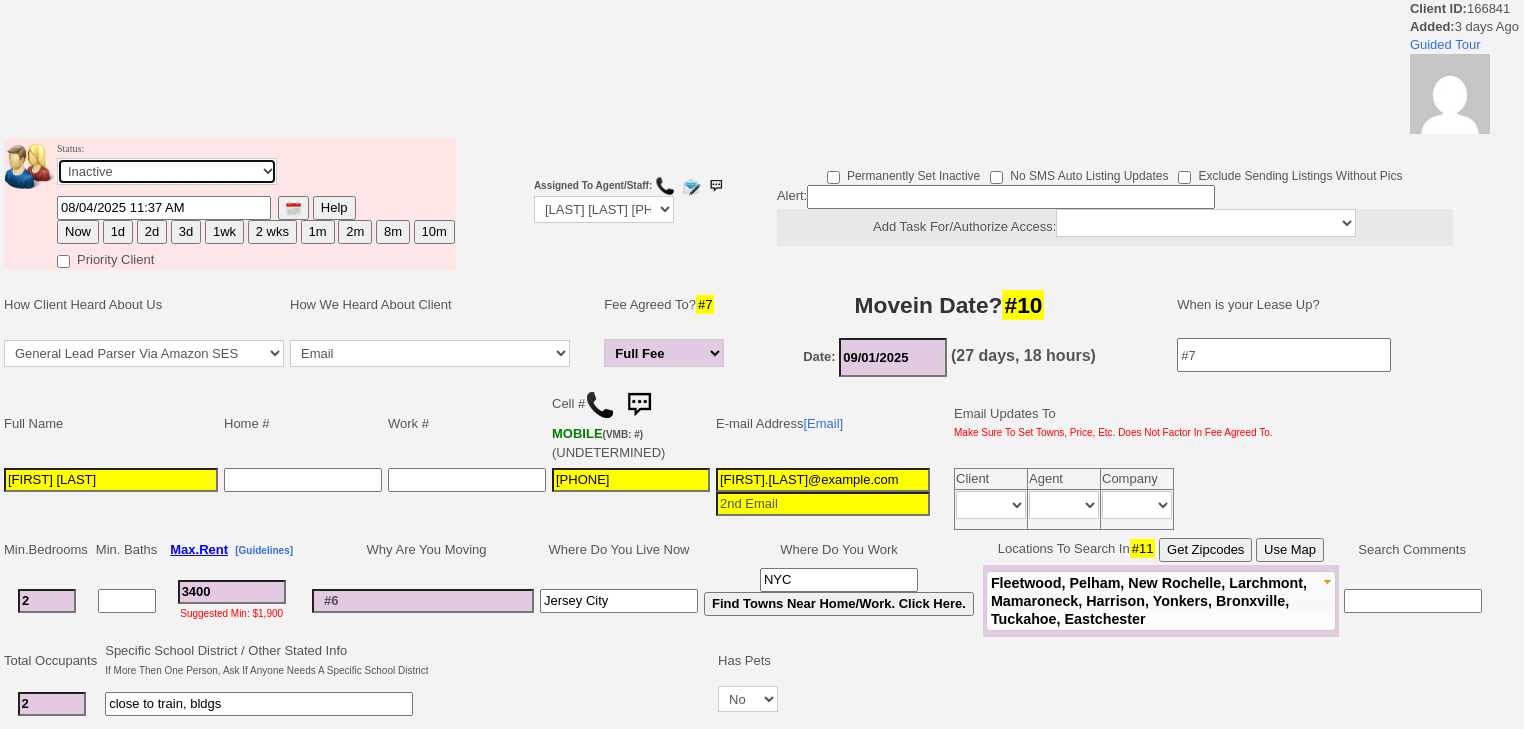 click on "Followup via Phone Followup via Email Followup When Section 8 Property Found Deal Closed - Followup Before Lease Expires Needs Email Address Needs Phone Number From Lead Source HSH is Awaiting Response To Automatic Email Form Incomplete Inactive" at bounding box center (167, 171) 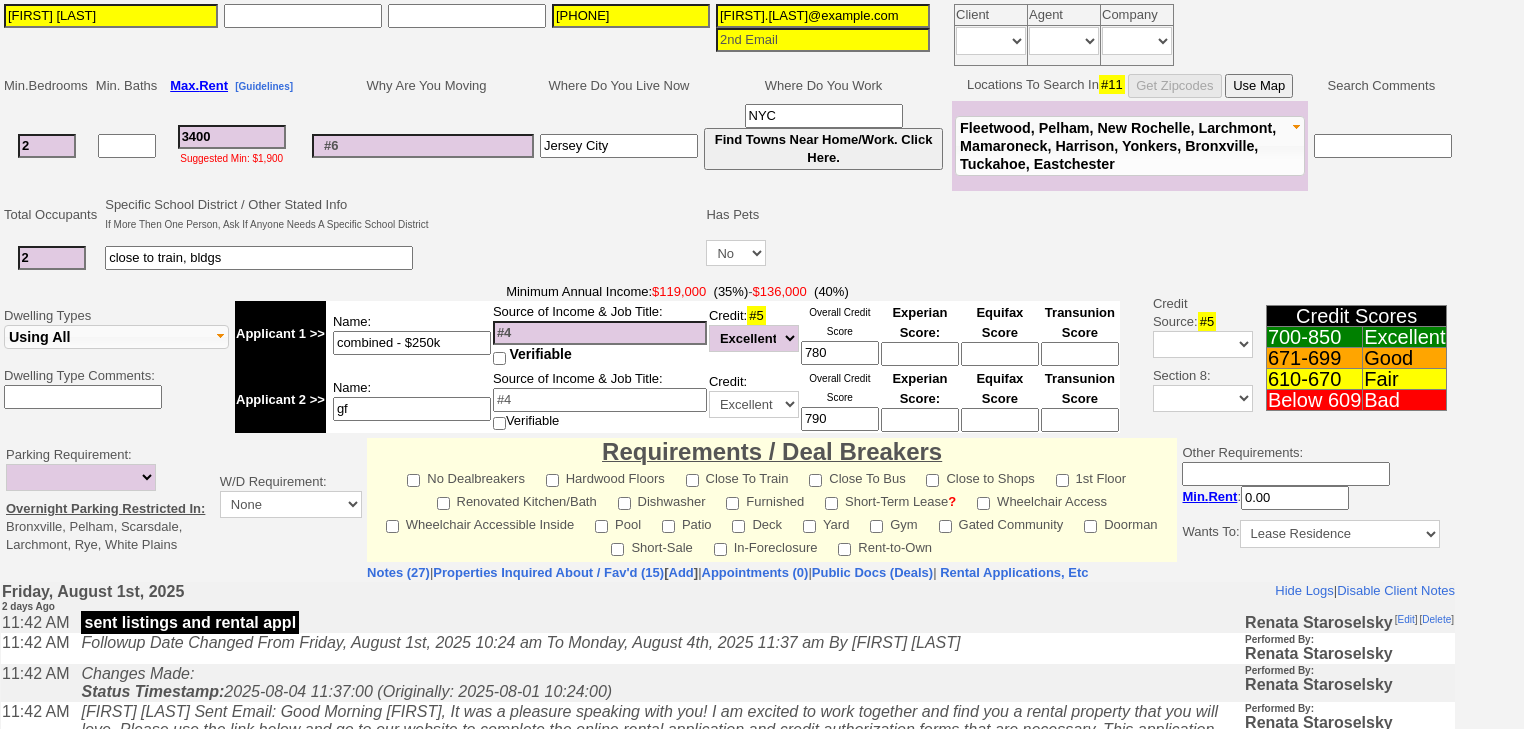 scroll, scrollTop: 560, scrollLeft: 0, axis: vertical 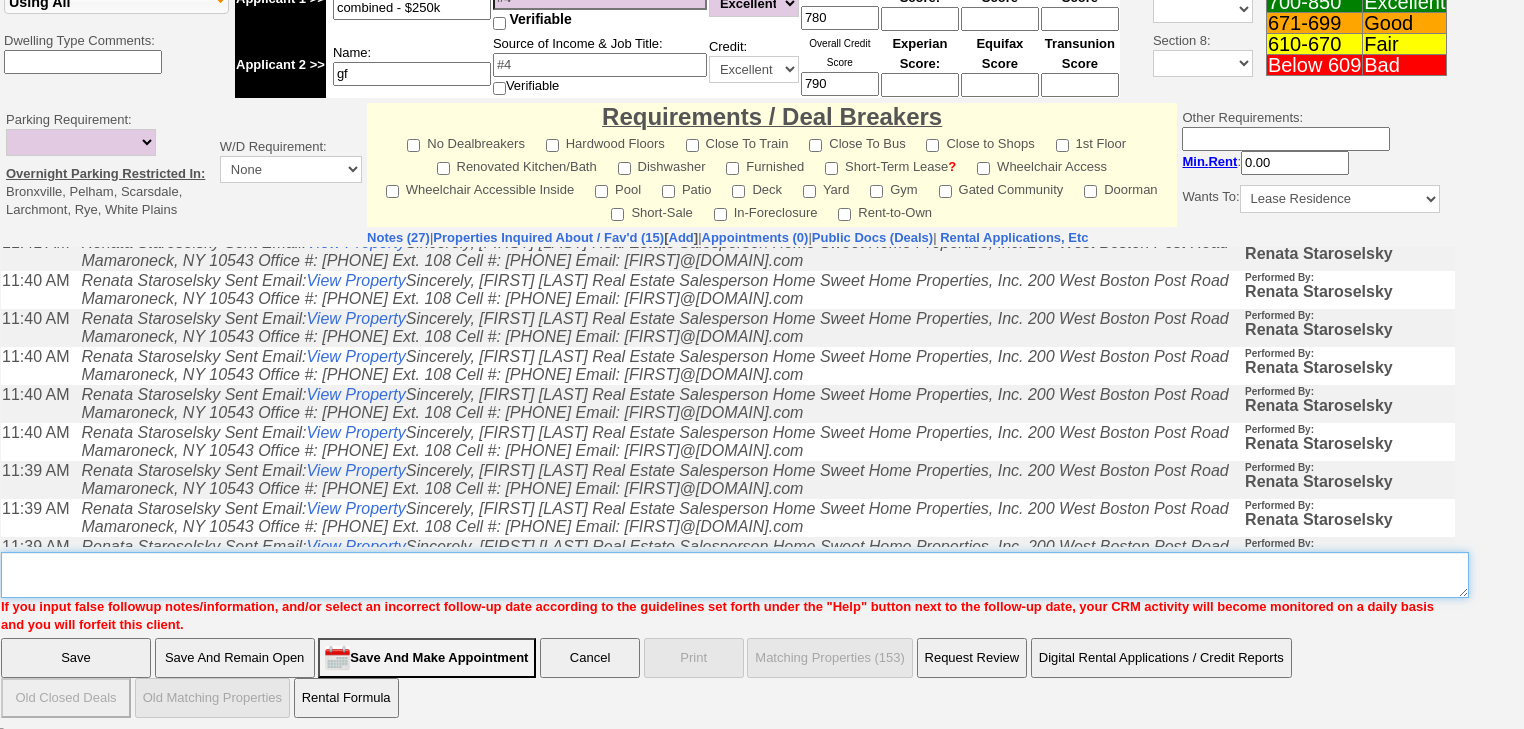 click on "Insert New Note Here" at bounding box center (735, 575) 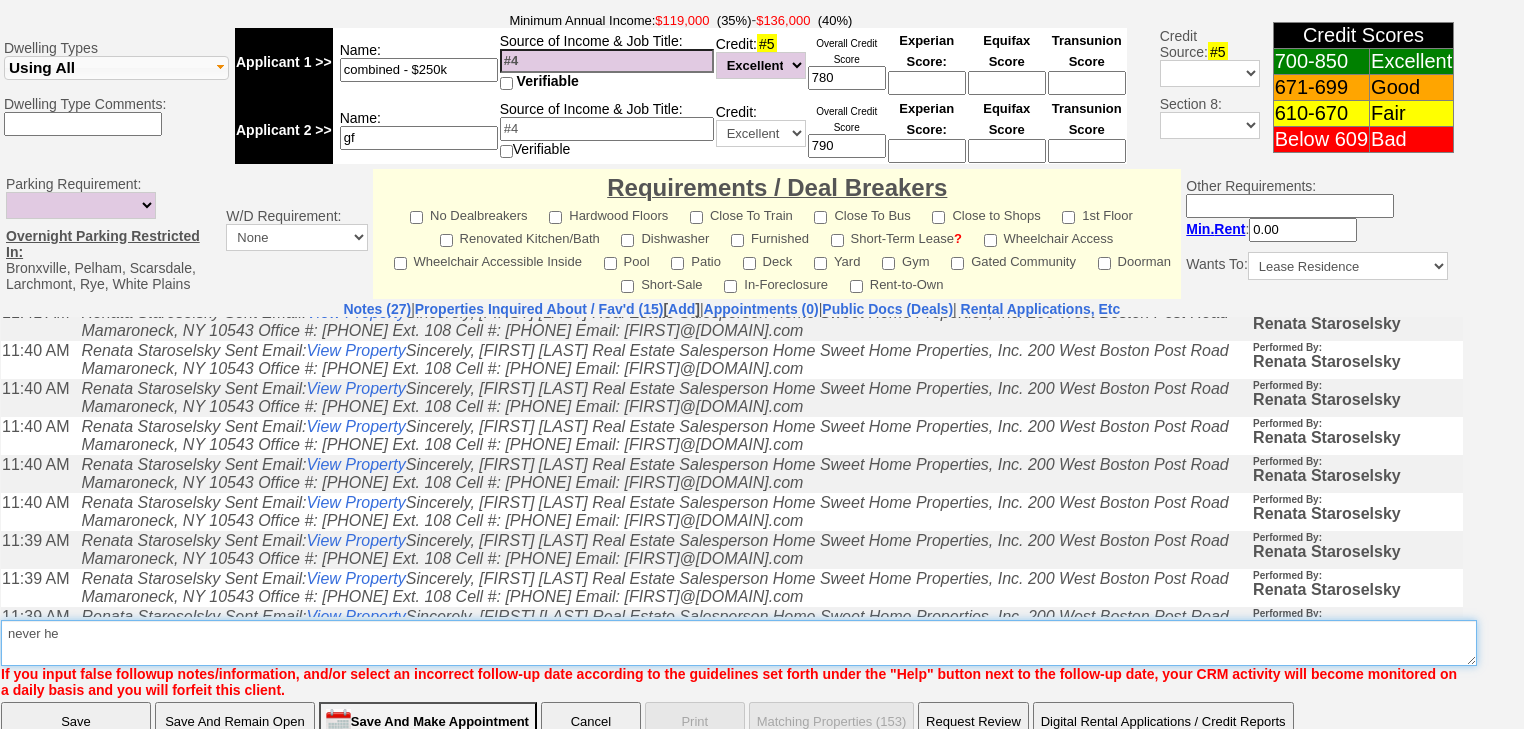 scroll, scrollTop: 832, scrollLeft: 0, axis: vertical 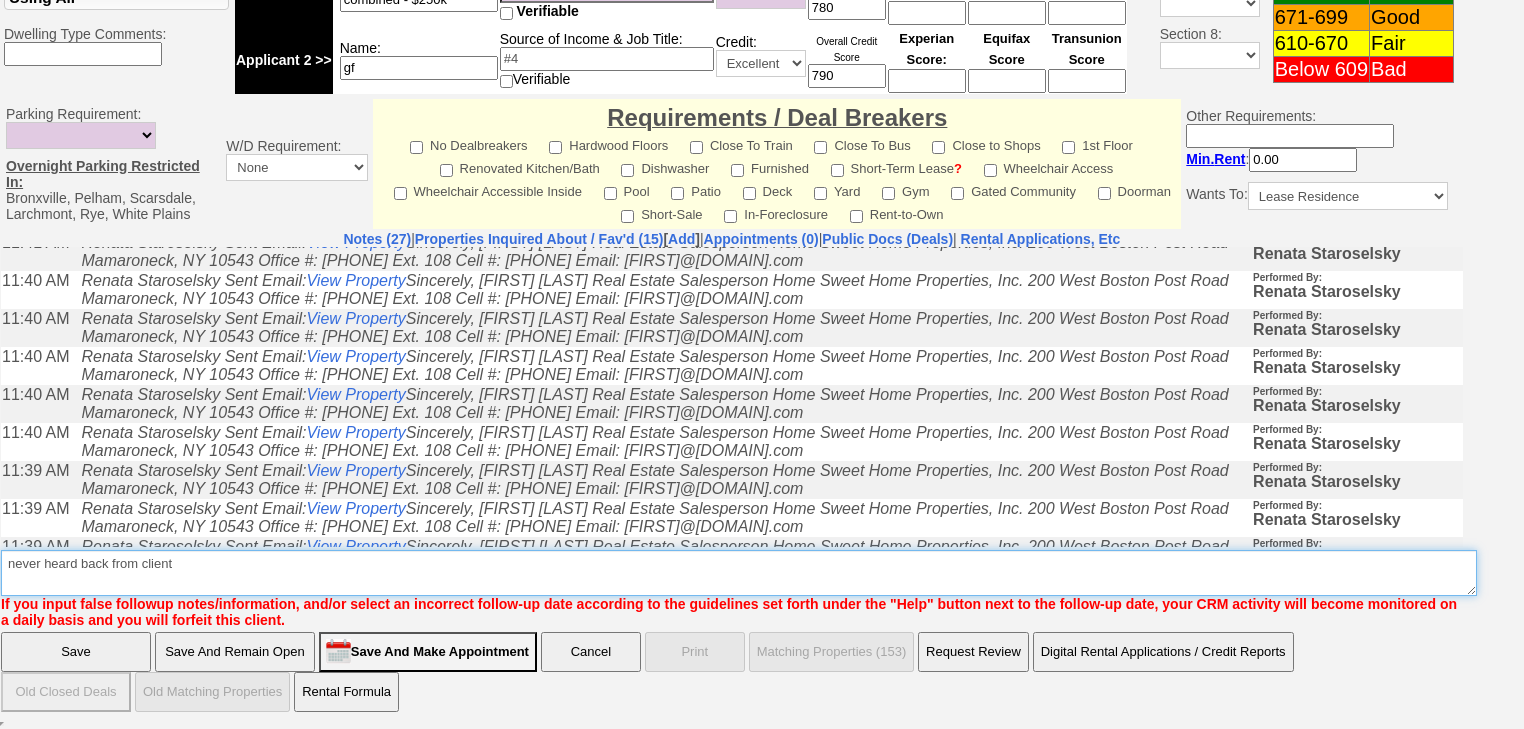drag, startPoint x: 205, startPoint y: 564, endPoint x: 0, endPoint y: 556, distance: 205.15604 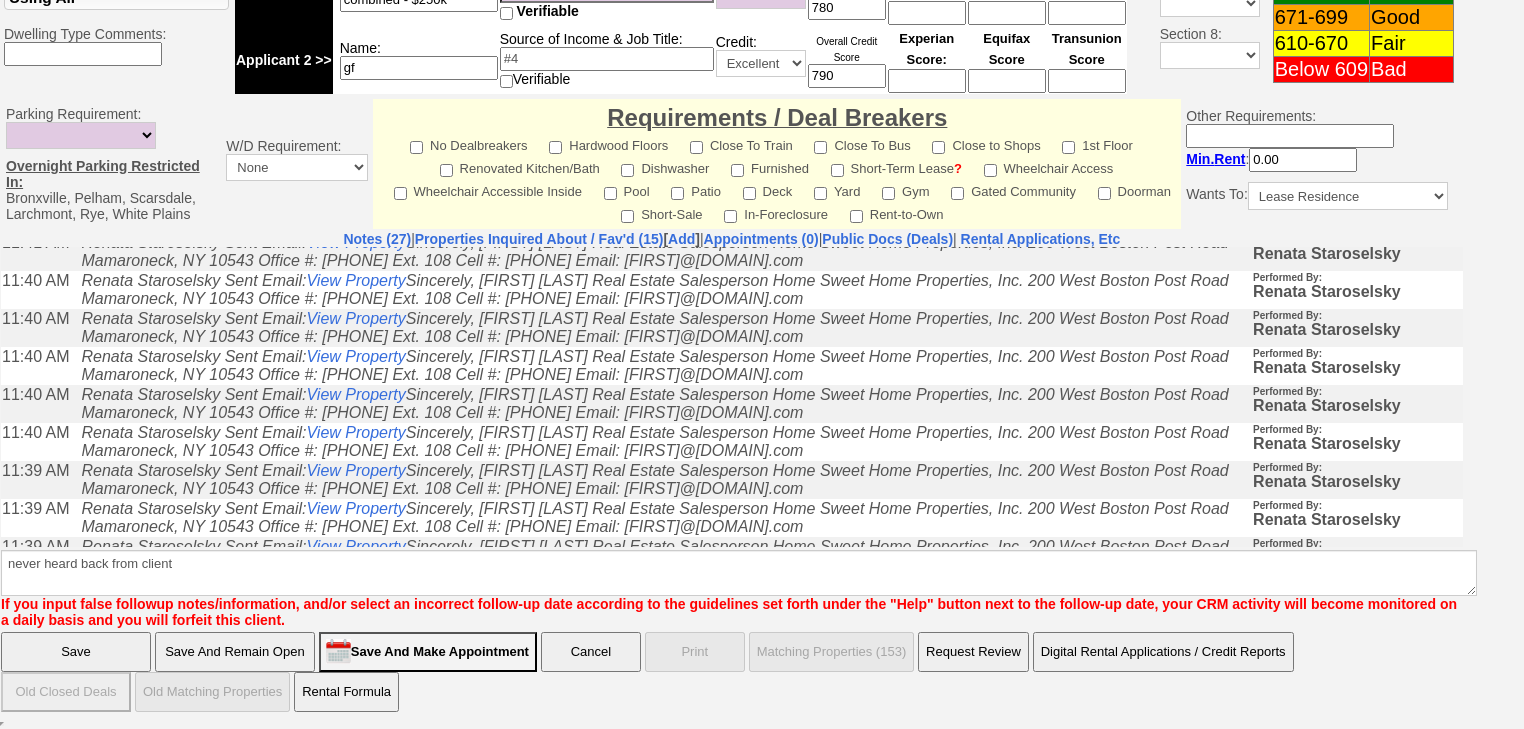 click on "Save" at bounding box center [76, 652] 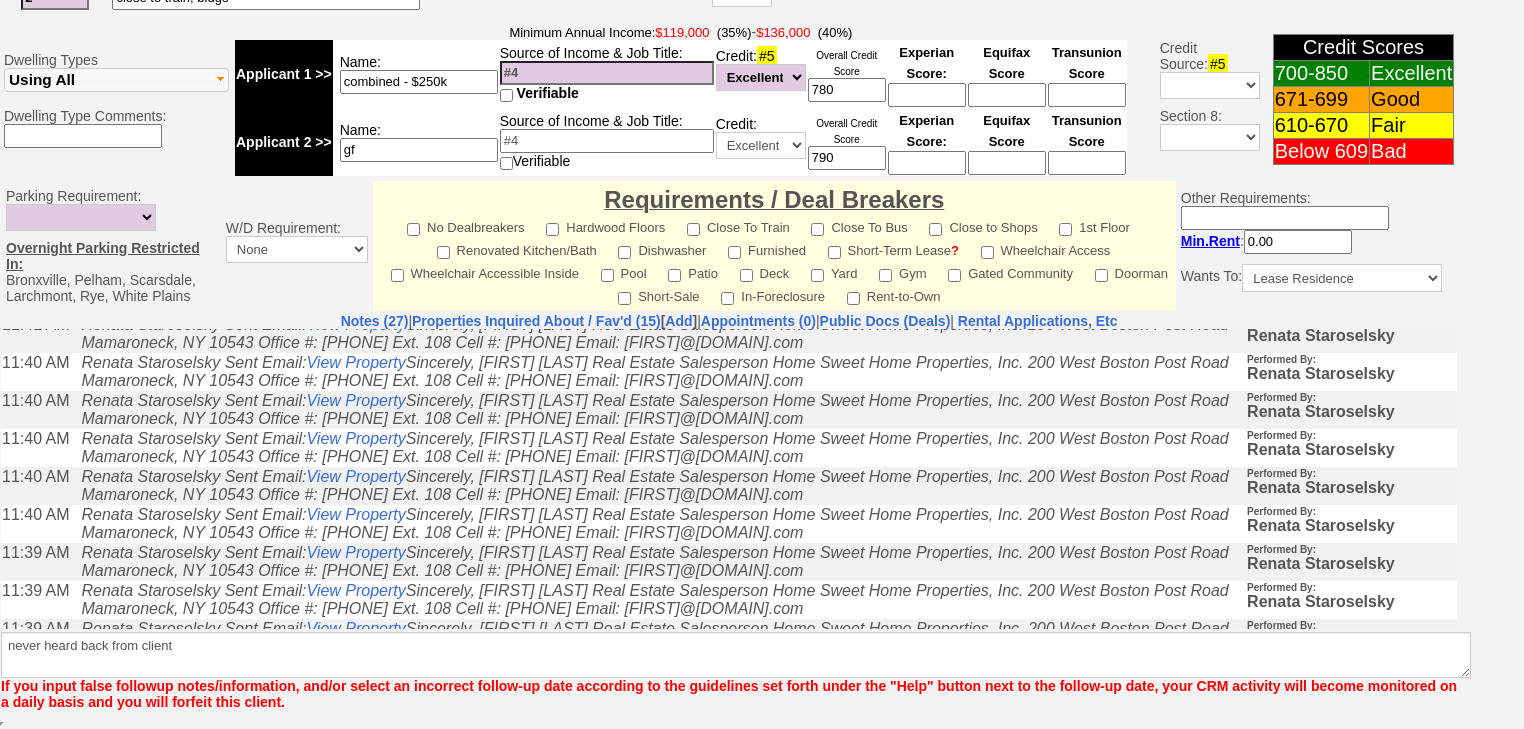 scroll, scrollTop: 752, scrollLeft: 0, axis: vertical 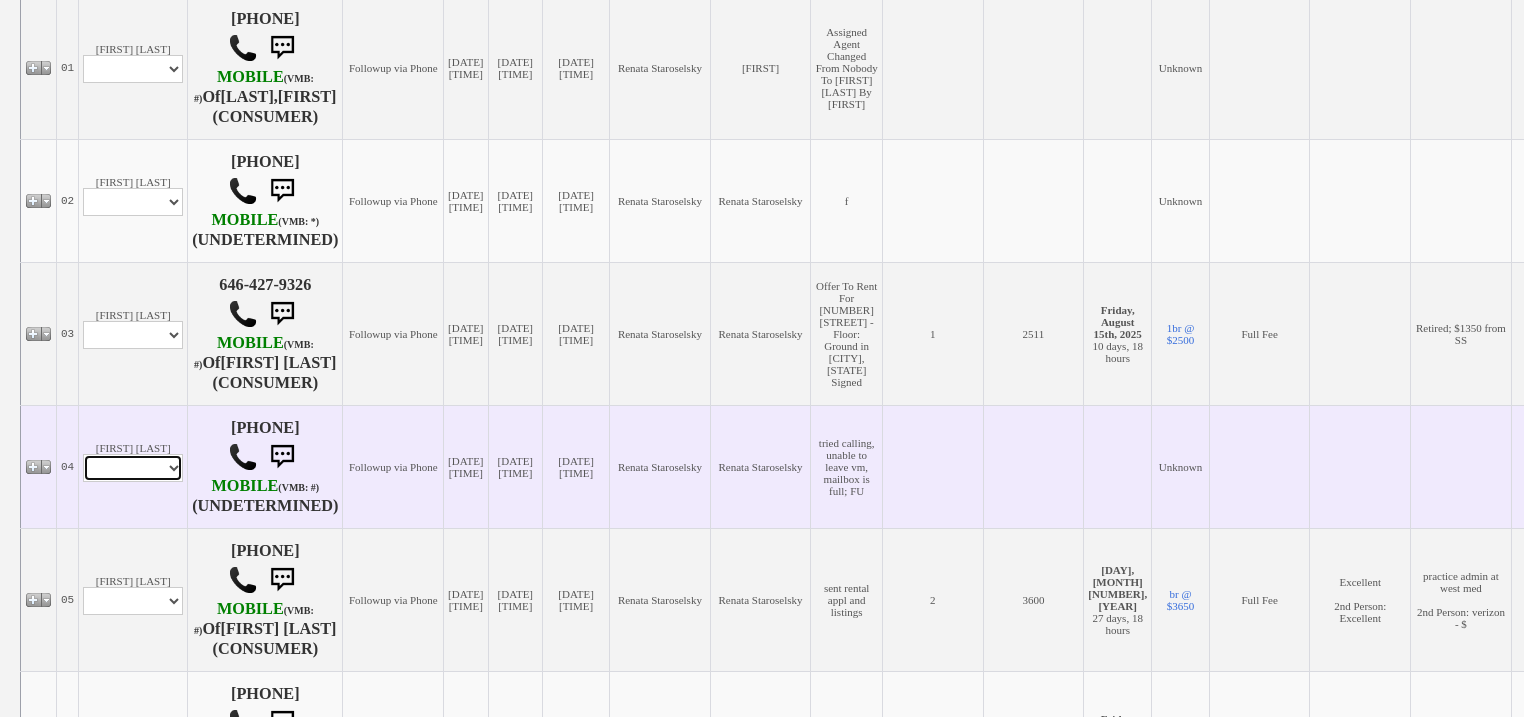 click on "Profile
Edit
Print
Email Externally (Will Not Be Tracked In CRM)
Closed Deals" at bounding box center (133, 468) 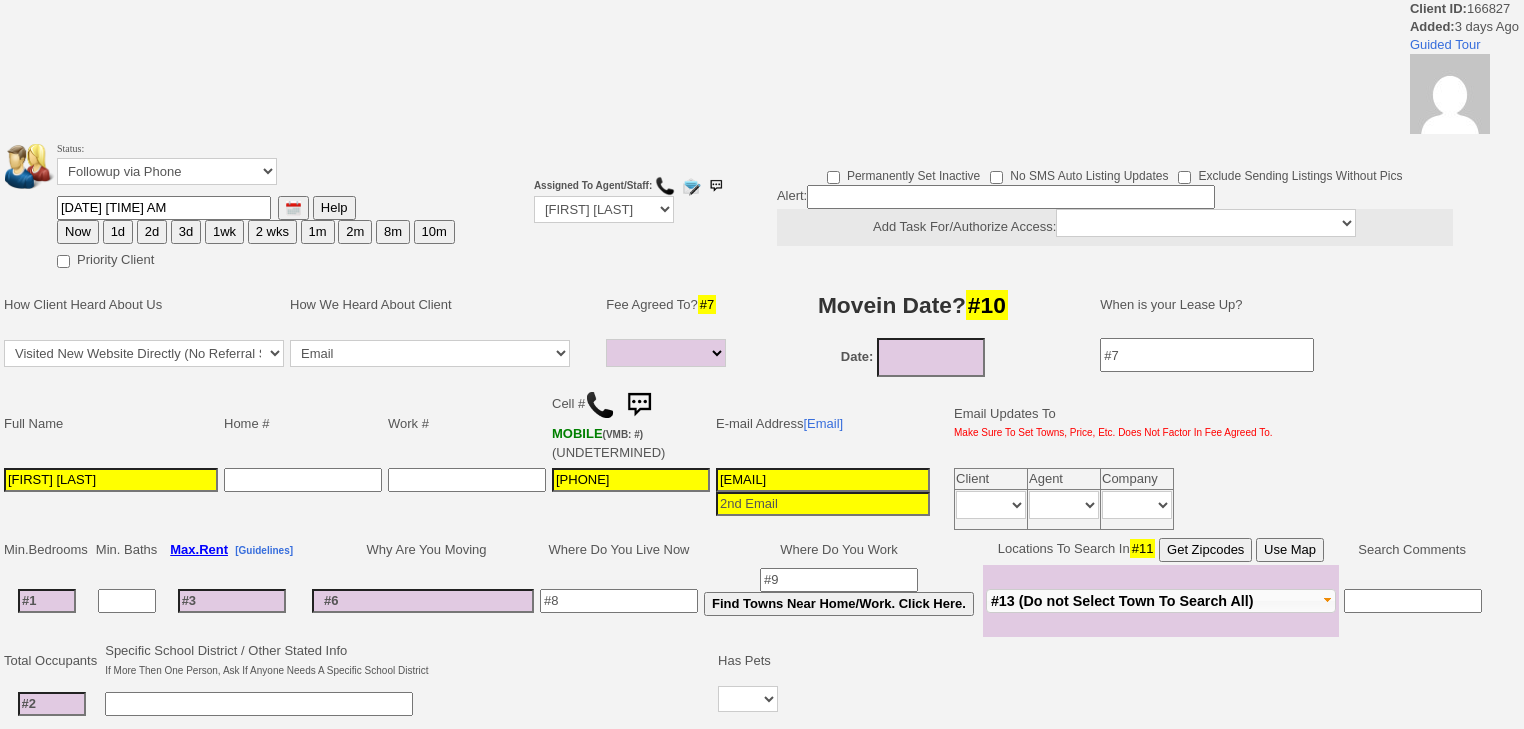select 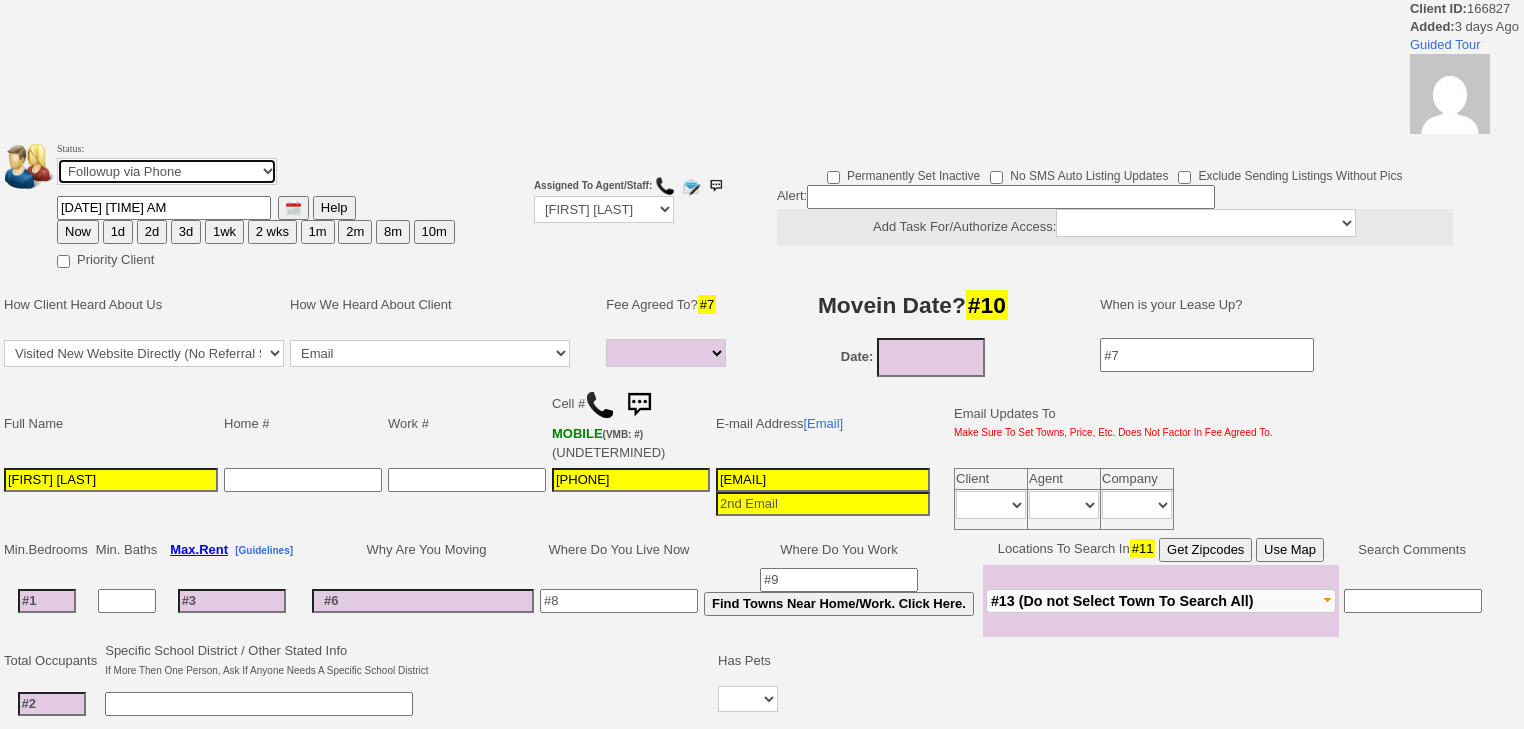 drag, startPoint x: 164, startPoint y: 170, endPoint x: 164, endPoint y: 184, distance: 14 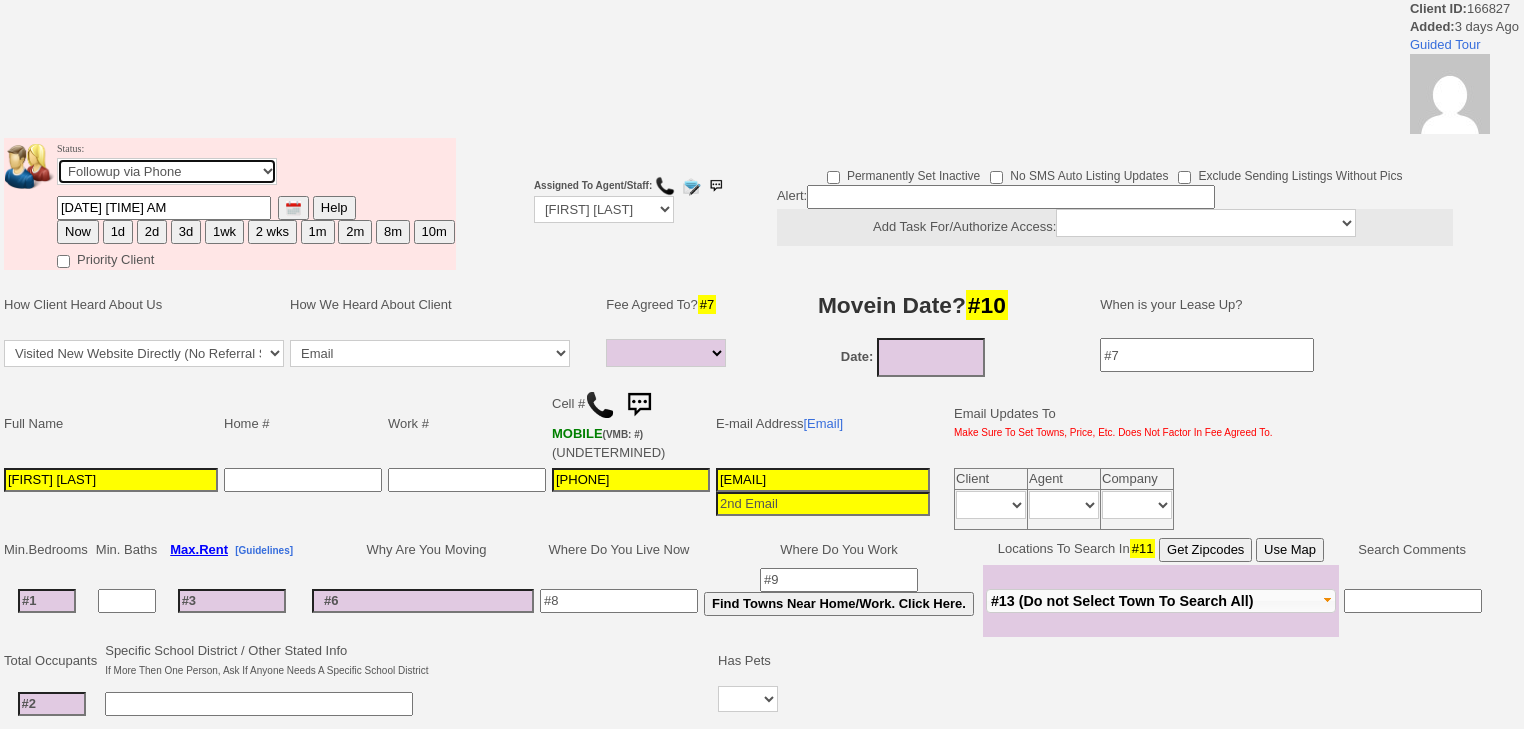 select on "Inactive" 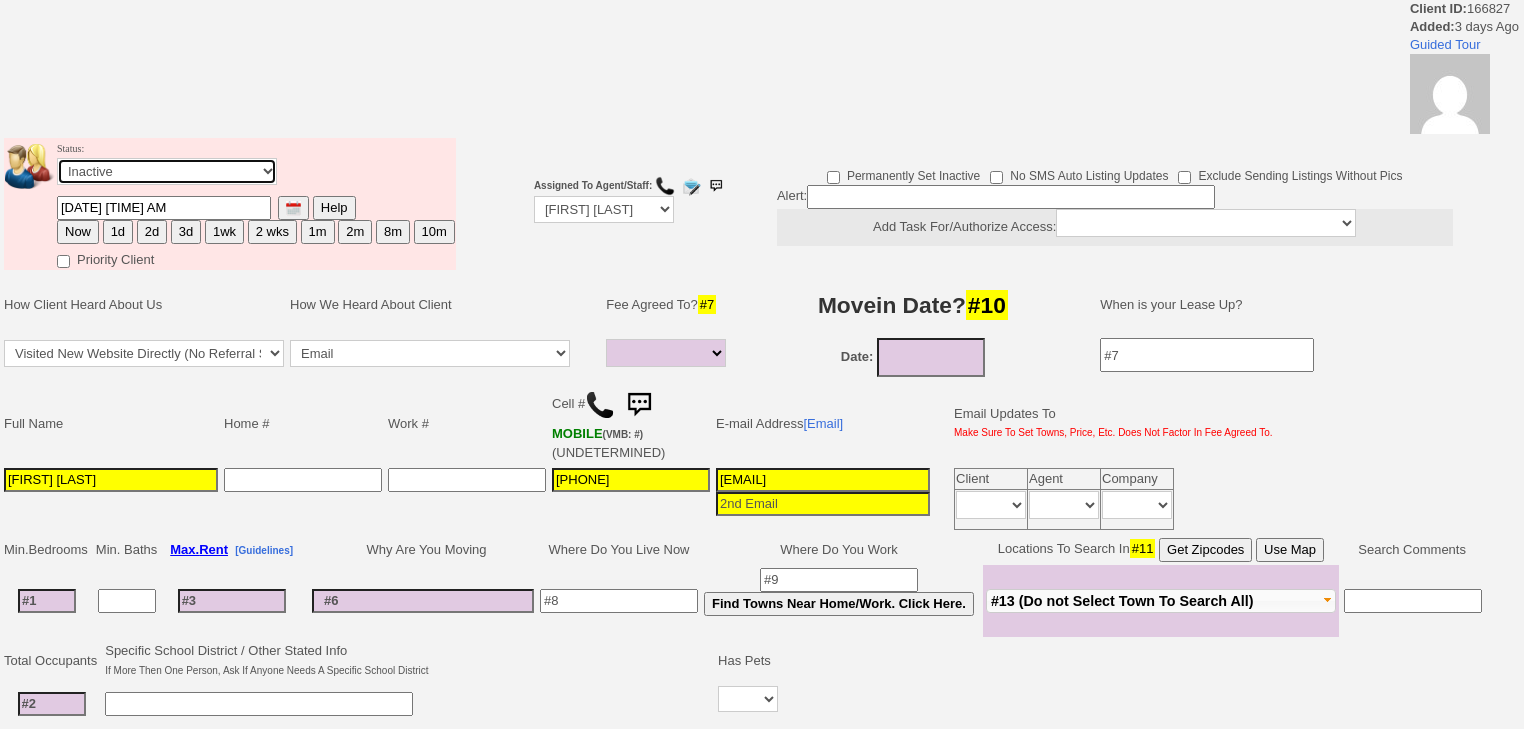 click on "Followup via Phone Followup via Email Followup When Section 8 Property Found Deal Closed - Followup Before Lease Expires Needs Email Address Needs Phone Number From Lead Source HSH is Awaiting Response To Automatic Email Form Incomplete Inactive" at bounding box center (167, 171) 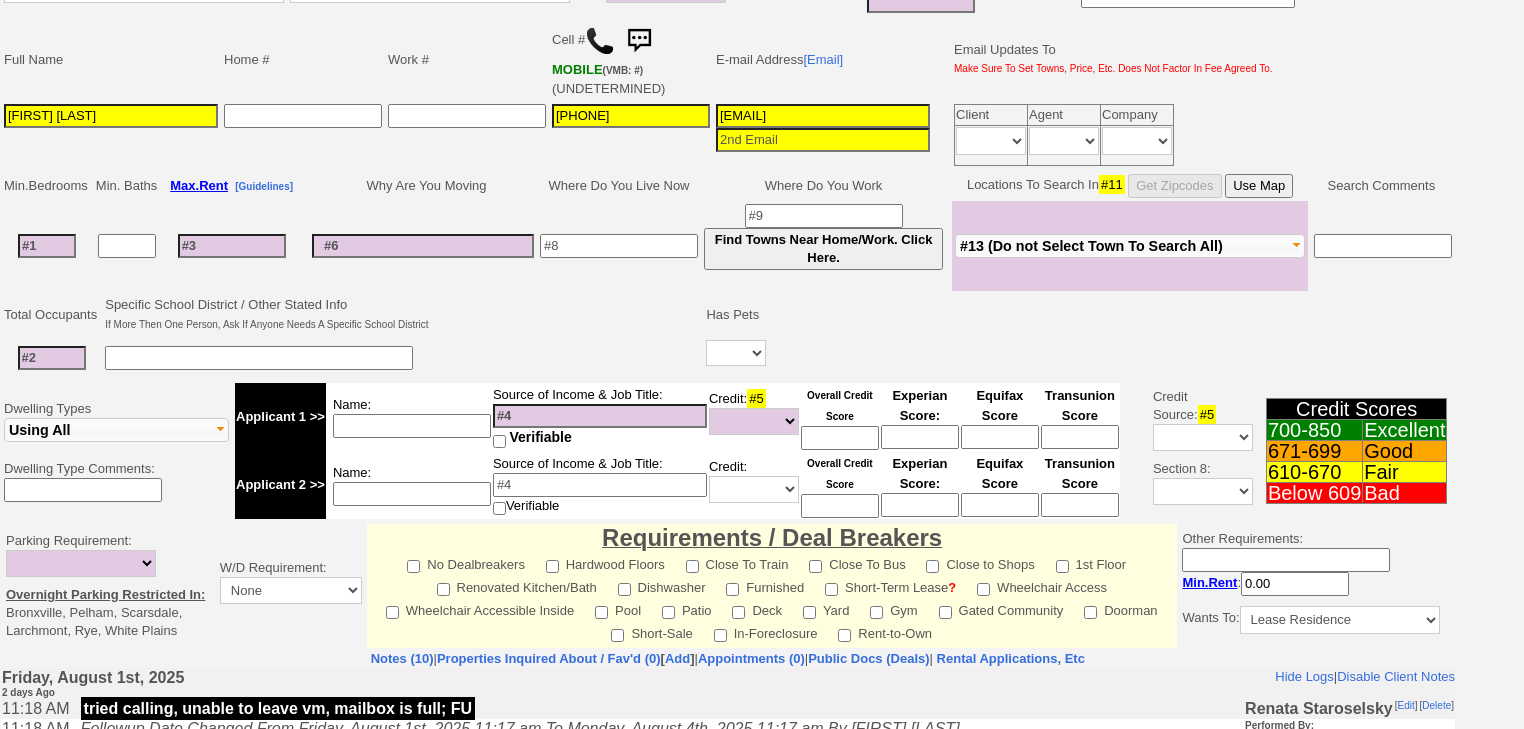 scroll, scrollTop: 560, scrollLeft: 0, axis: vertical 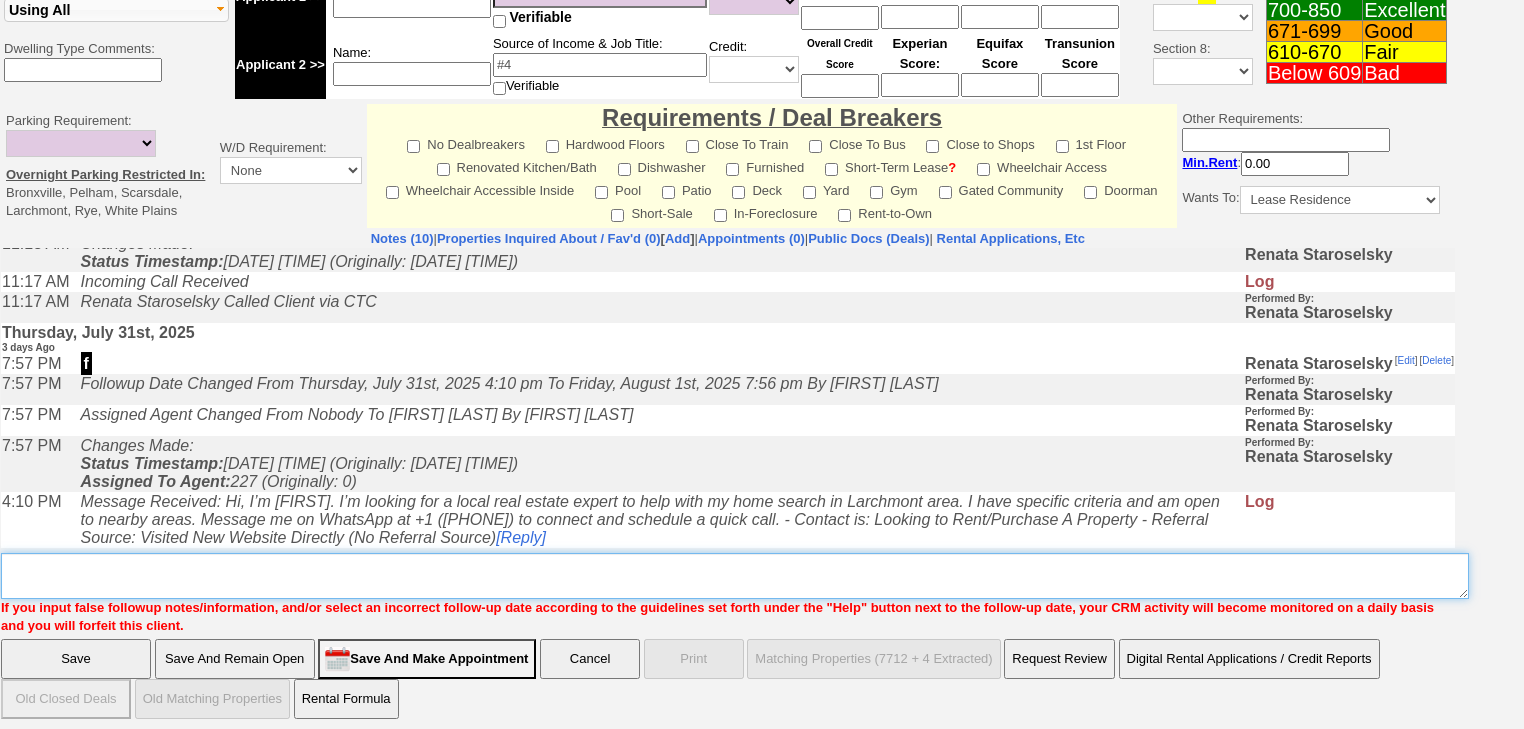 click on "Insert New Note Here" at bounding box center [735, 576] 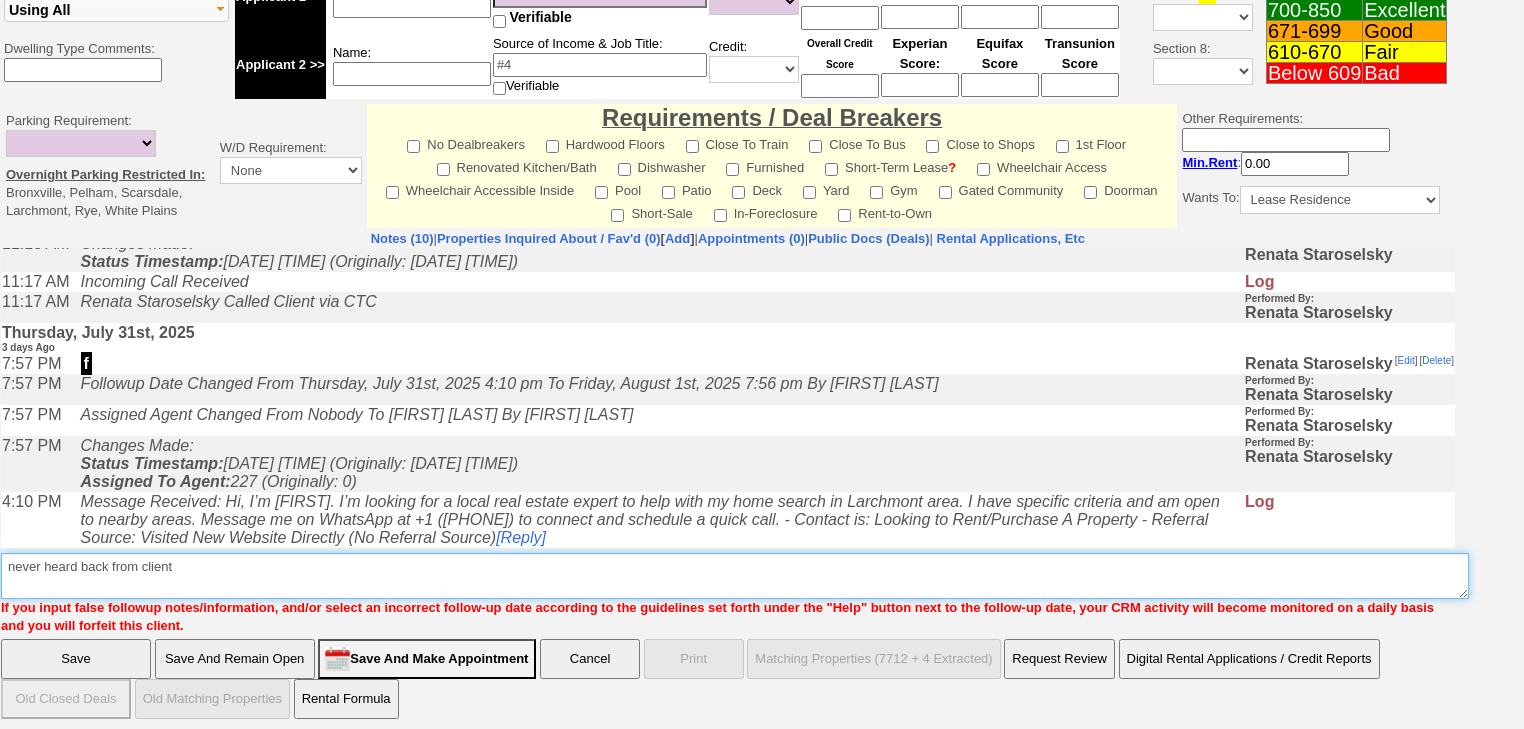 type on "never heard back from client" 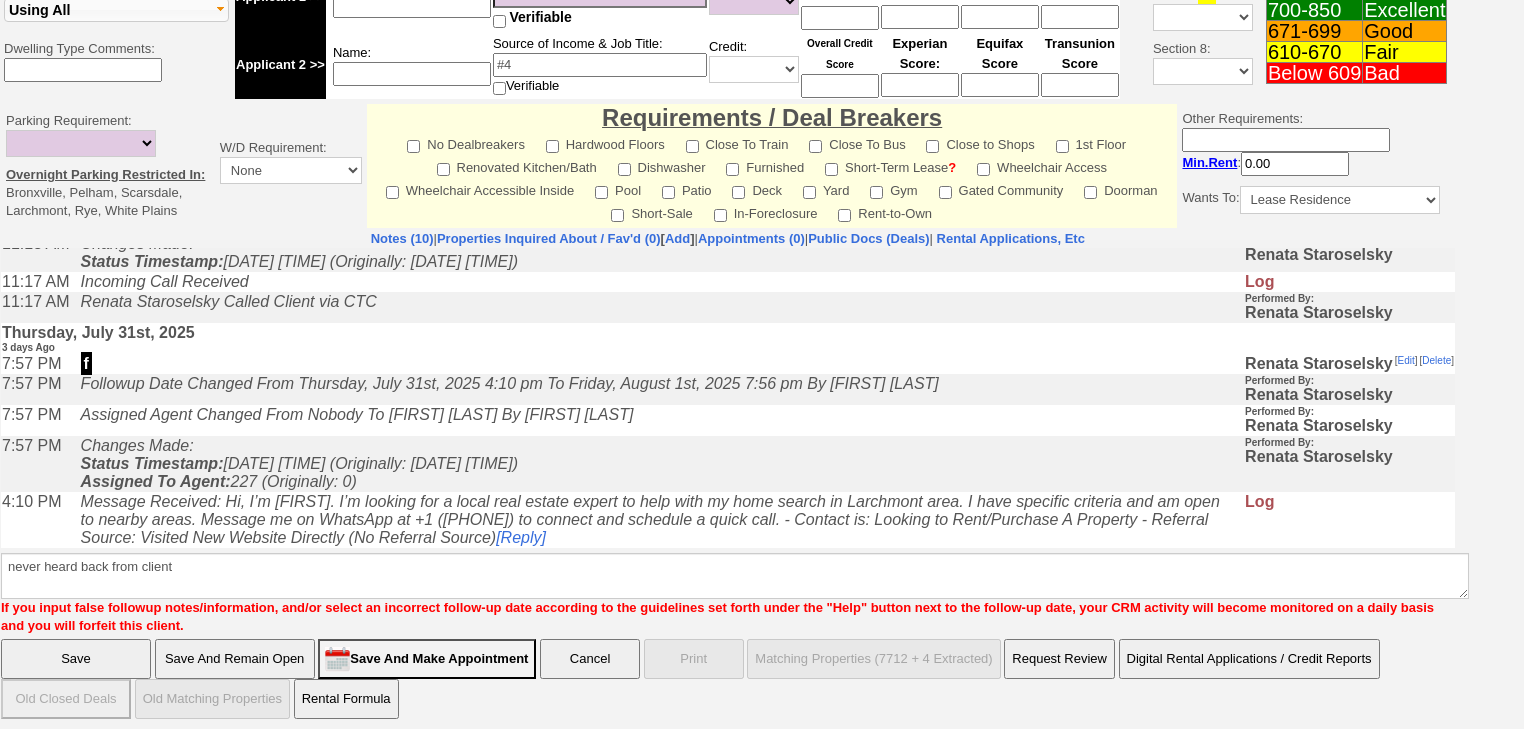 click on "Save" at bounding box center [76, 659] 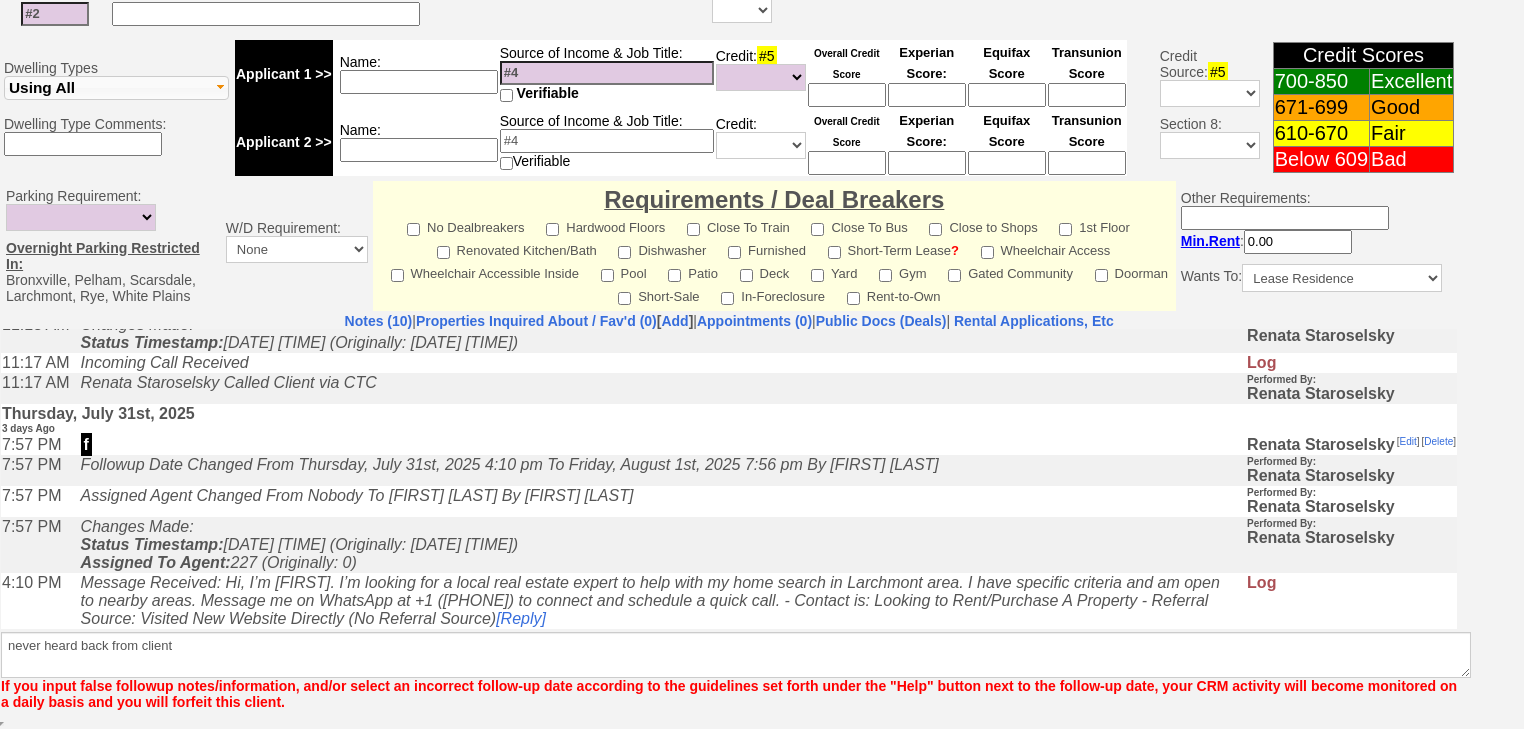 scroll, scrollTop: 736, scrollLeft: 0, axis: vertical 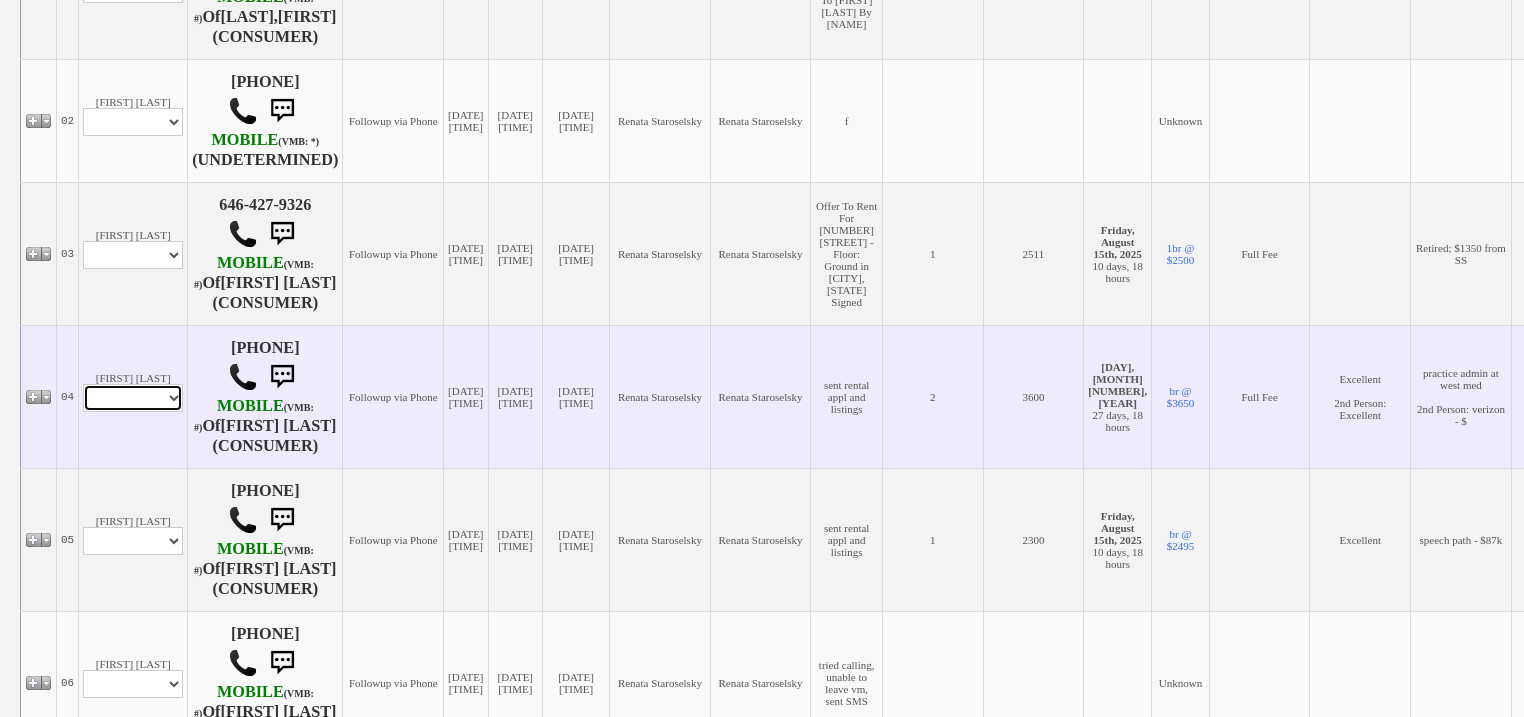 click on "Profile
Edit
Print
Email Externally (Will Not Be Tracked In CRM)
Closed Deals" at bounding box center [133, 398] 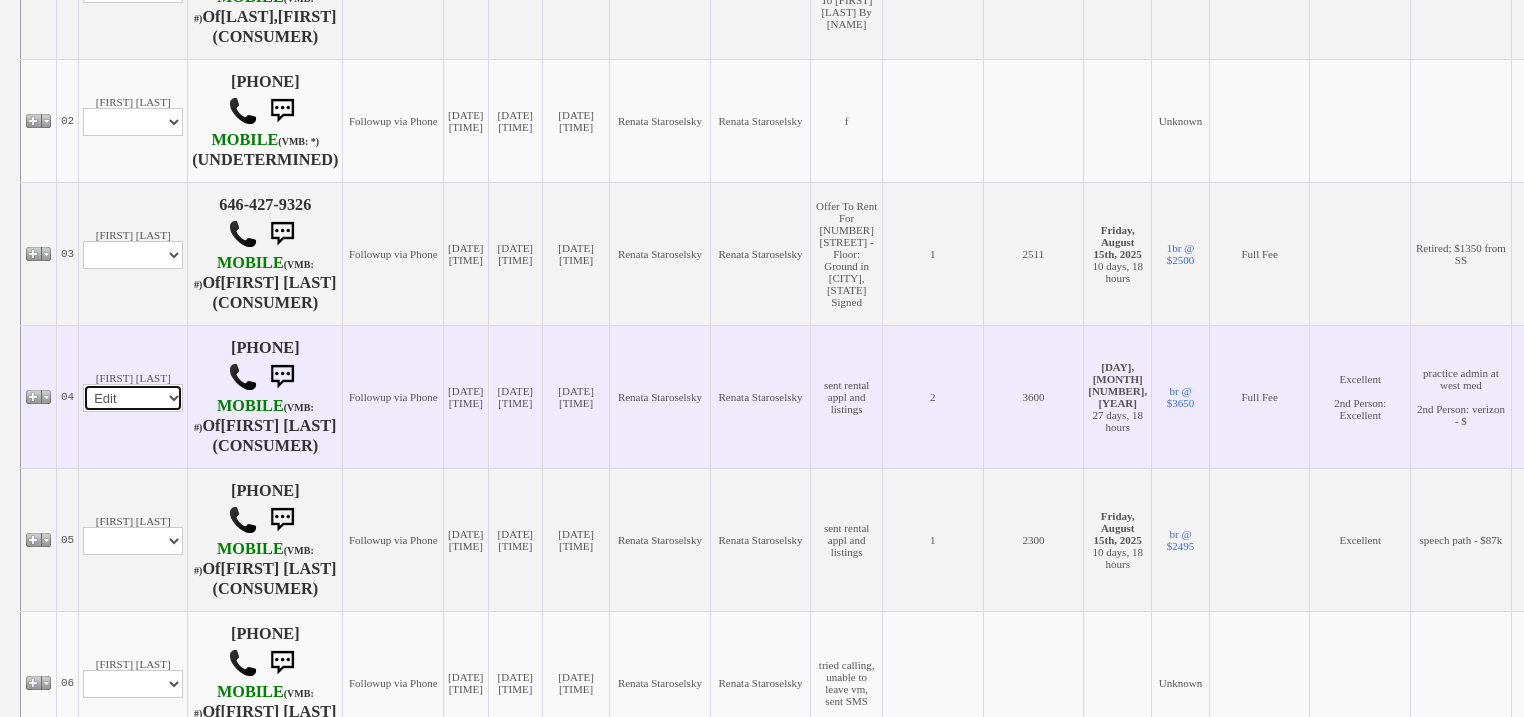 click on "Profile
Edit
Print
Email Externally (Will Not Be Tracked In CRM)
Closed Deals" at bounding box center [133, 398] 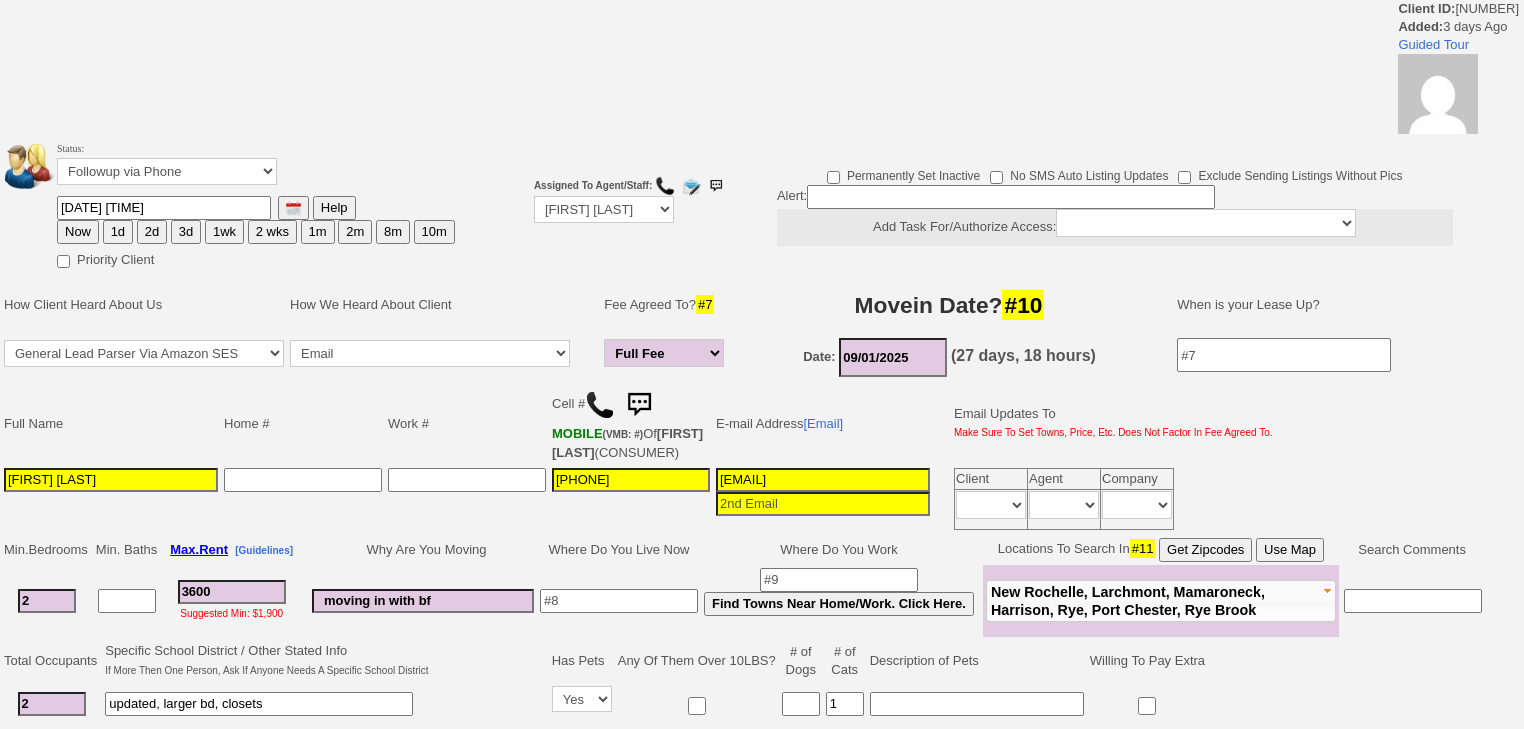 scroll, scrollTop: 0, scrollLeft: 0, axis: both 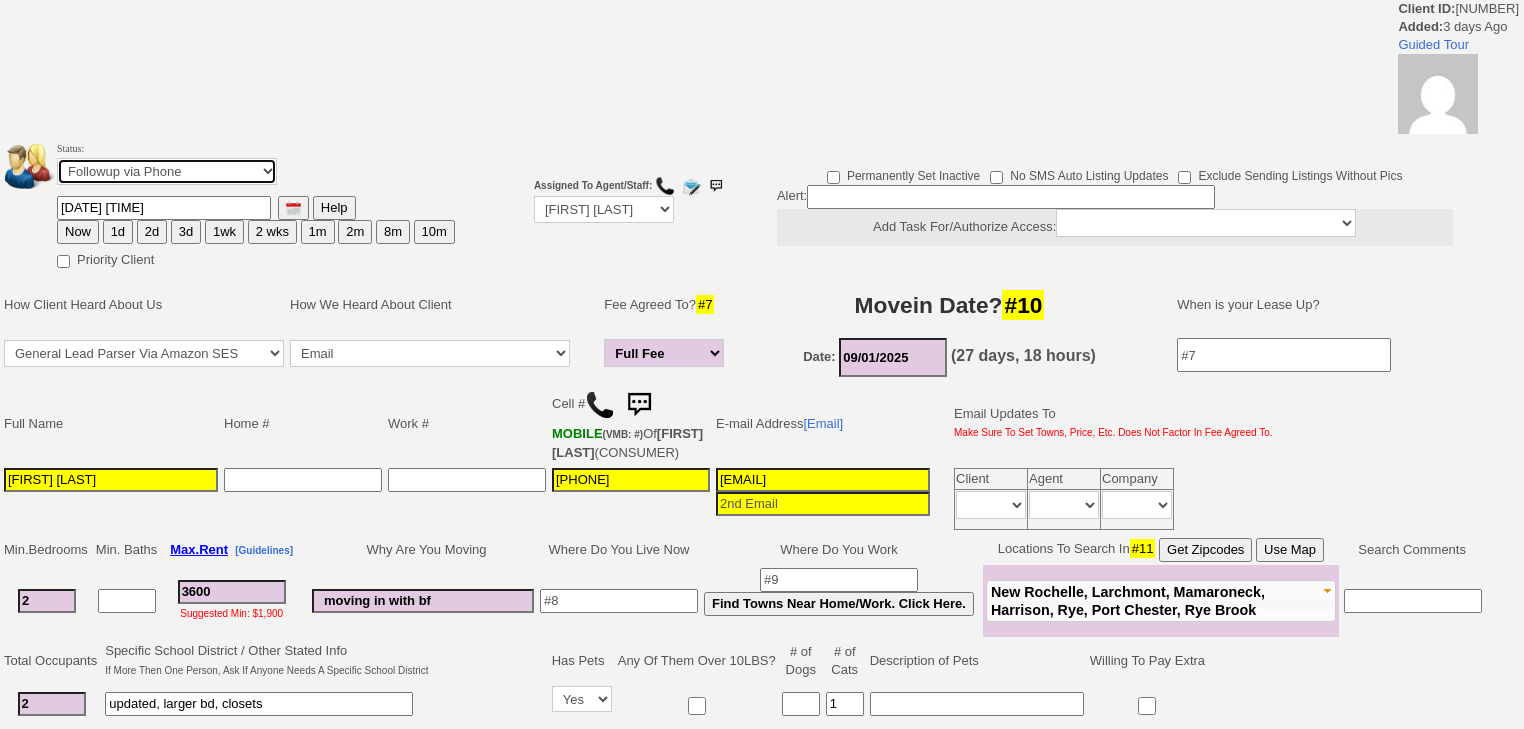 drag, startPoint x: 162, startPoint y: 163, endPoint x: 163, endPoint y: 178, distance: 15.033297 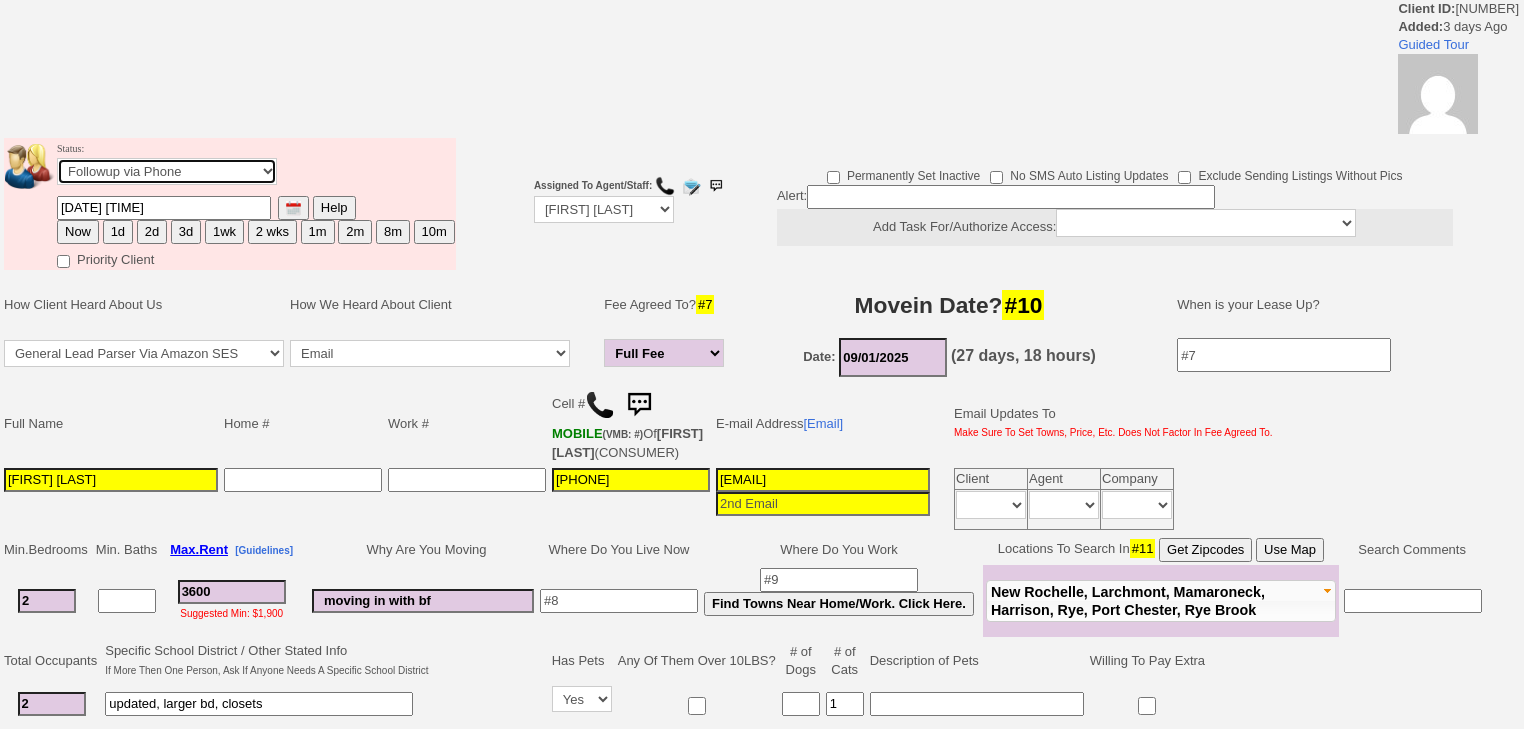 select on "Inactive" 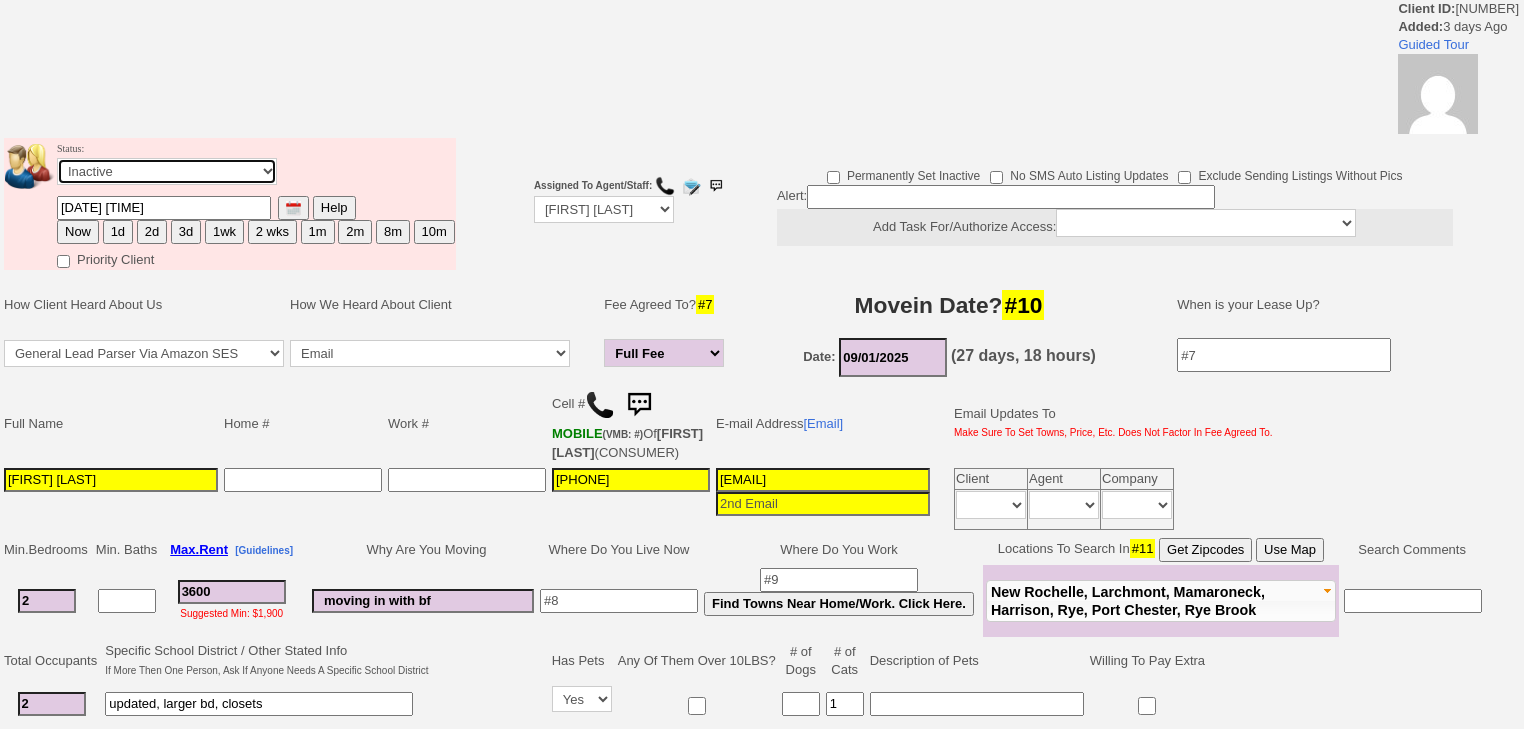 click on "Followup via Phone Followup via Email Followup When Section 8 Property Found Deal Closed - Followup Before Lease Expires Needs Email Address Needs Phone Number From Lead Source HSH is Awaiting Response To Automatic Email Form Incomplete Inactive" at bounding box center [167, 171] 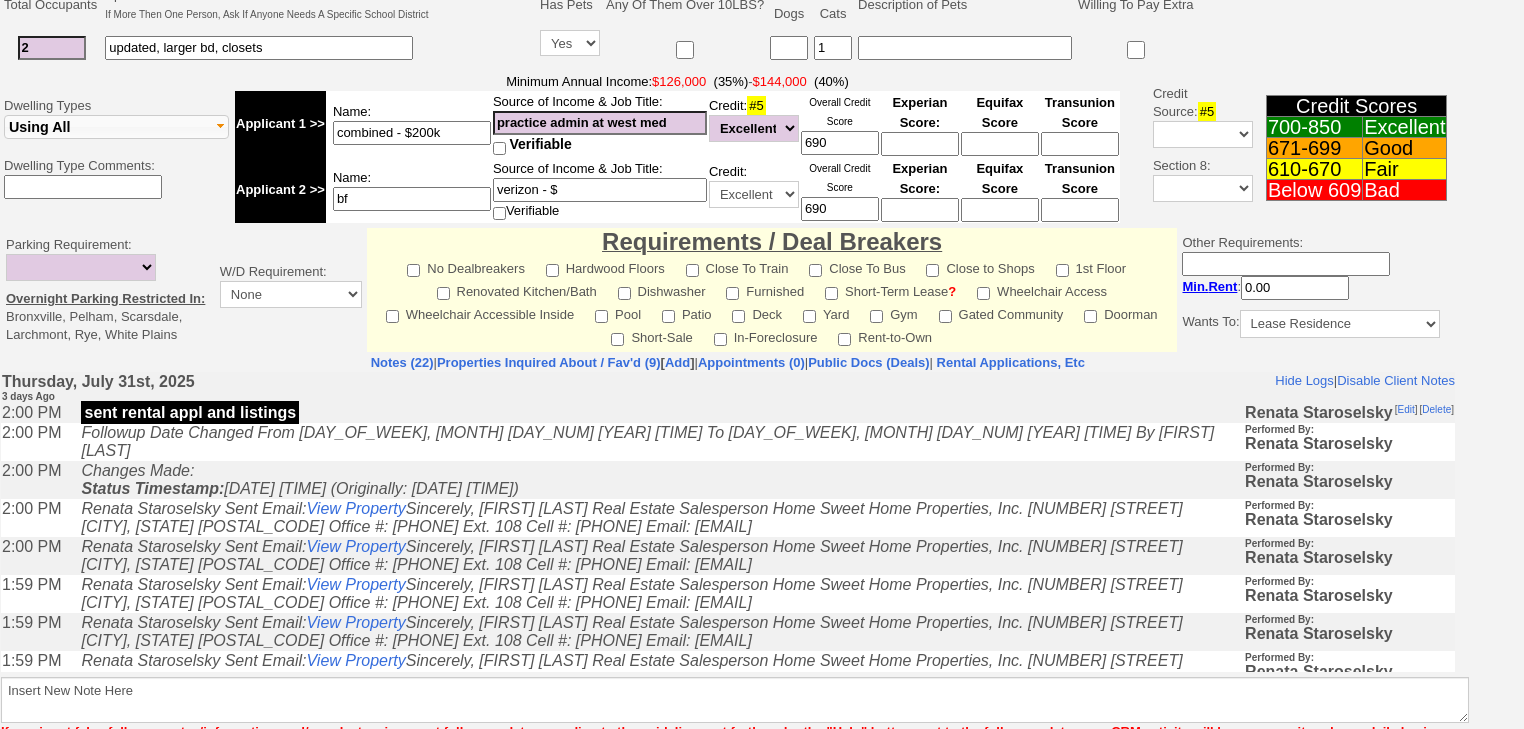 scroll, scrollTop: 779, scrollLeft: 0, axis: vertical 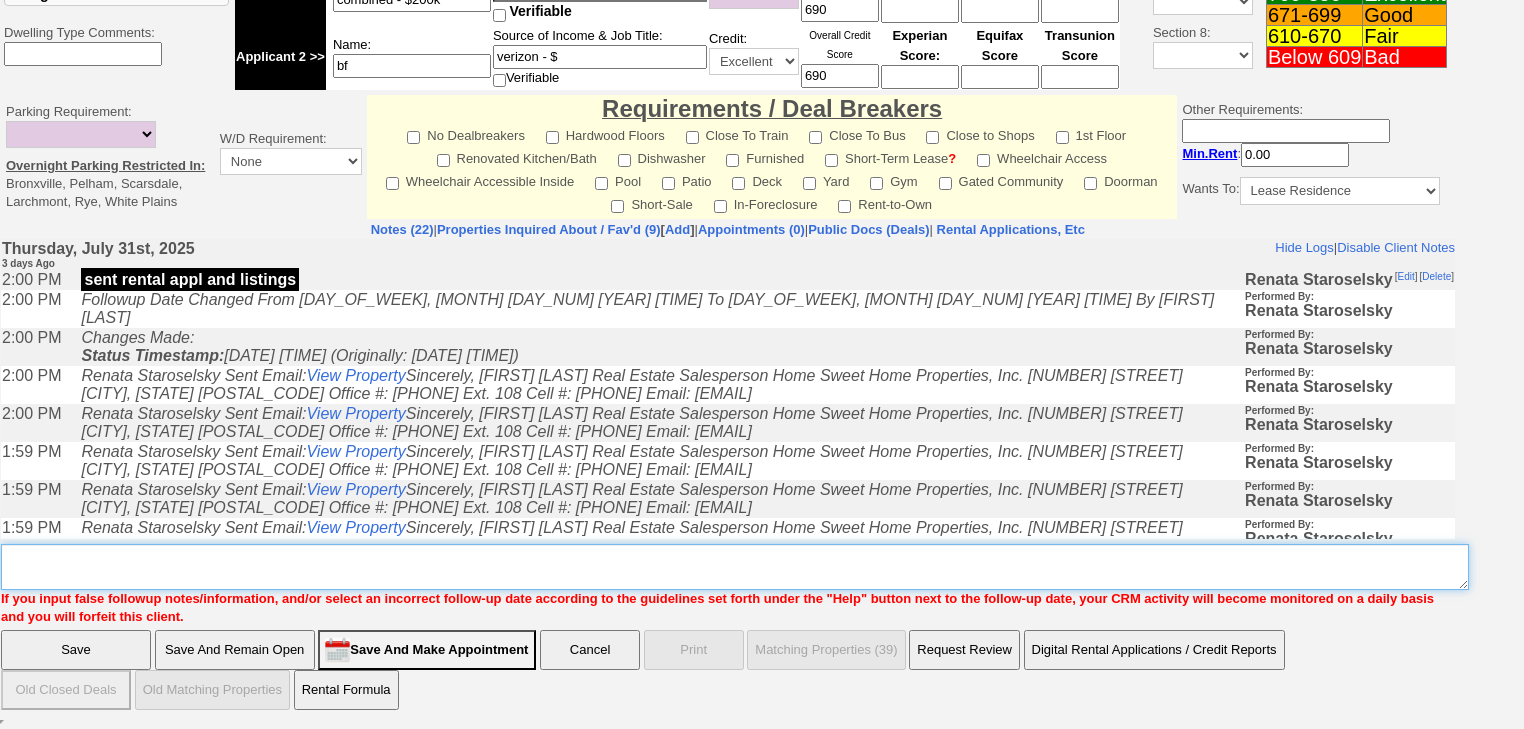 click on "Insert New Note Here" at bounding box center [735, 567] 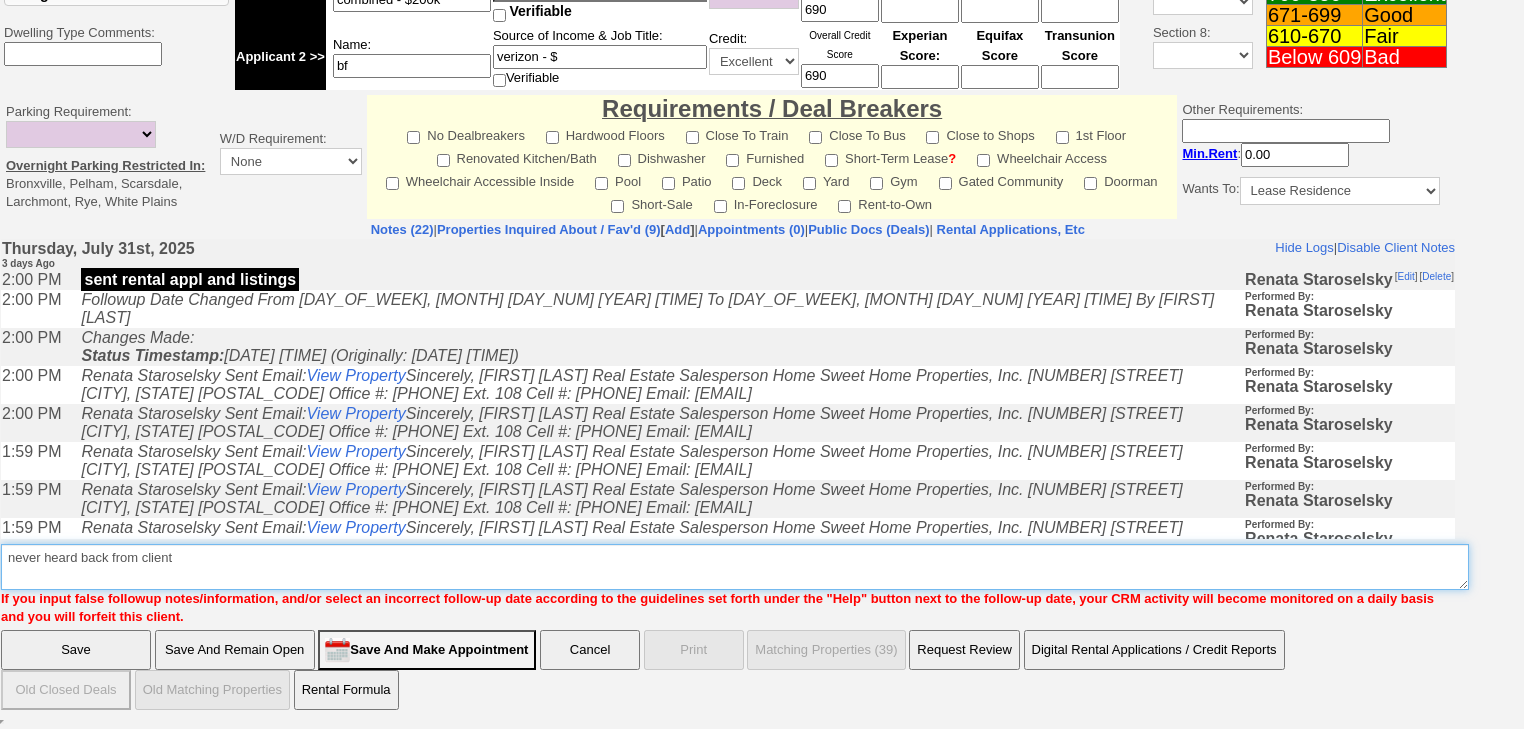 type on "never heard back from client" 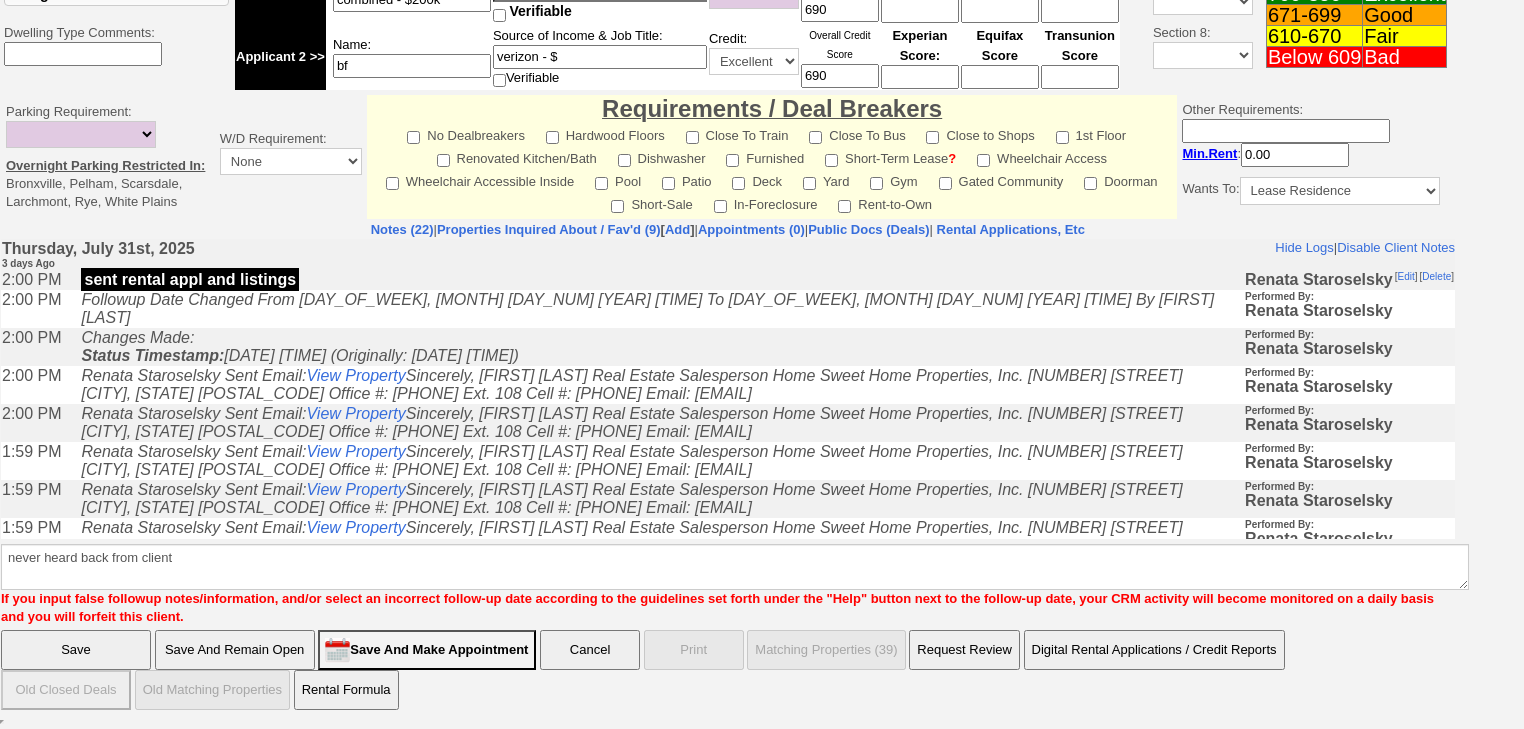 click on "Save" at bounding box center [76, 650] 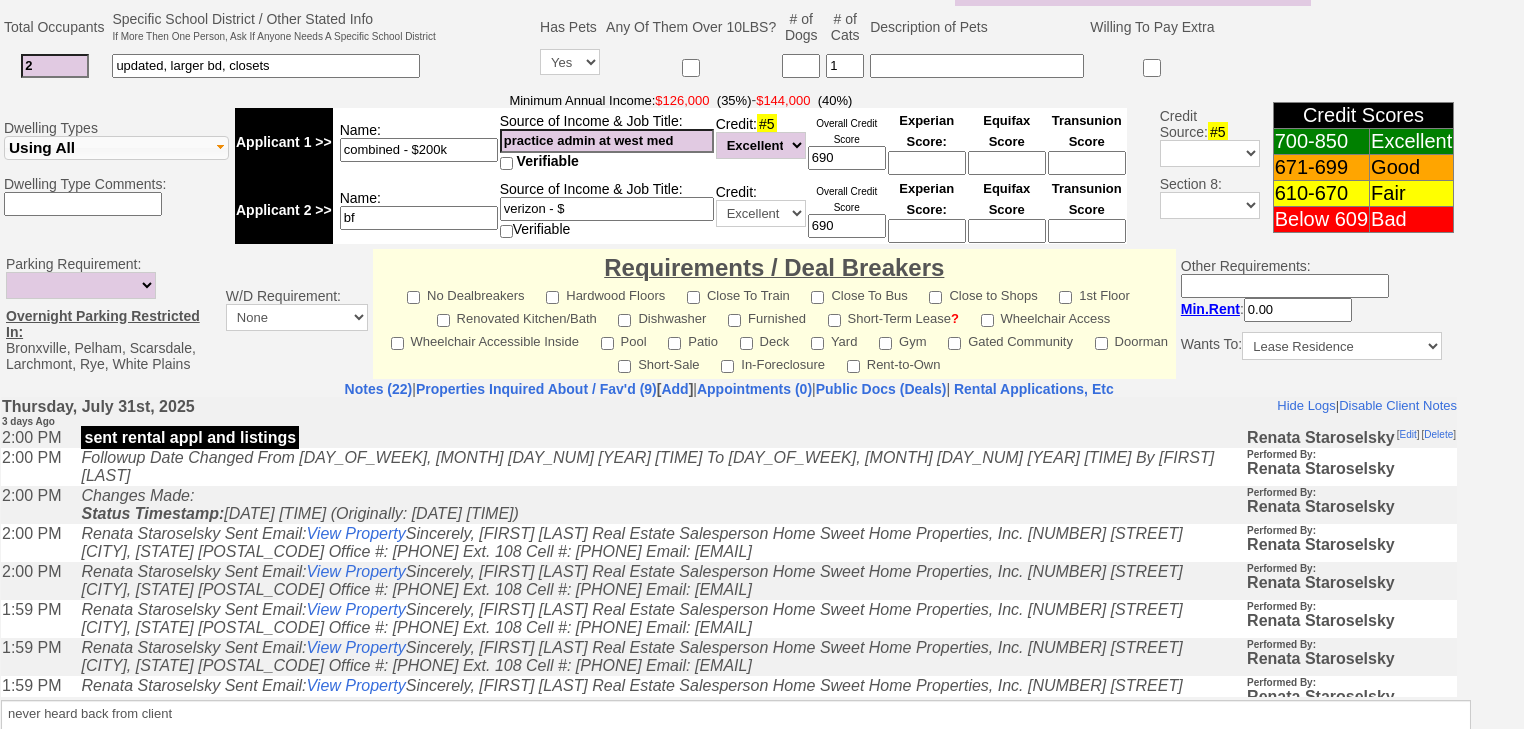 scroll, scrollTop: 769, scrollLeft: 0, axis: vertical 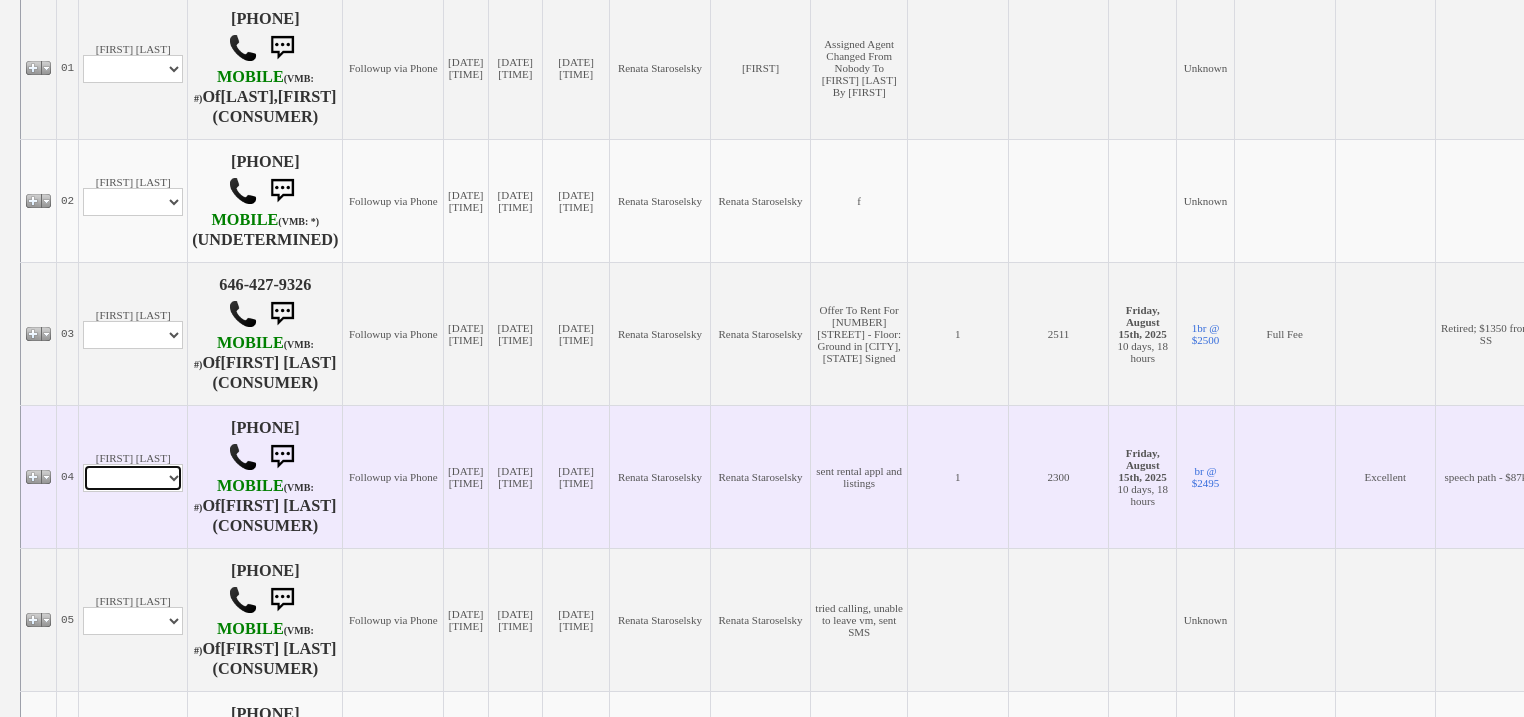click on "Profile
Edit
Print
Email Externally (Will Not Be Tracked In CRM)
Closed Deals" at bounding box center [133, 478] 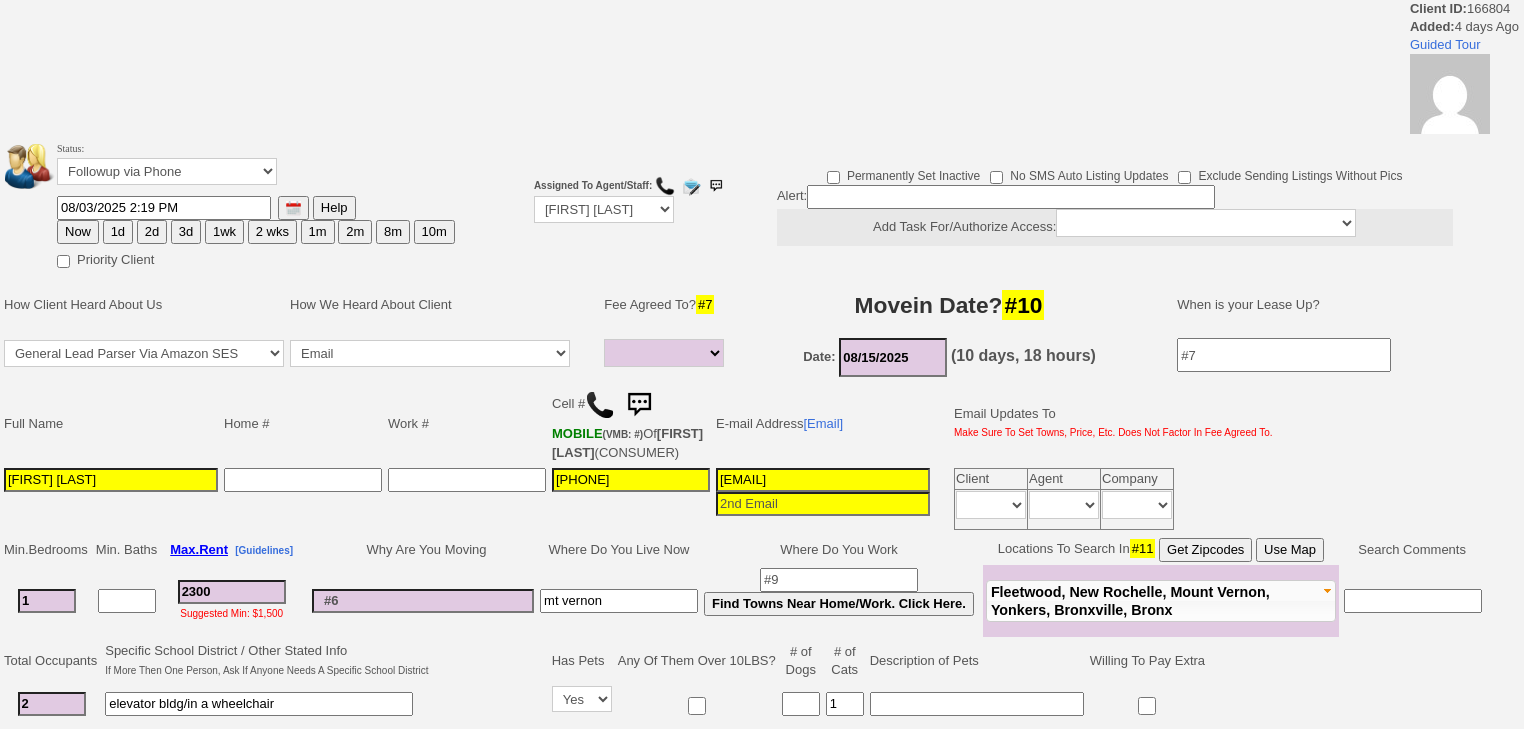 select 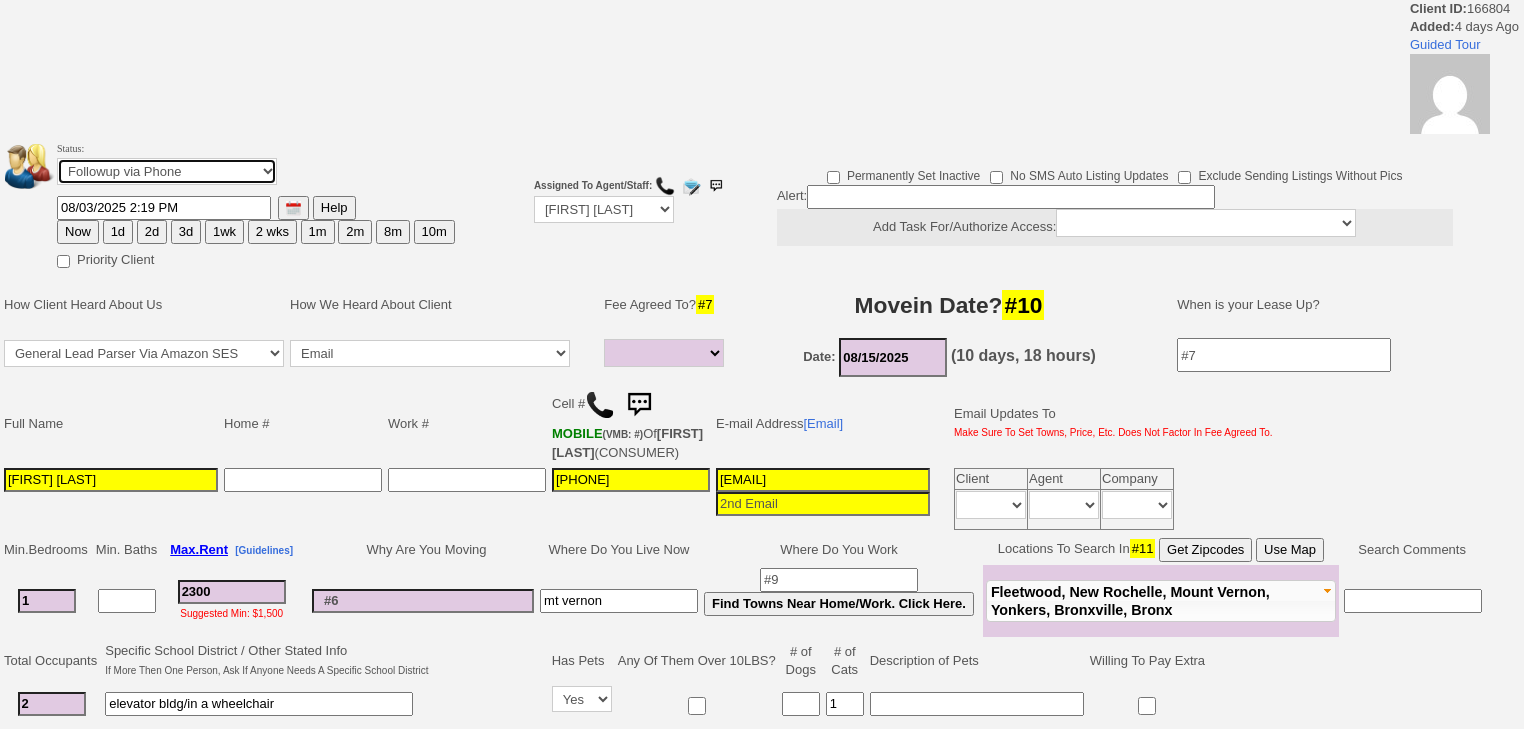 click on "Followup via Phone Followup via Email Followup When Section 8 Property Found Deal Closed - Followup Before Lease Expires Needs Email Address Needs Phone Number From Lead Source HSH is Awaiting Response To Automatic Email Form Incomplete Inactive" at bounding box center [167, 171] 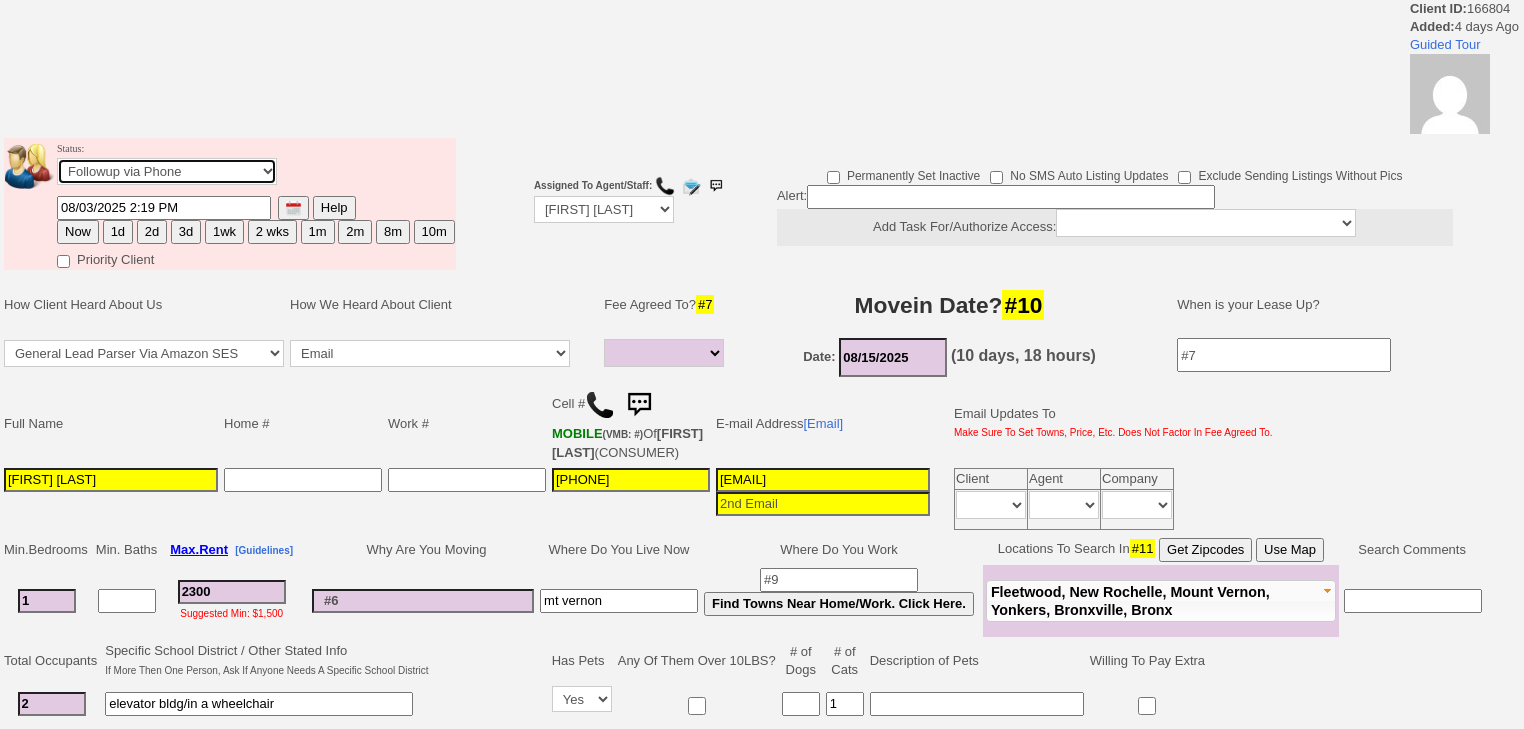 select on "Inactive" 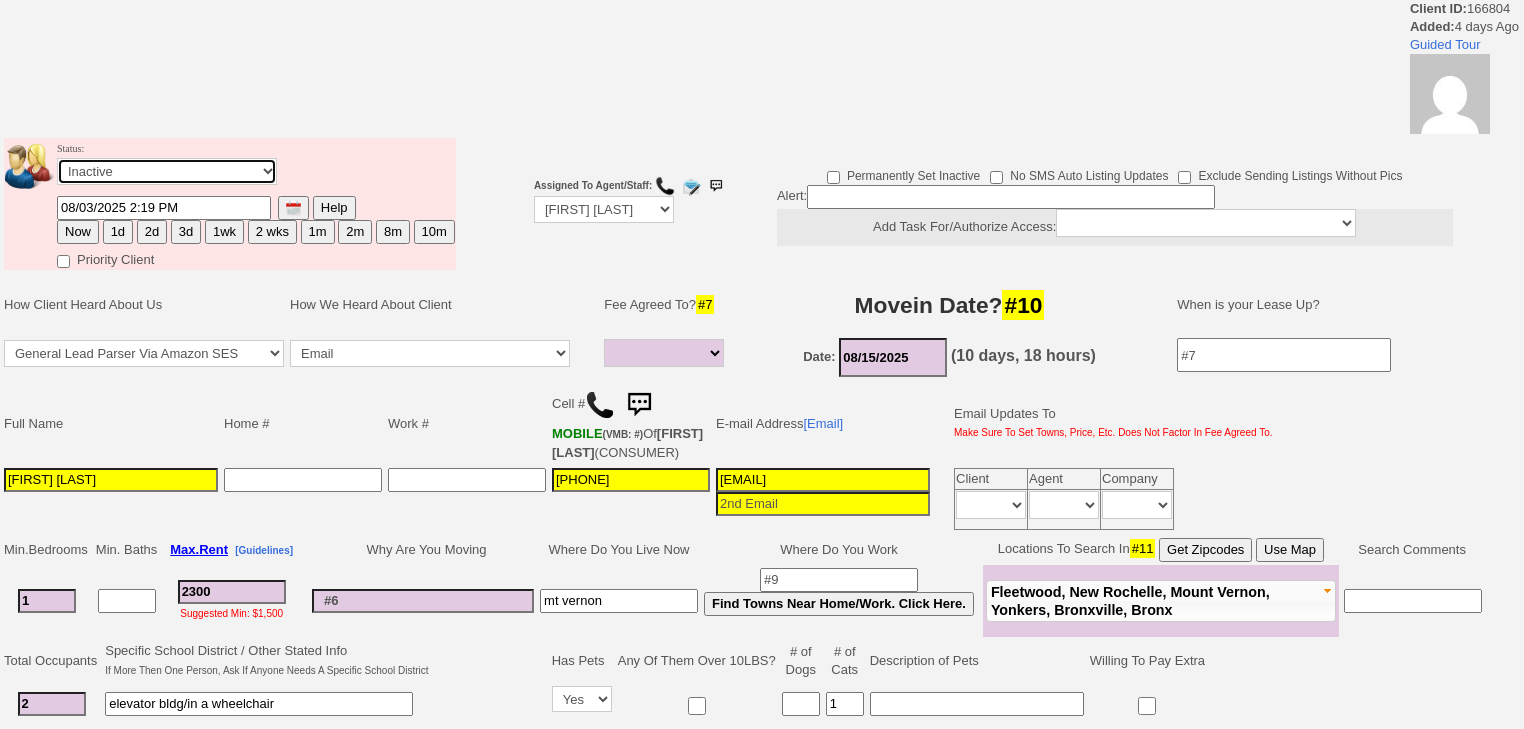 click on "Followup via Phone Followup via Email Followup When Section 8 Property Found Deal Closed - Followup Before Lease Expires Needs Email Address Needs Phone Number From Lead Source HSH is Awaiting Response To Automatic Email Form Incomplete Inactive" at bounding box center [167, 171] 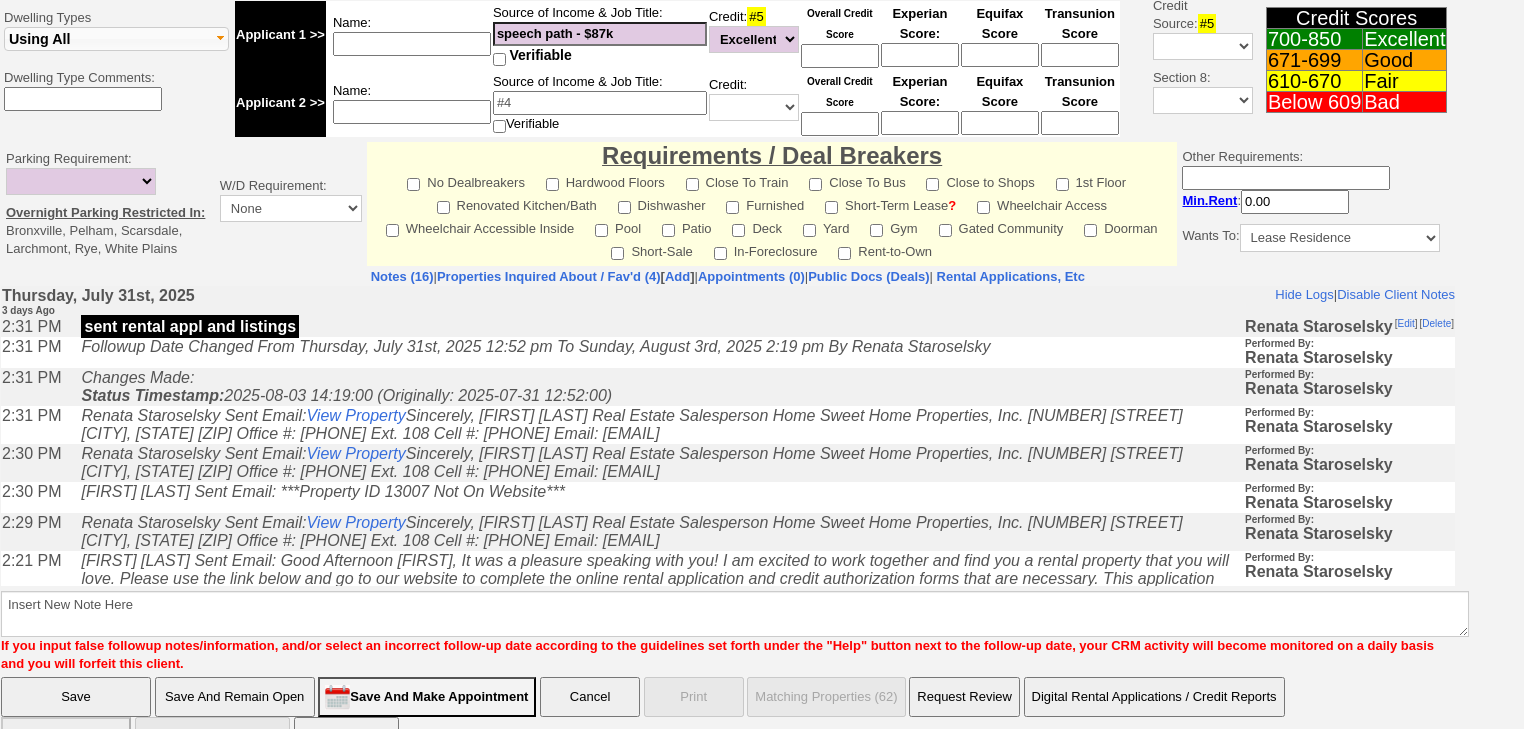 scroll, scrollTop: 782, scrollLeft: 0, axis: vertical 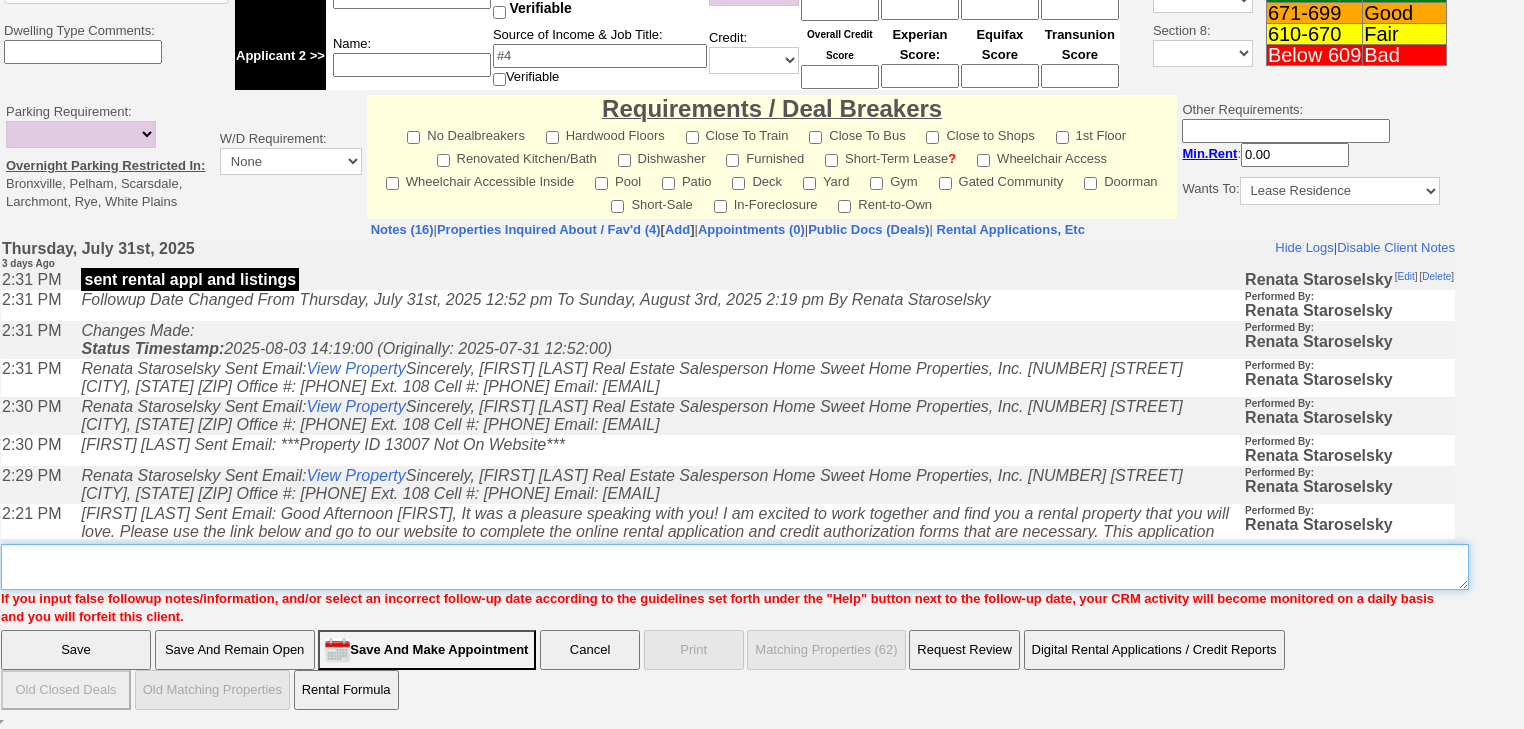 click on "Insert New Note Here" at bounding box center [735, 567] 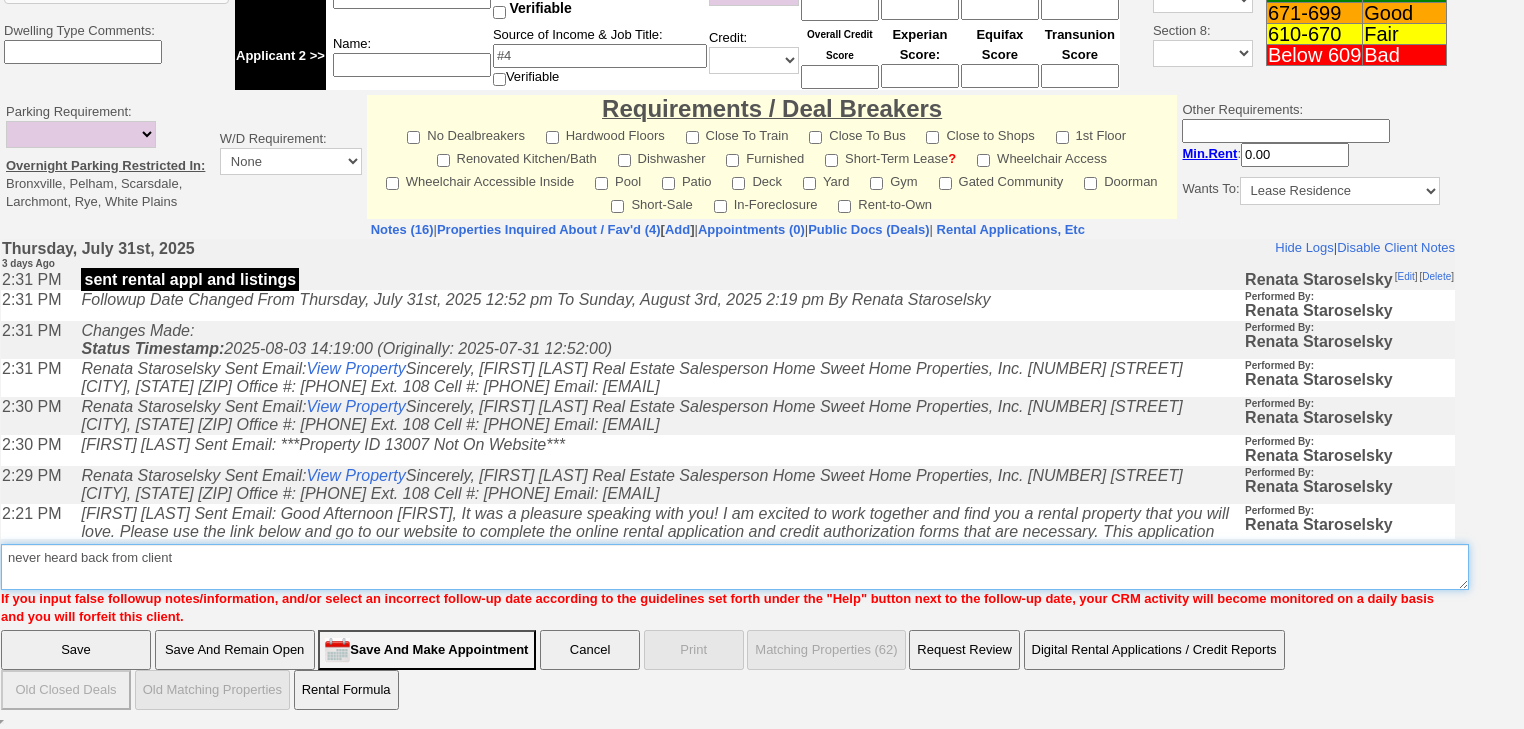 type on "never heard back from client" 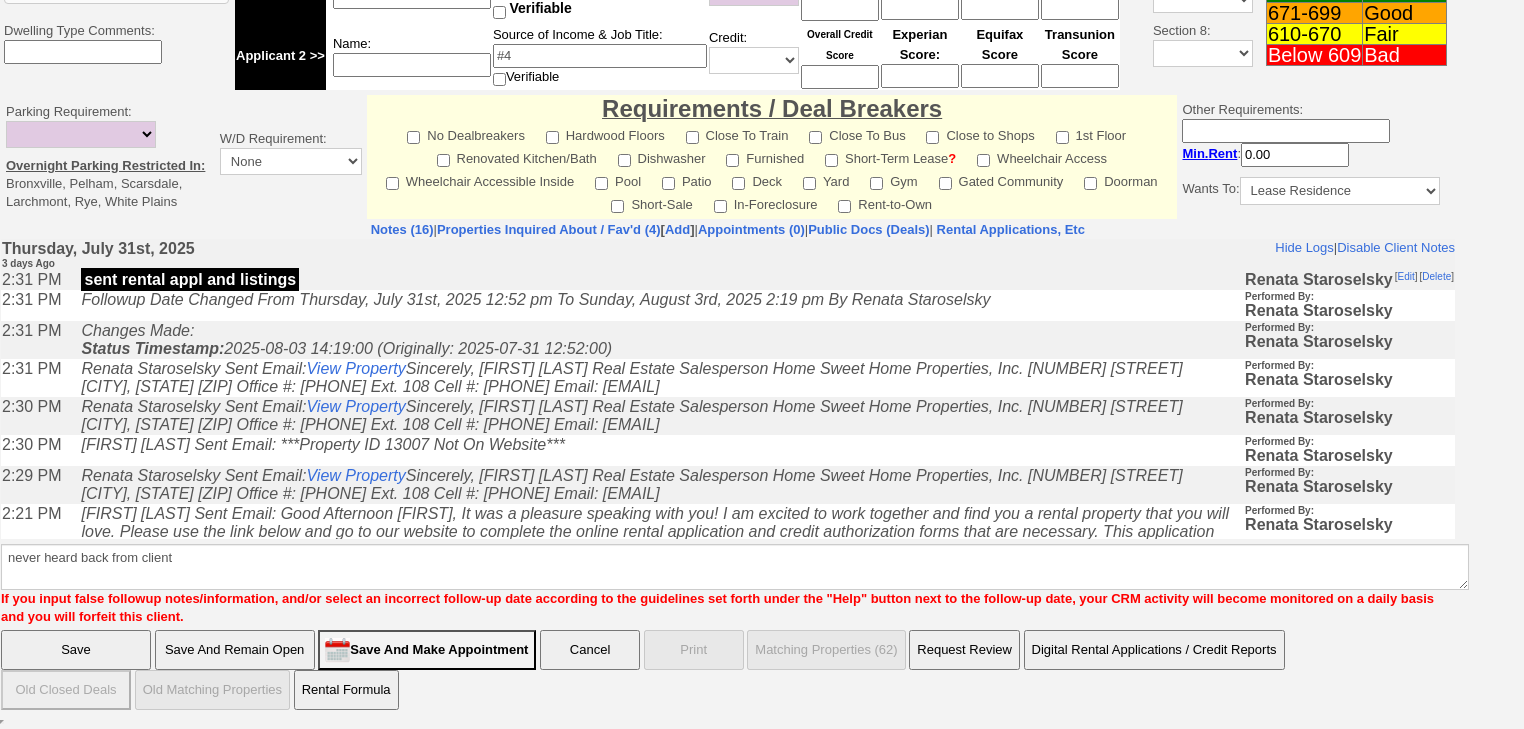 click on "Save" at bounding box center [76, 650] 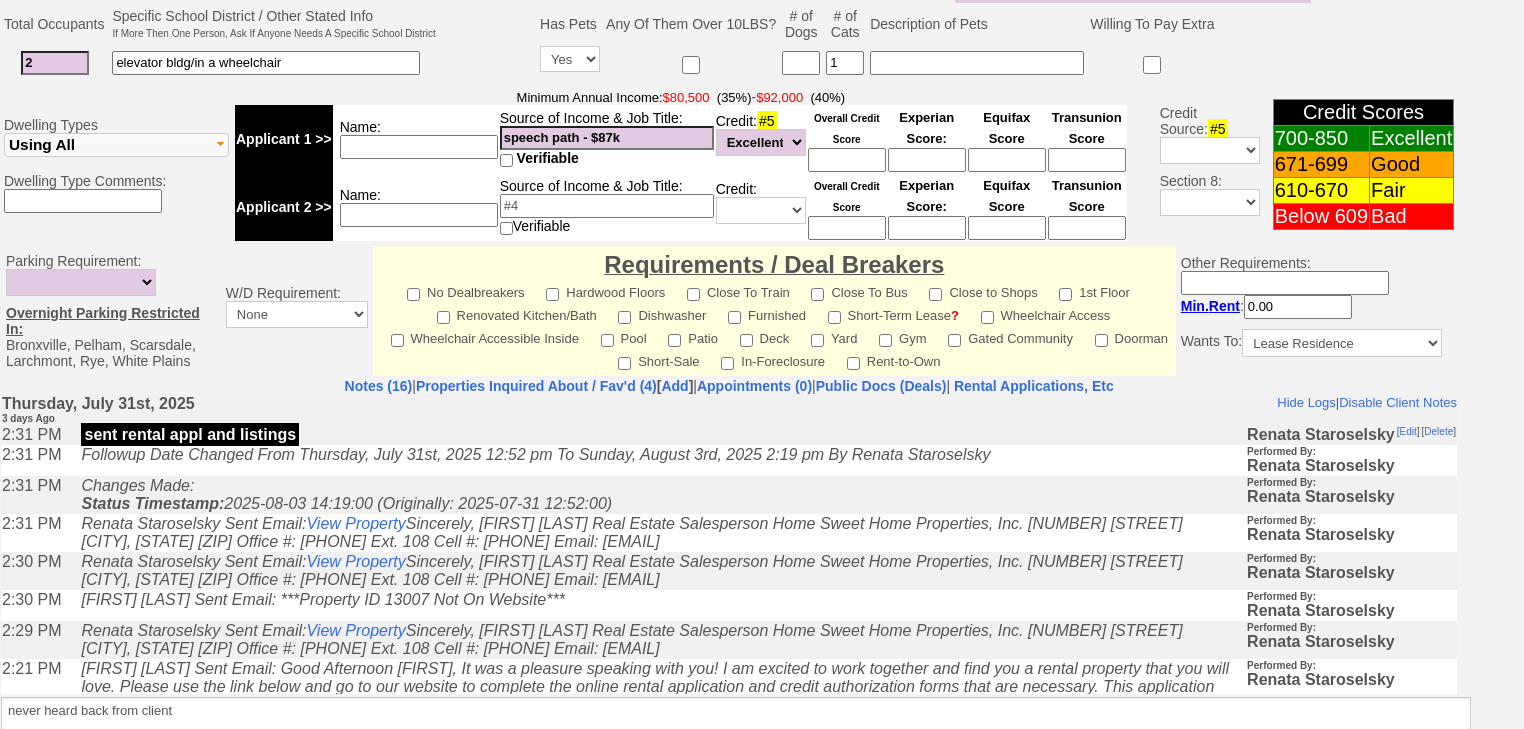 scroll, scrollTop: 769, scrollLeft: 0, axis: vertical 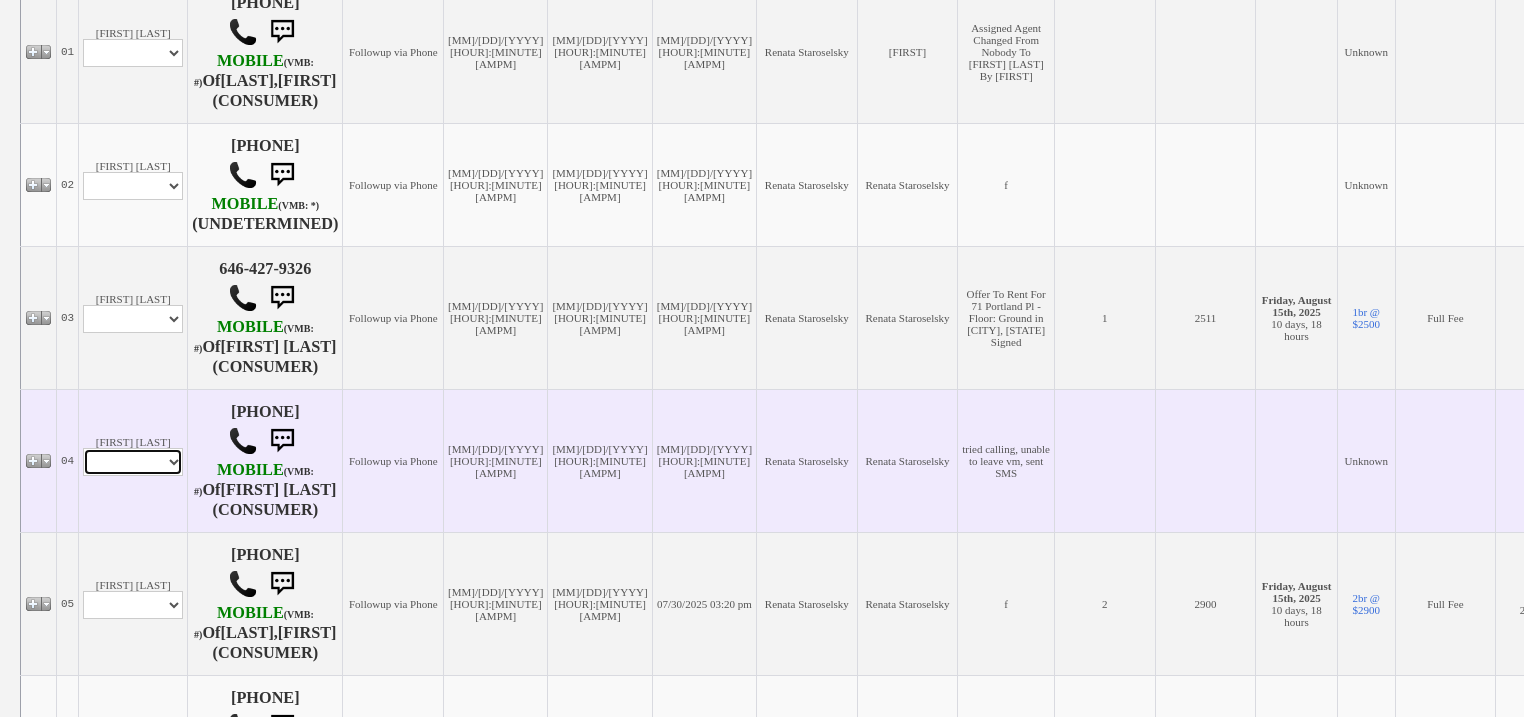 click on "Profile
Edit
Print
Email Externally (Will Not Be Tracked In CRM)
Closed Deals" at bounding box center [133, 462] 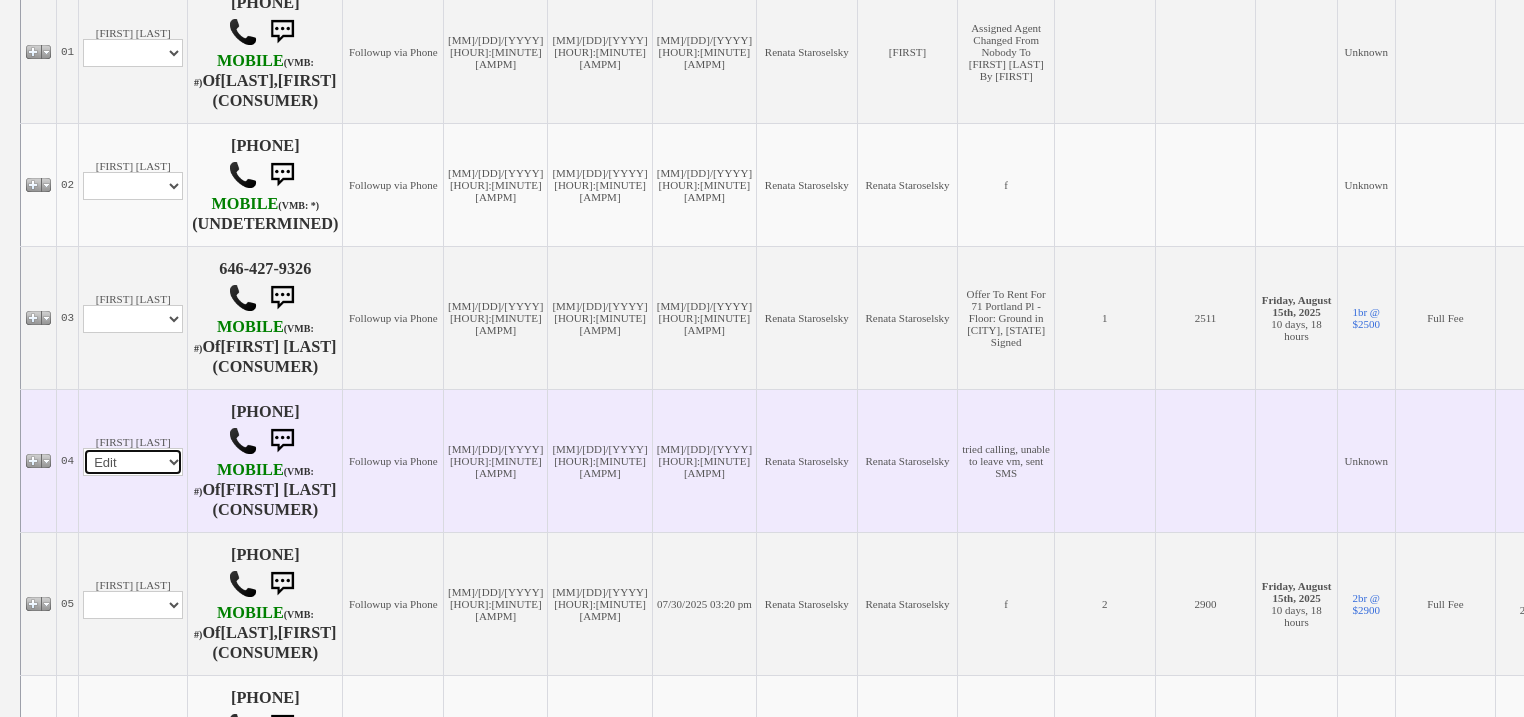 click on "Profile
Edit
Print
Email Externally (Will Not Be Tracked In CRM)
Closed Deals" at bounding box center [133, 462] 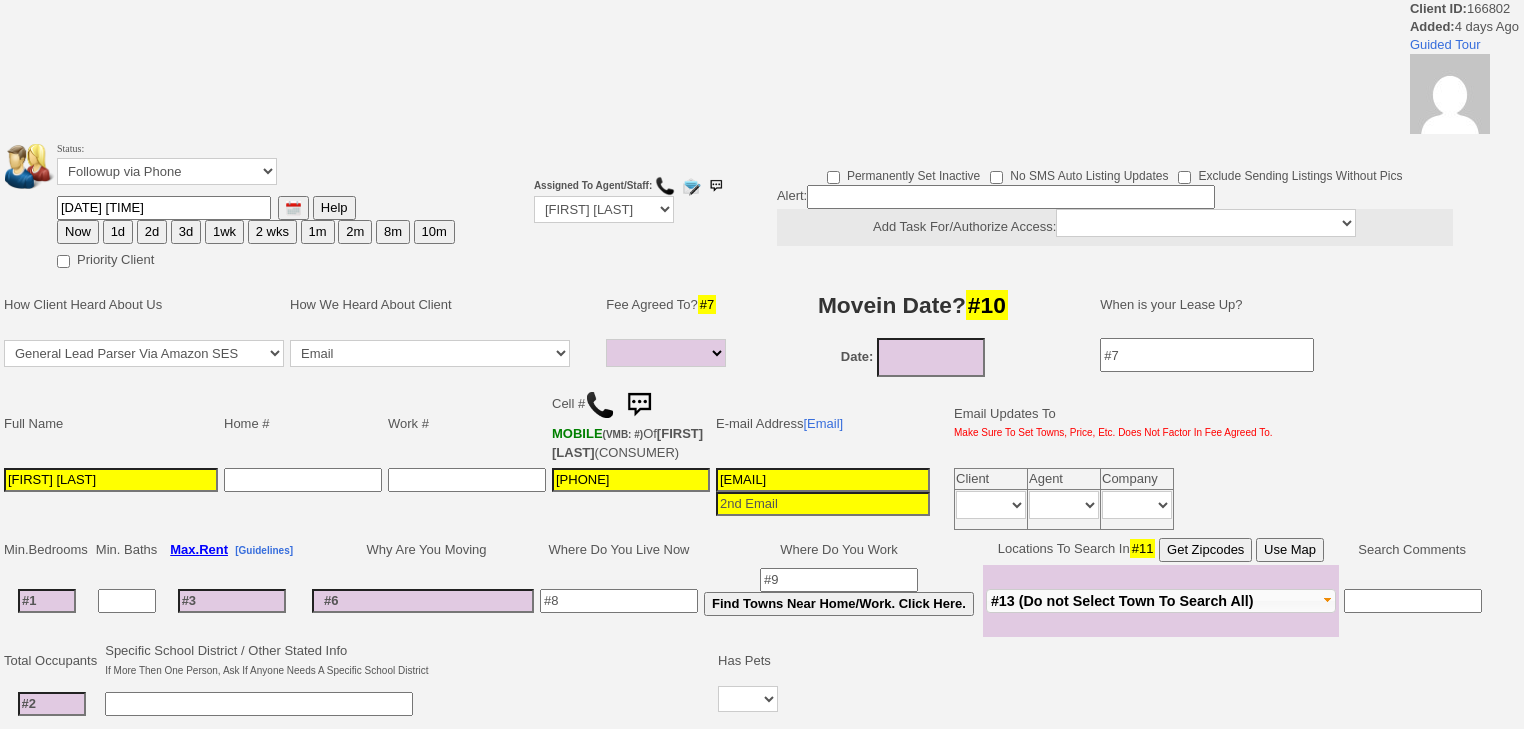 select 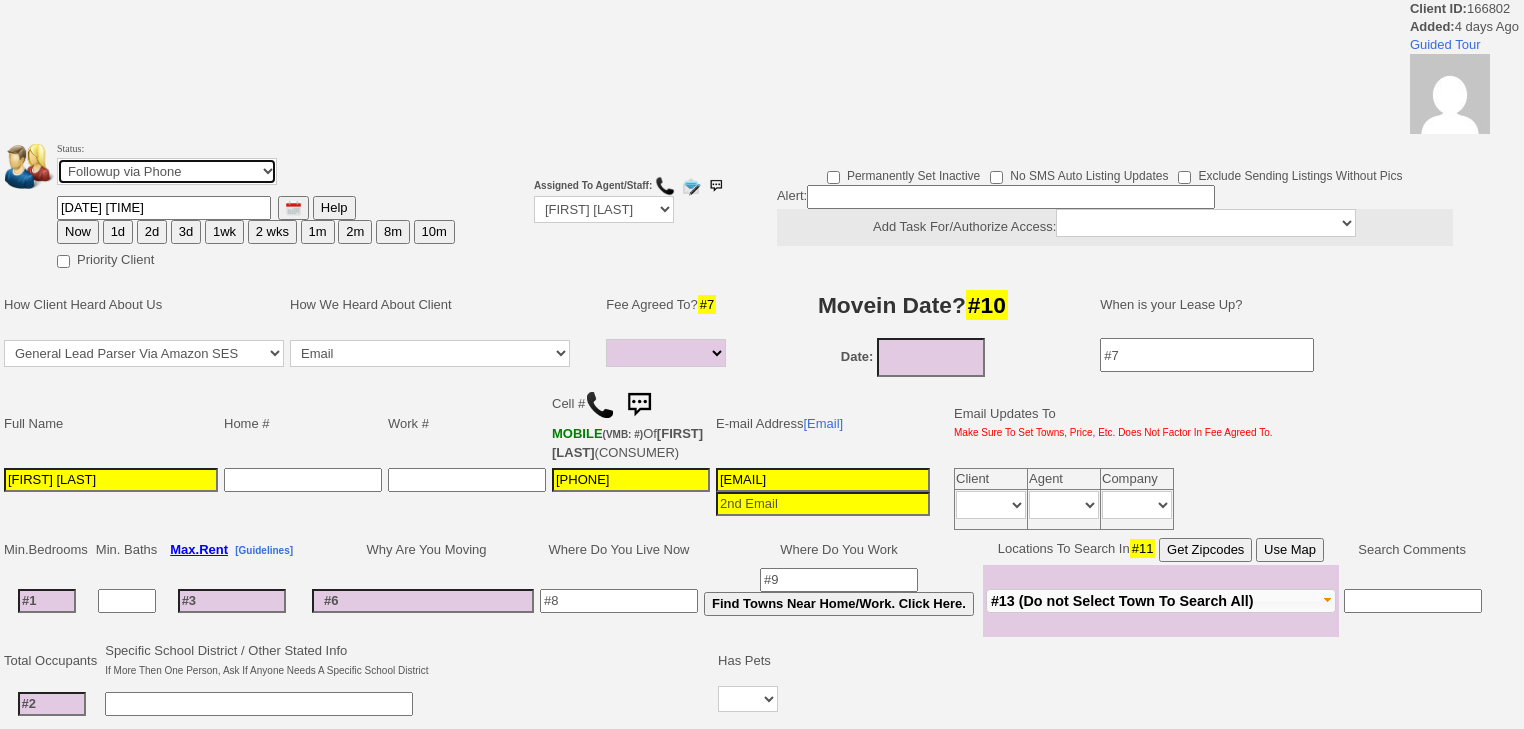 click on "Followup via Phone Followup via Email Followup When Section 8 Property Found Deal Closed - Followup Before Lease Expires Needs Email Address Needs Phone Number From Lead Source HSH is Awaiting Response To Automatic Email Form Incomplete Inactive" at bounding box center (167, 171) 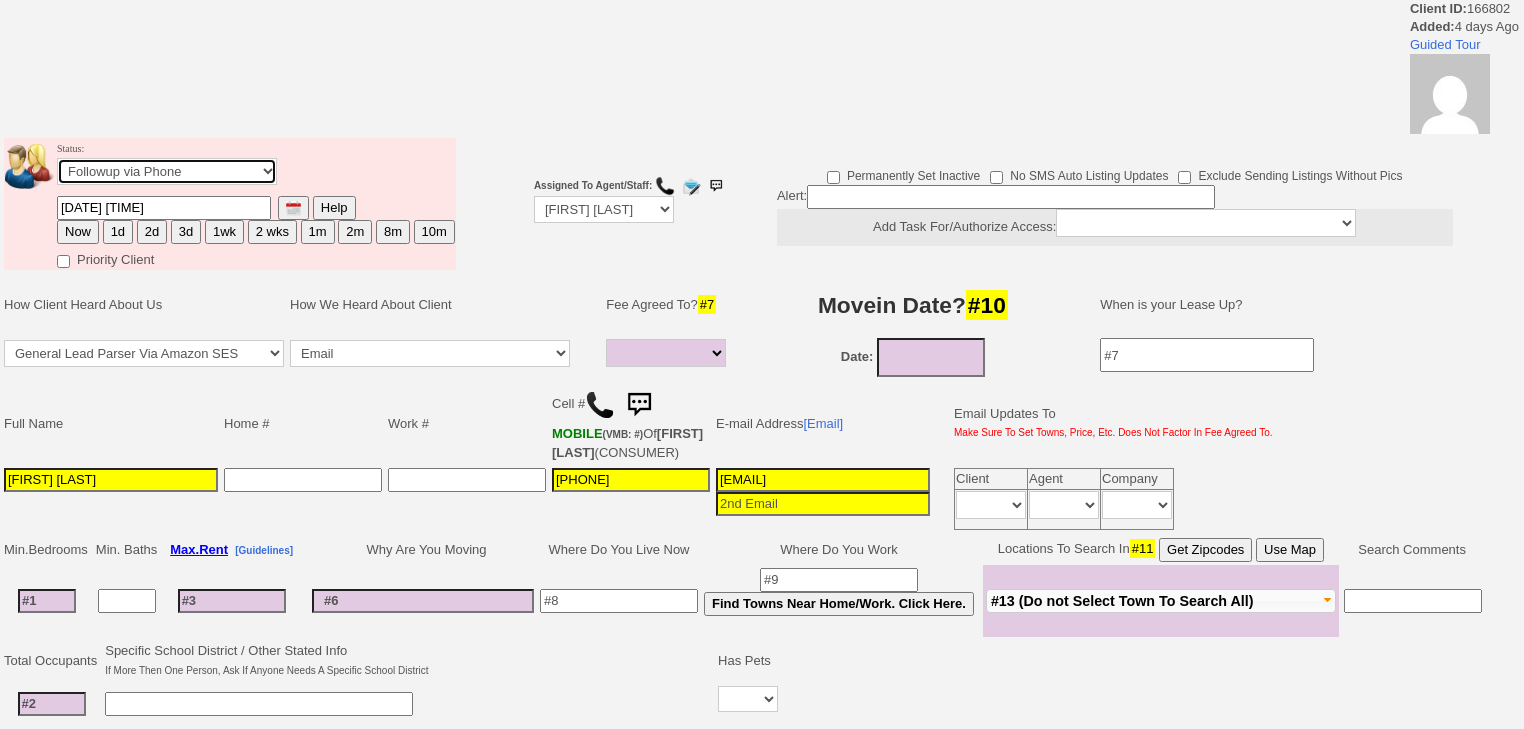 select on "Inactive" 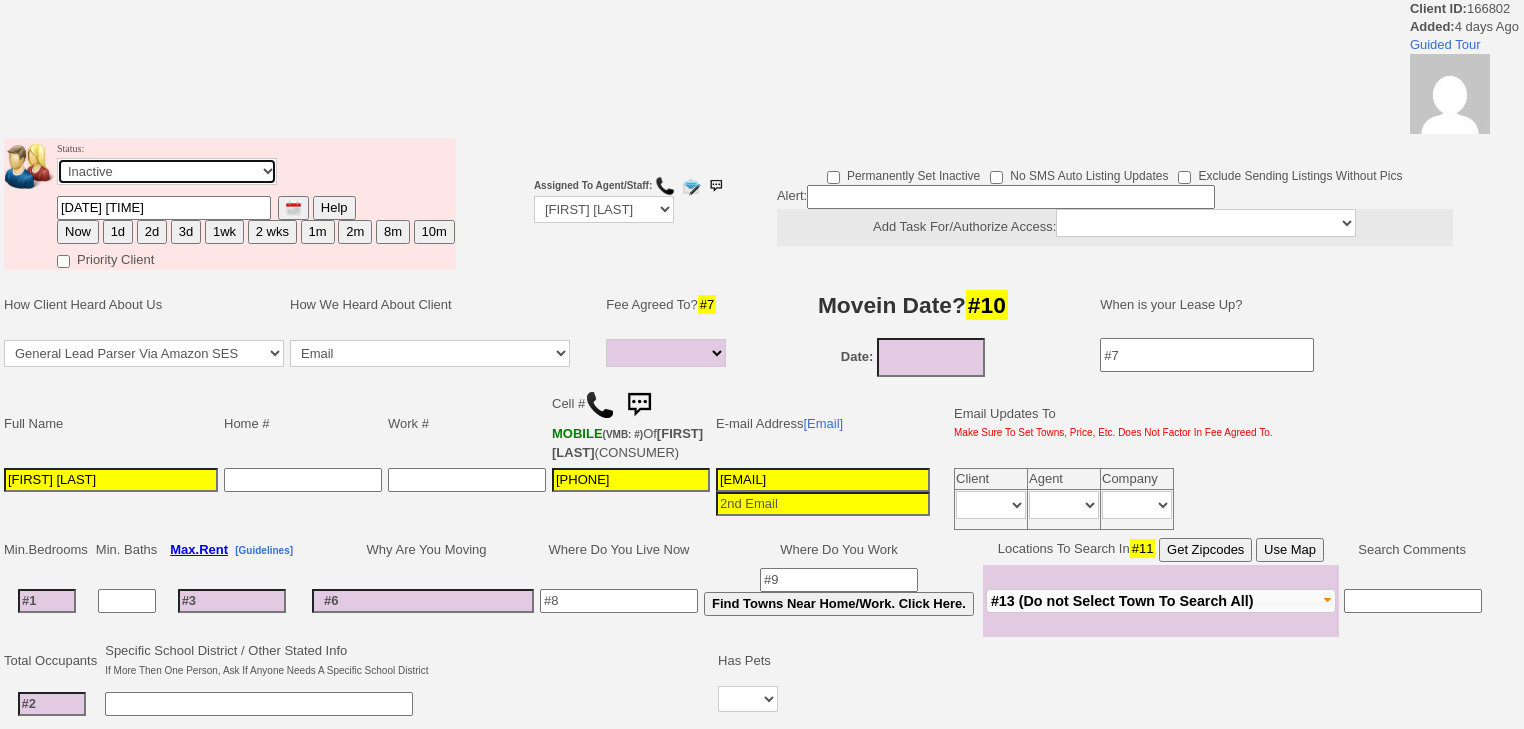 click on "Followup via Phone Followup via Email Followup When Section 8 Property Found Deal Closed - Followup Before Lease Expires Needs Email Address Needs Phone Number From Lead Source HSH is Awaiting Response To Automatic Email Form Incomplete Inactive" at bounding box center [167, 171] 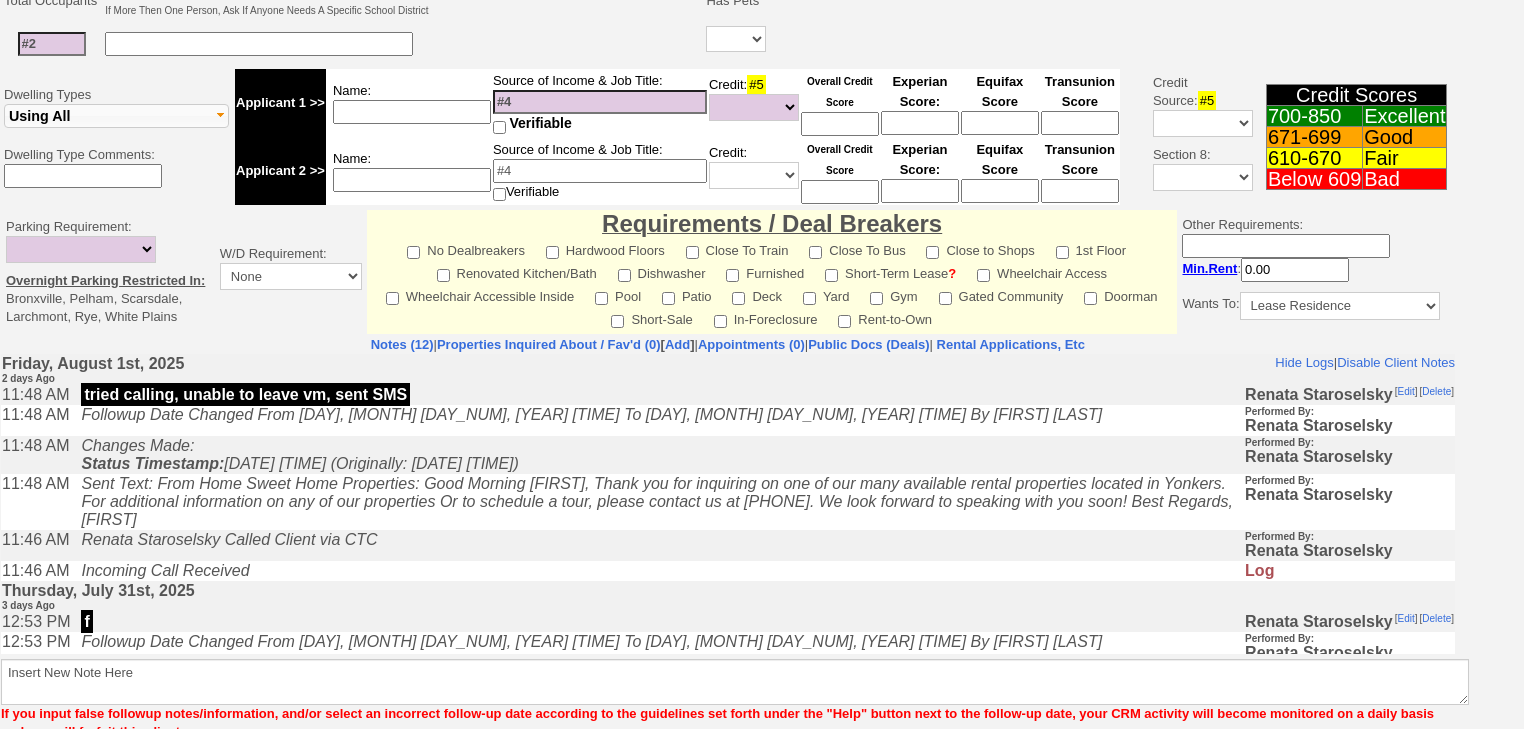 scroll, scrollTop: 764, scrollLeft: 0, axis: vertical 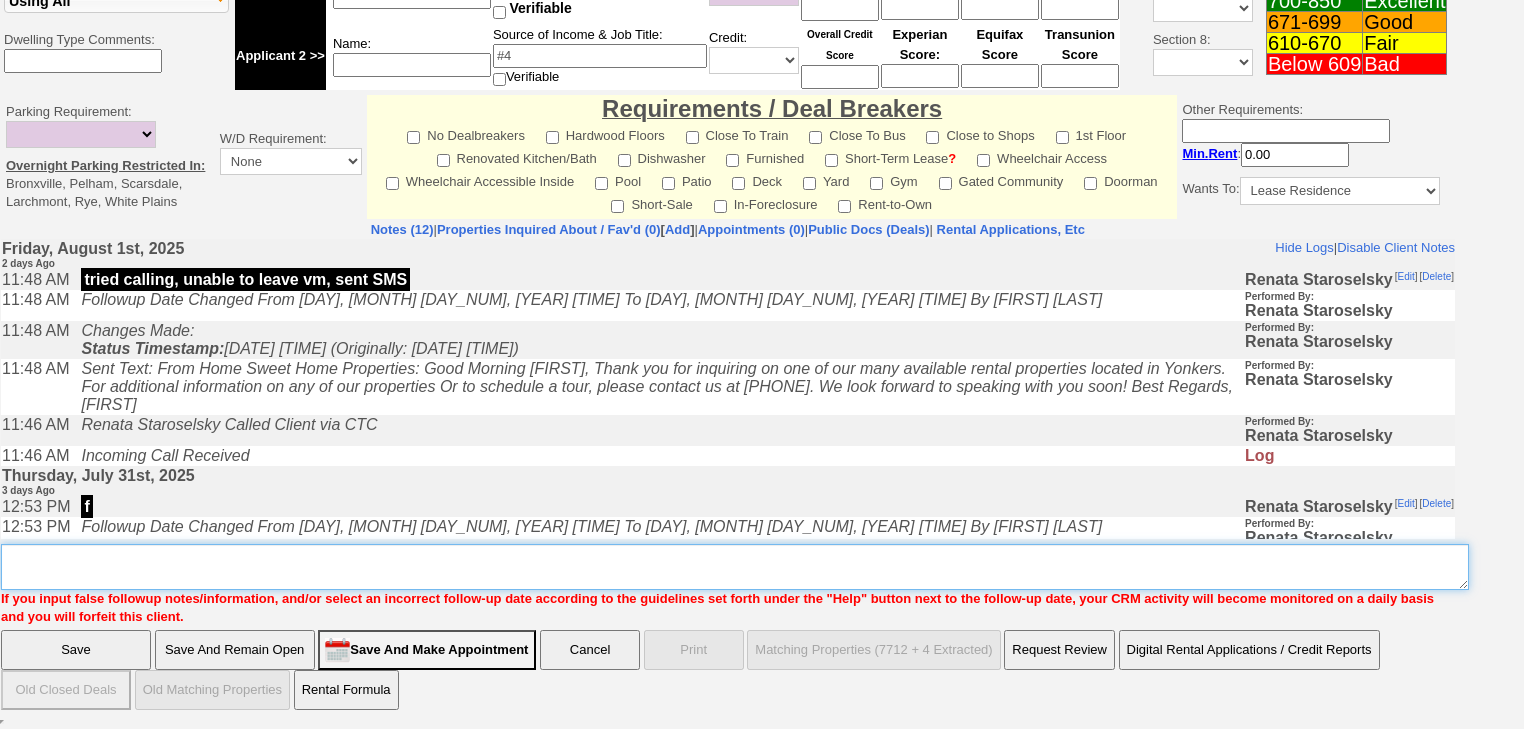 click on "Insert New Note Here" at bounding box center [735, 567] 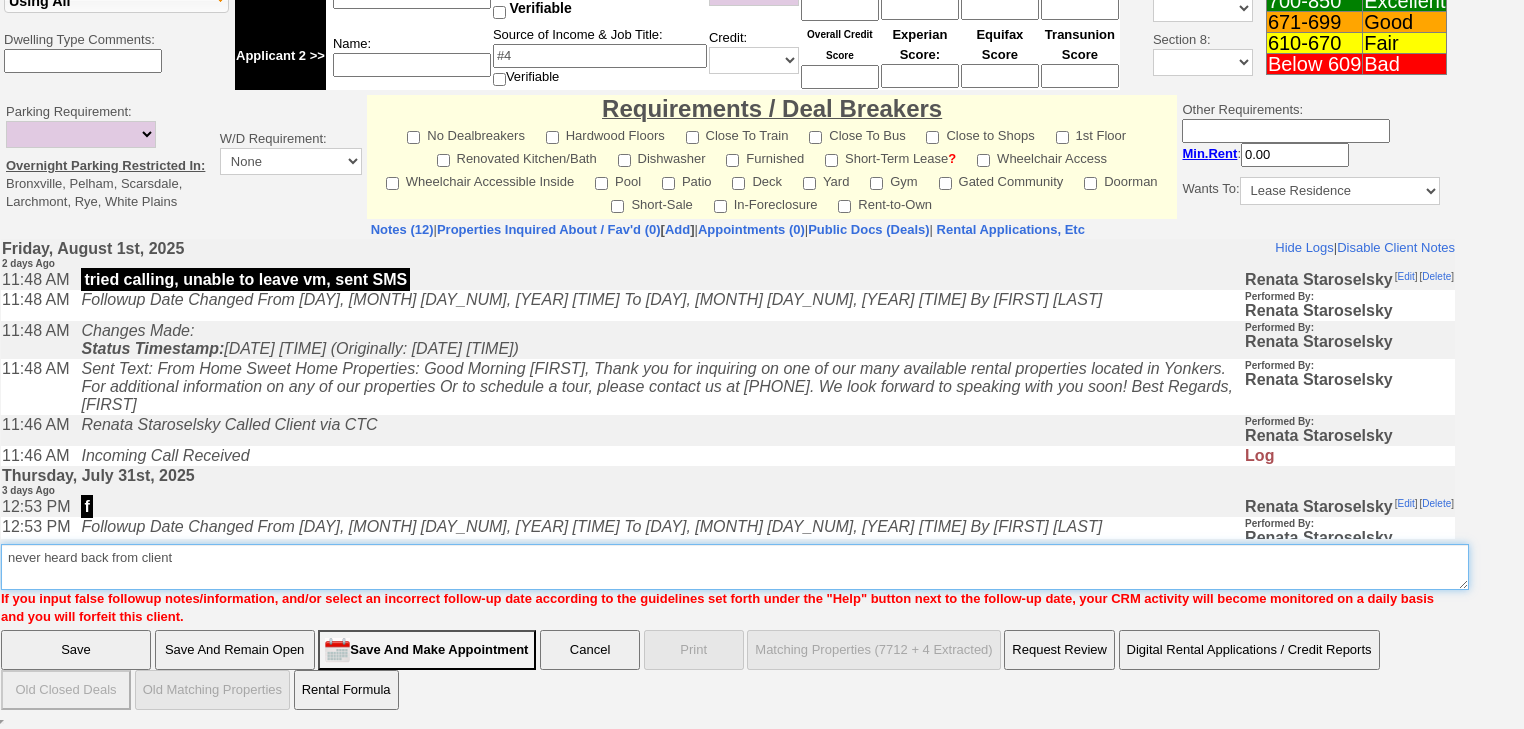 type on "never heard back from client" 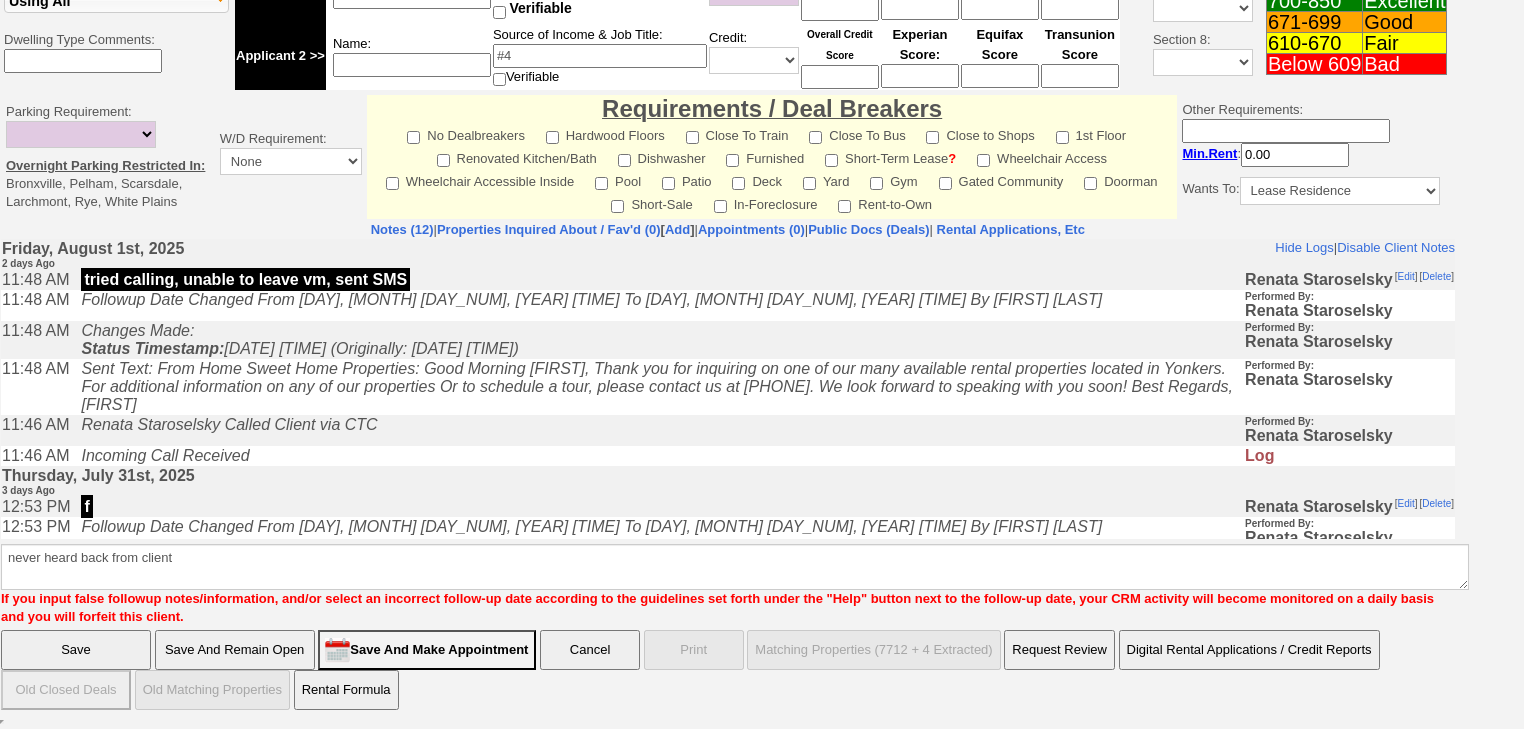 click on "Save" at bounding box center [76, 650] 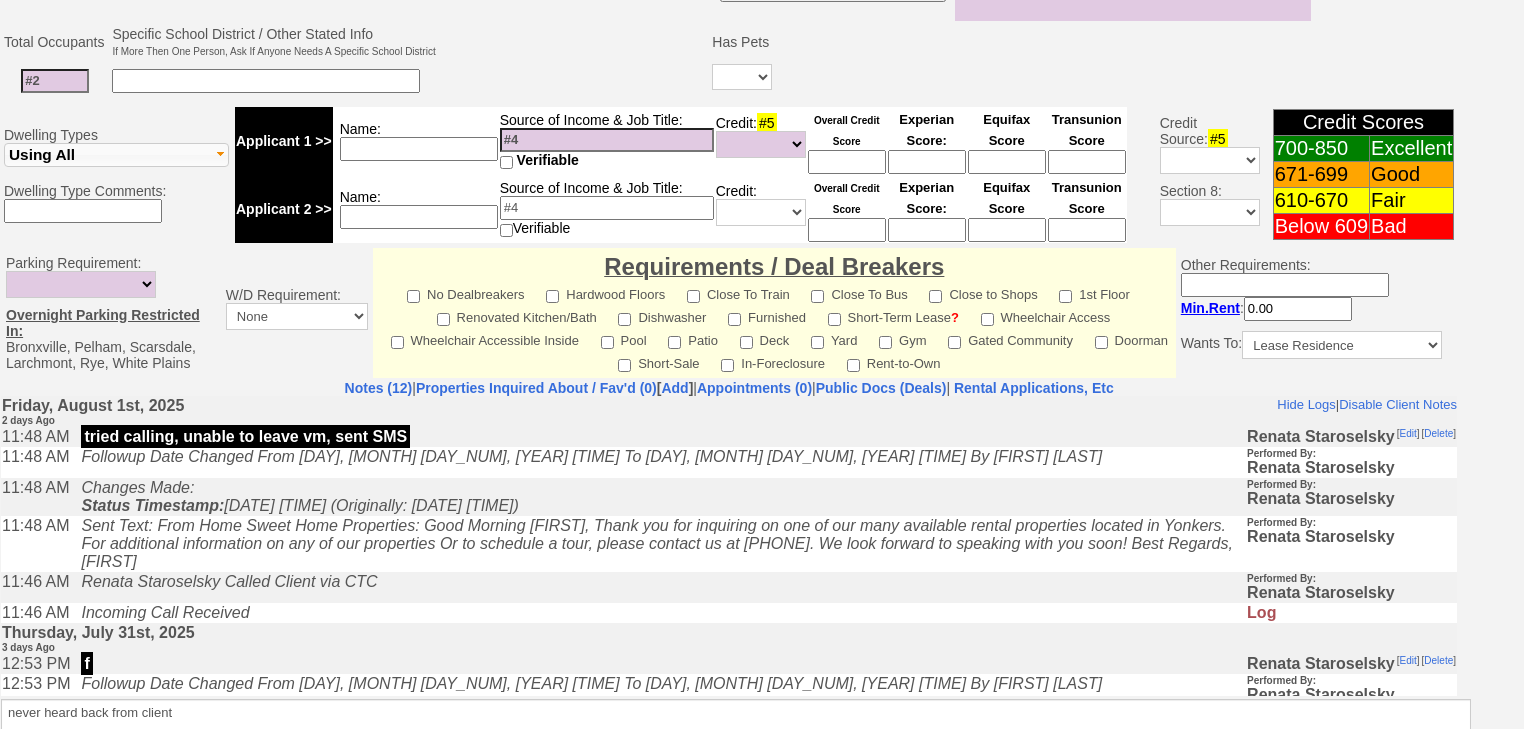 scroll, scrollTop: 752, scrollLeft: 0, axis: vertical 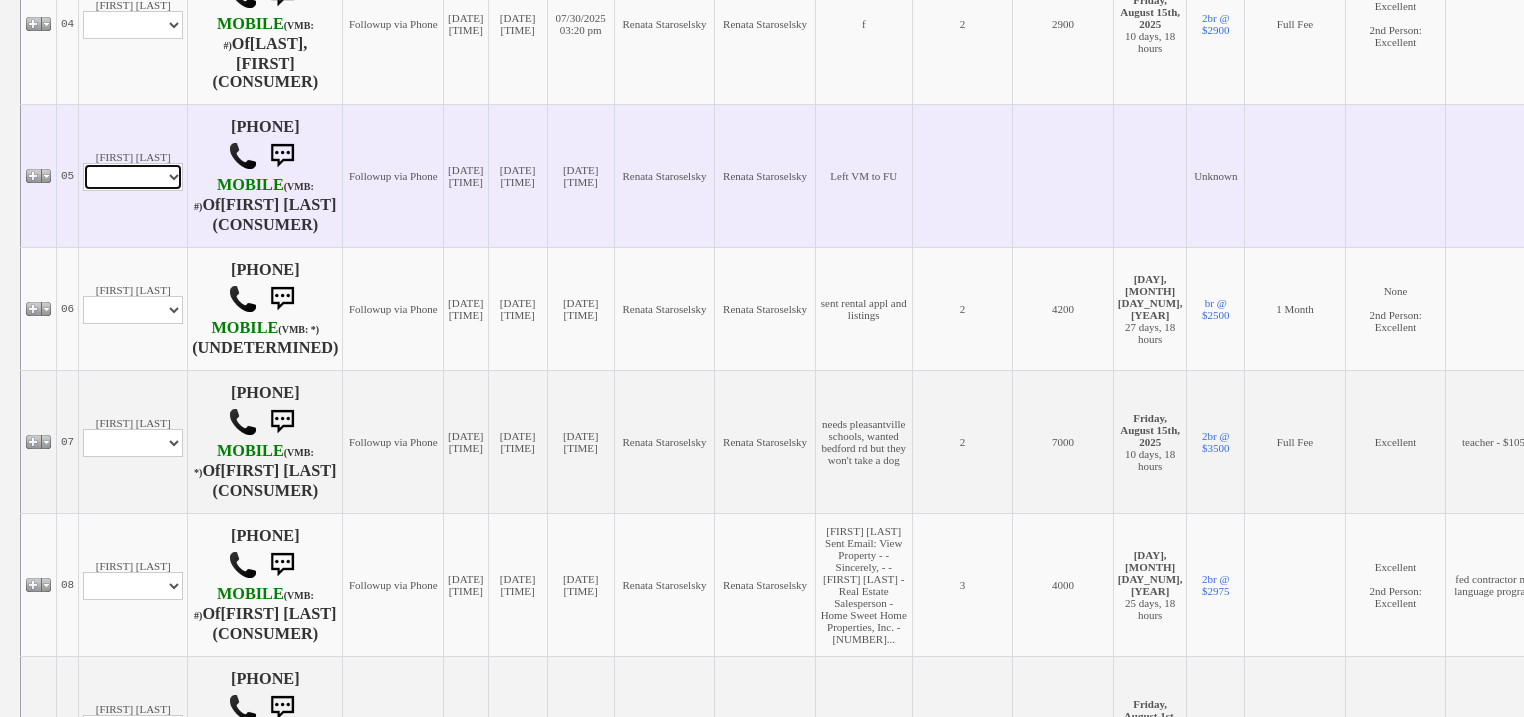 click on "Profile
Edit
Print
Email Externally (Will Not Be Tracked In CRM)
Closed Deals" at bounding box center (133, 177) 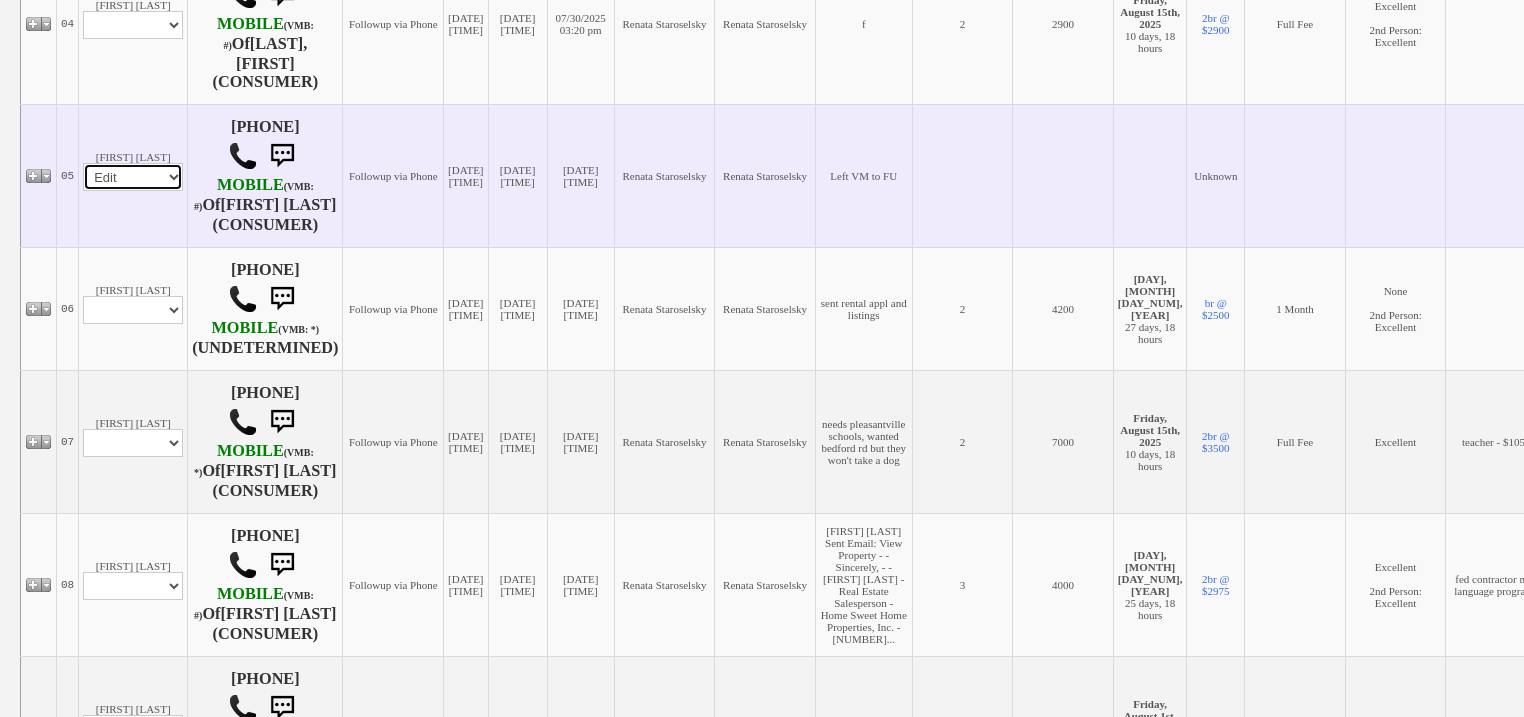 click on "Profile
Edit
Print
Email Externally (Will Not Be Tracked In CRM)
Closed Deals" at bounding box center (133, 177) 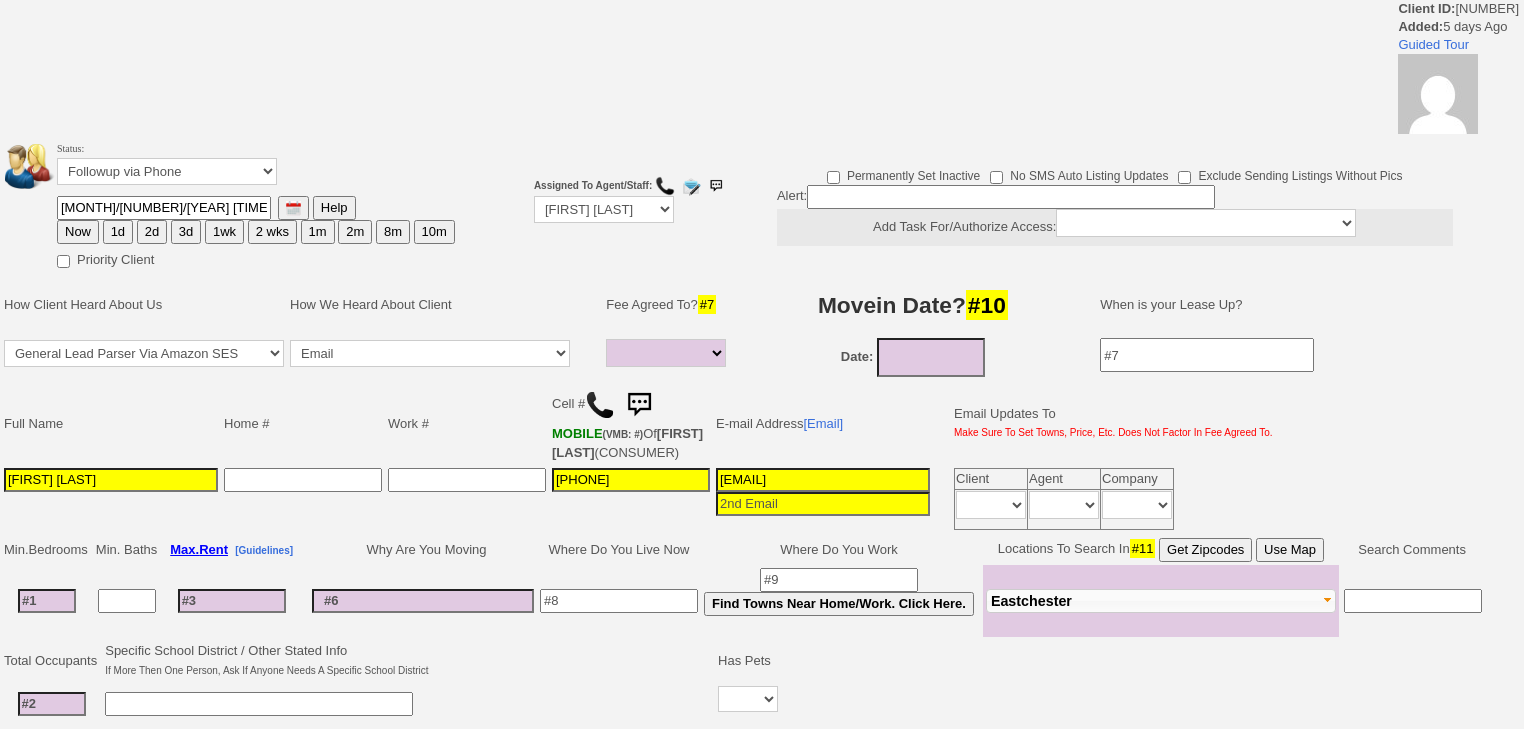 select 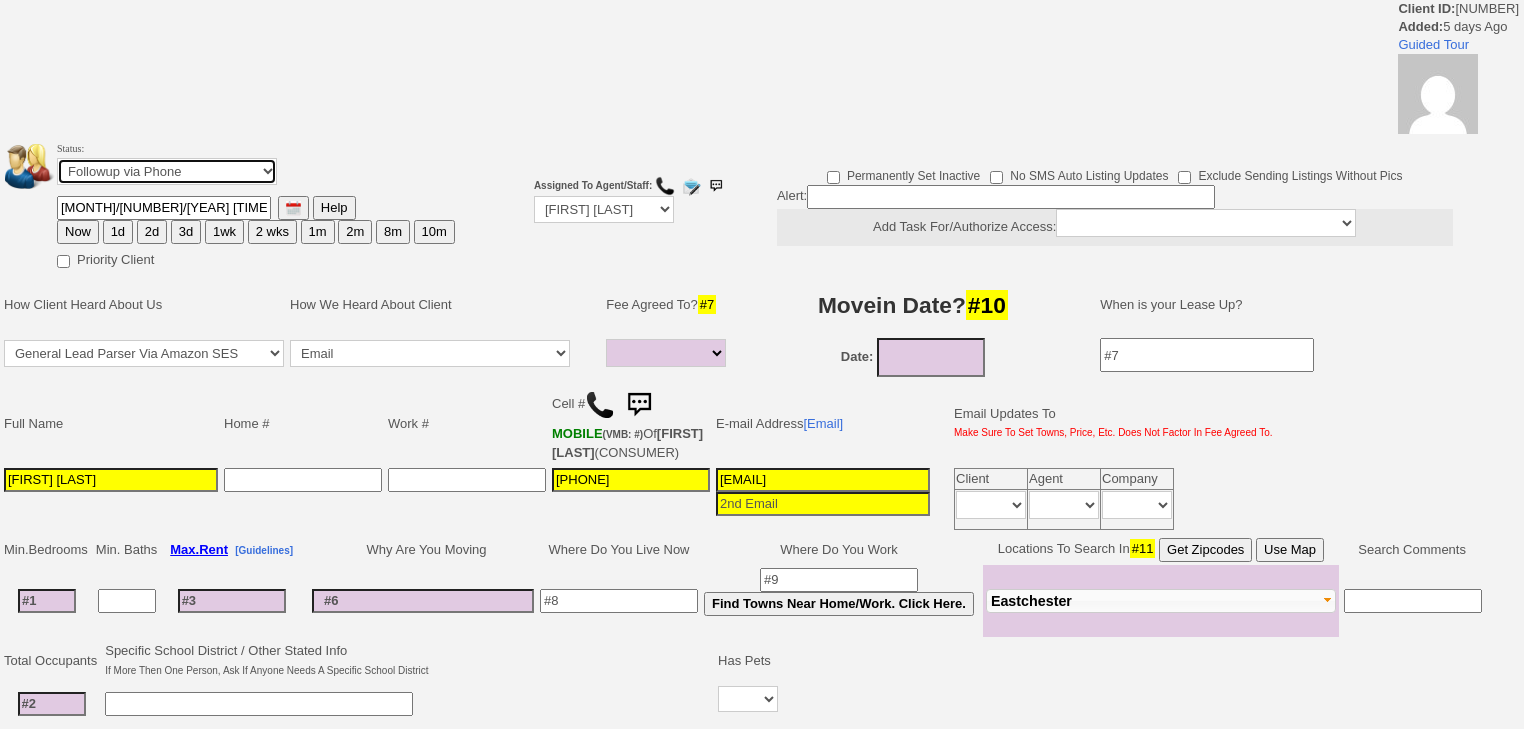 drag, startPoint x: 159, startPoint y: 167, endPoint x: 160, endPoint y: 180, distance: 13.038404 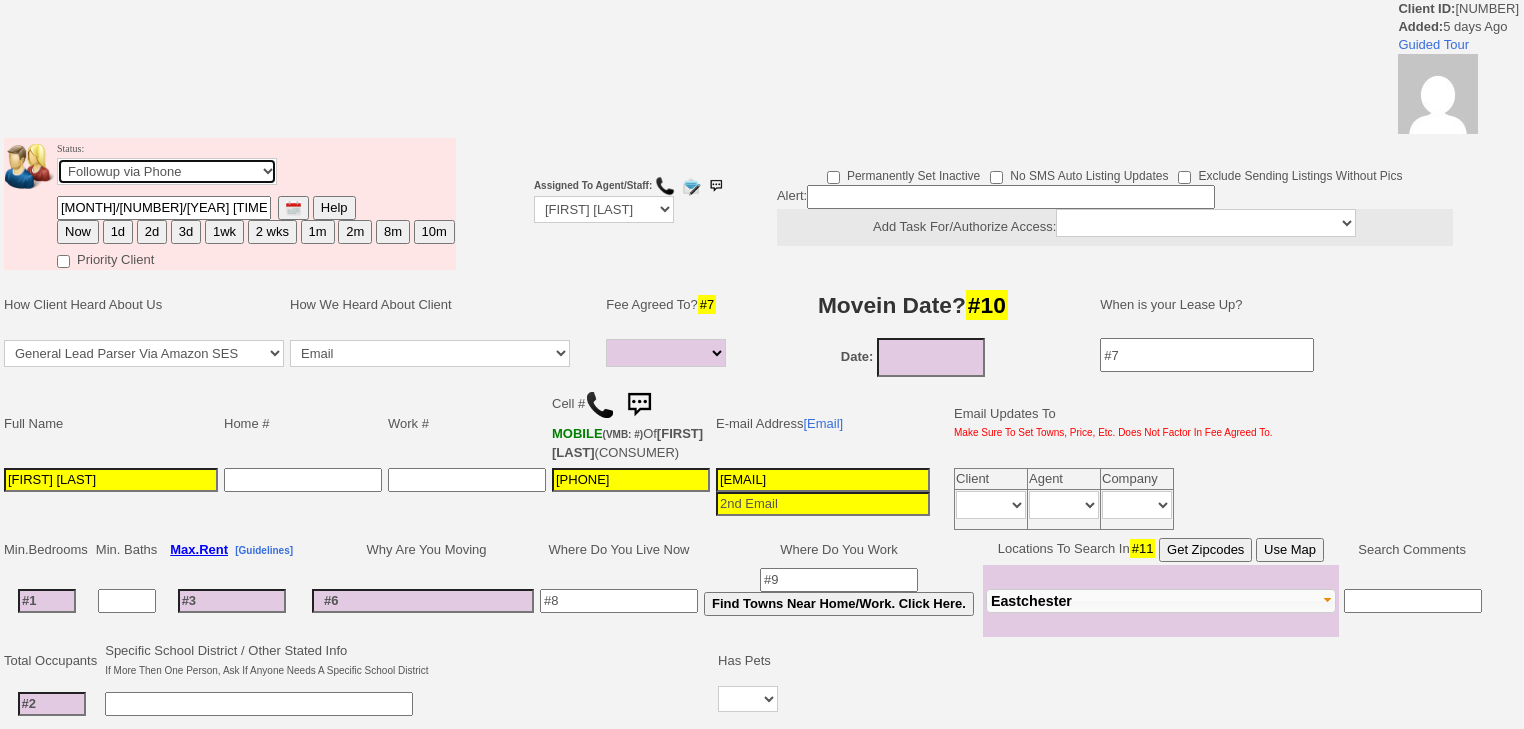 select on "Inactive" 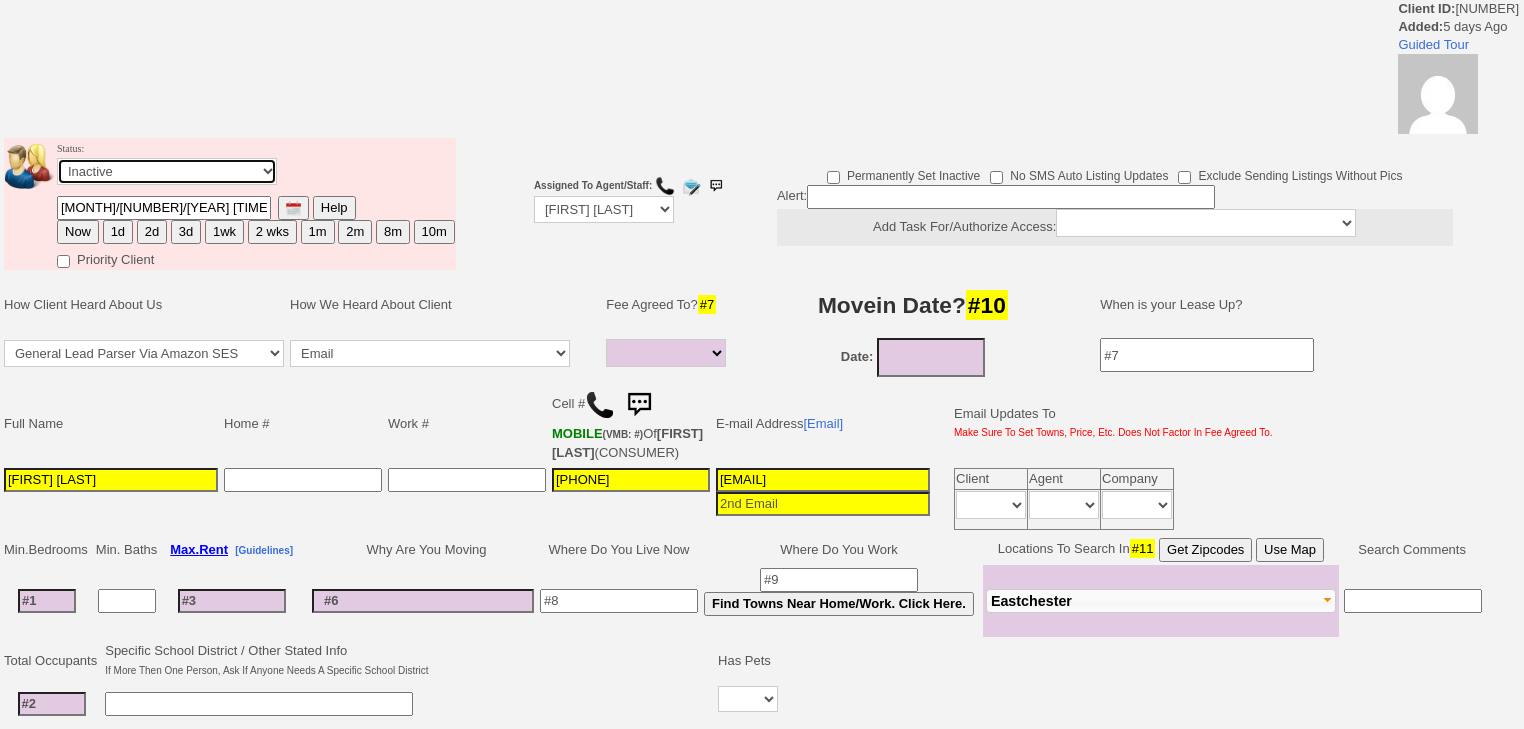 click on "Followup via Phone Followup via Email Followup When Section 8 Property Found Deal Closed - Followup Before Lease Expires Needs Email Address Needs Phone Number From Lead Source HSH is Awaiting Response To Automatic Email Form Incomplete Inactive" at bounding box center [167, 171] 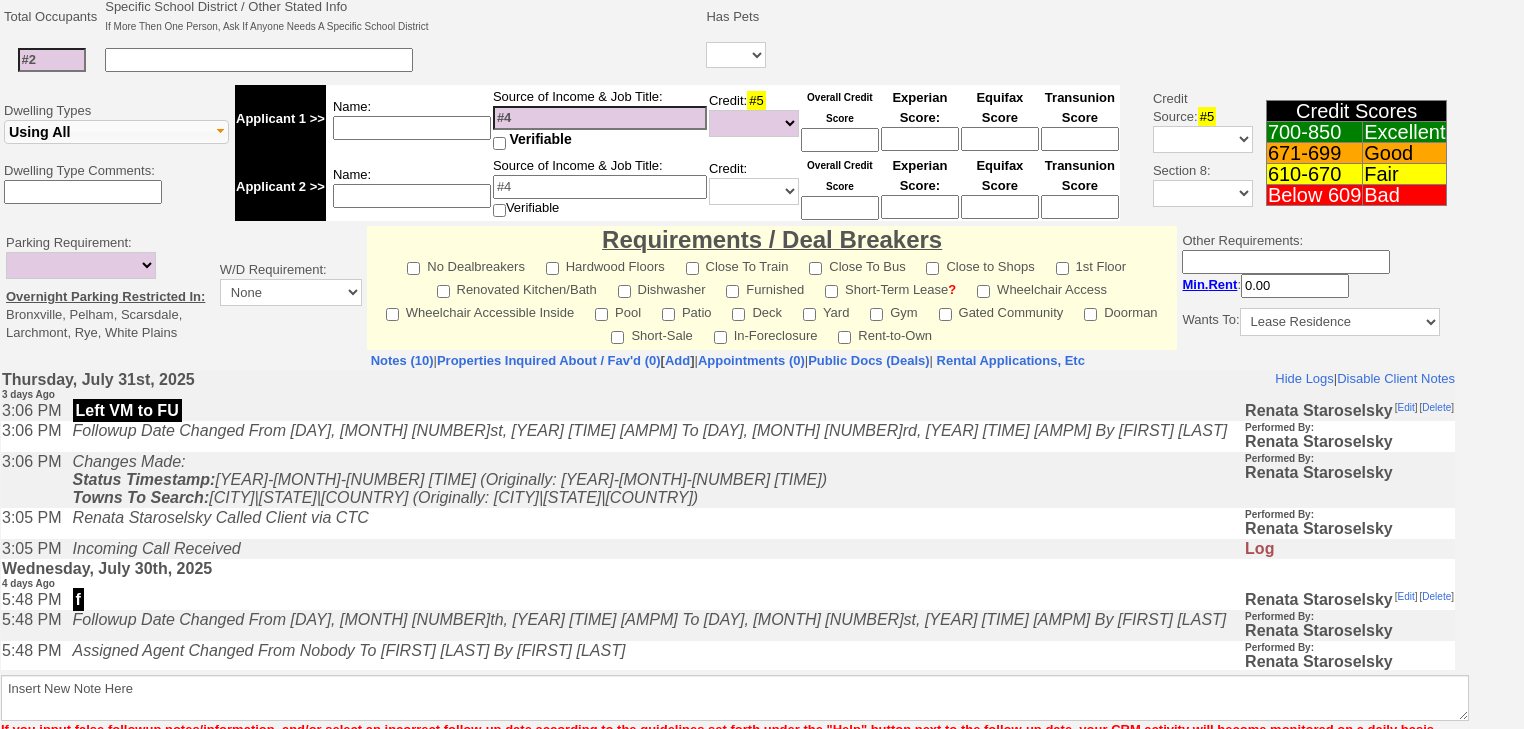 scroll, scrollTop: 746, scrollLeft: 0, axis: vertical 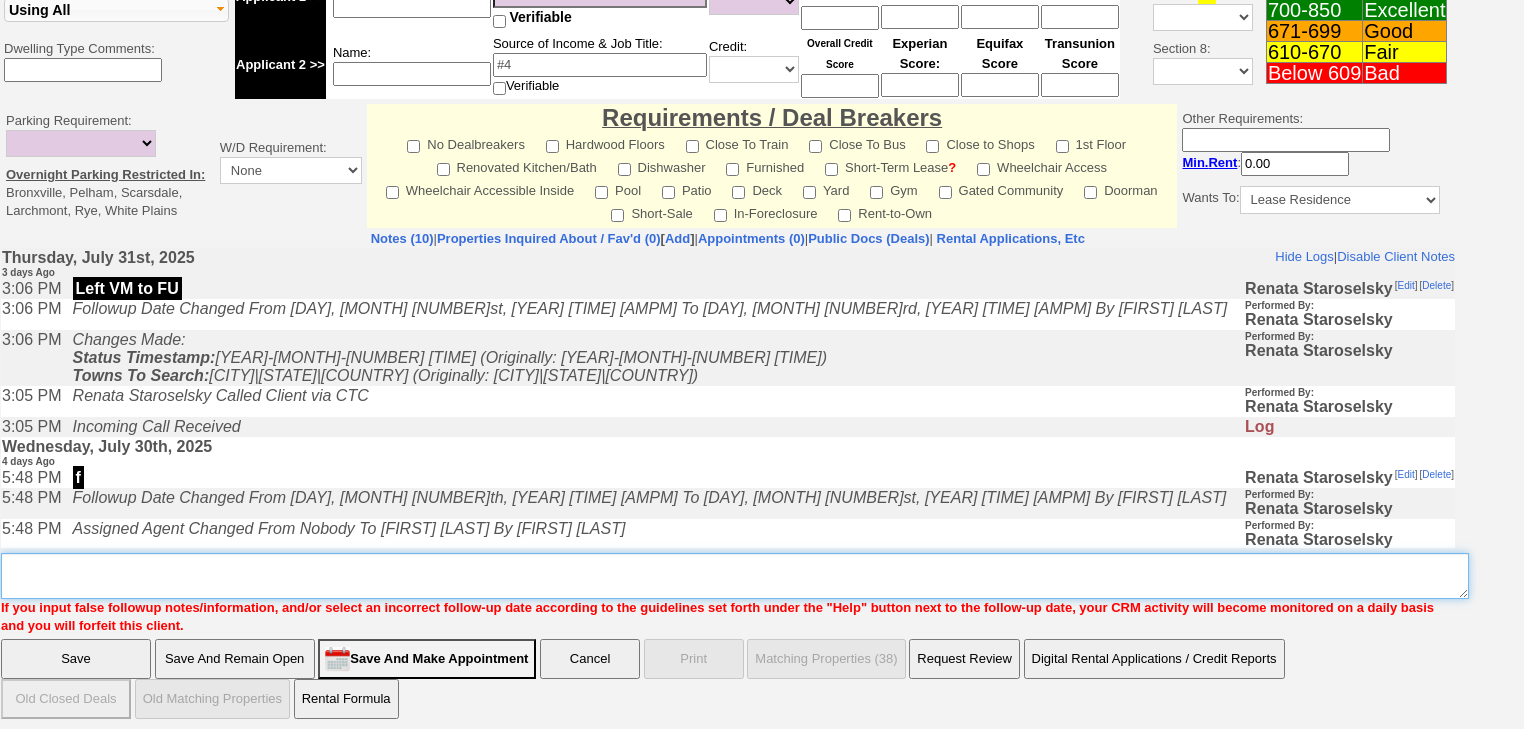 click on "Insert New Note Here" at bounding box center (735, 576) 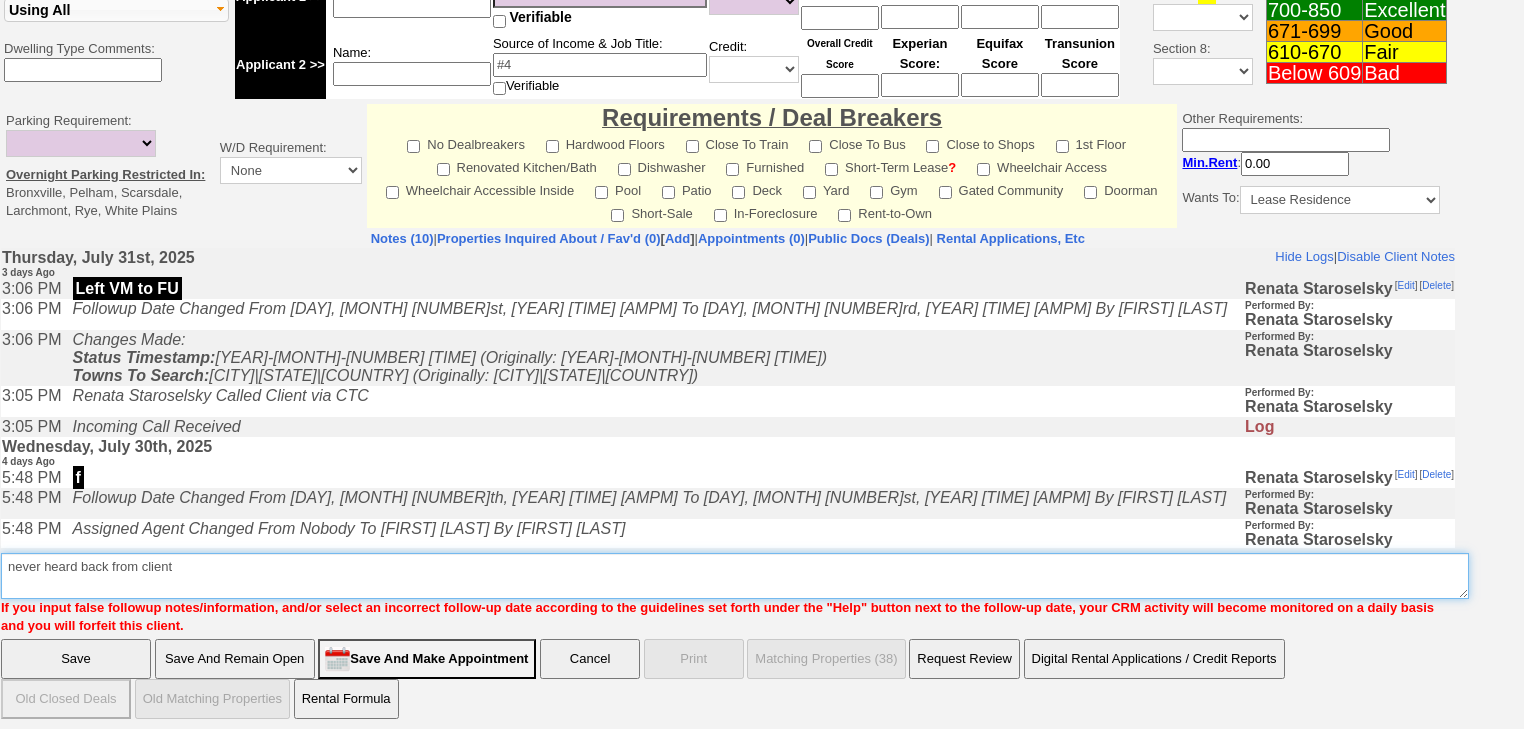 type on "never heard back from client" 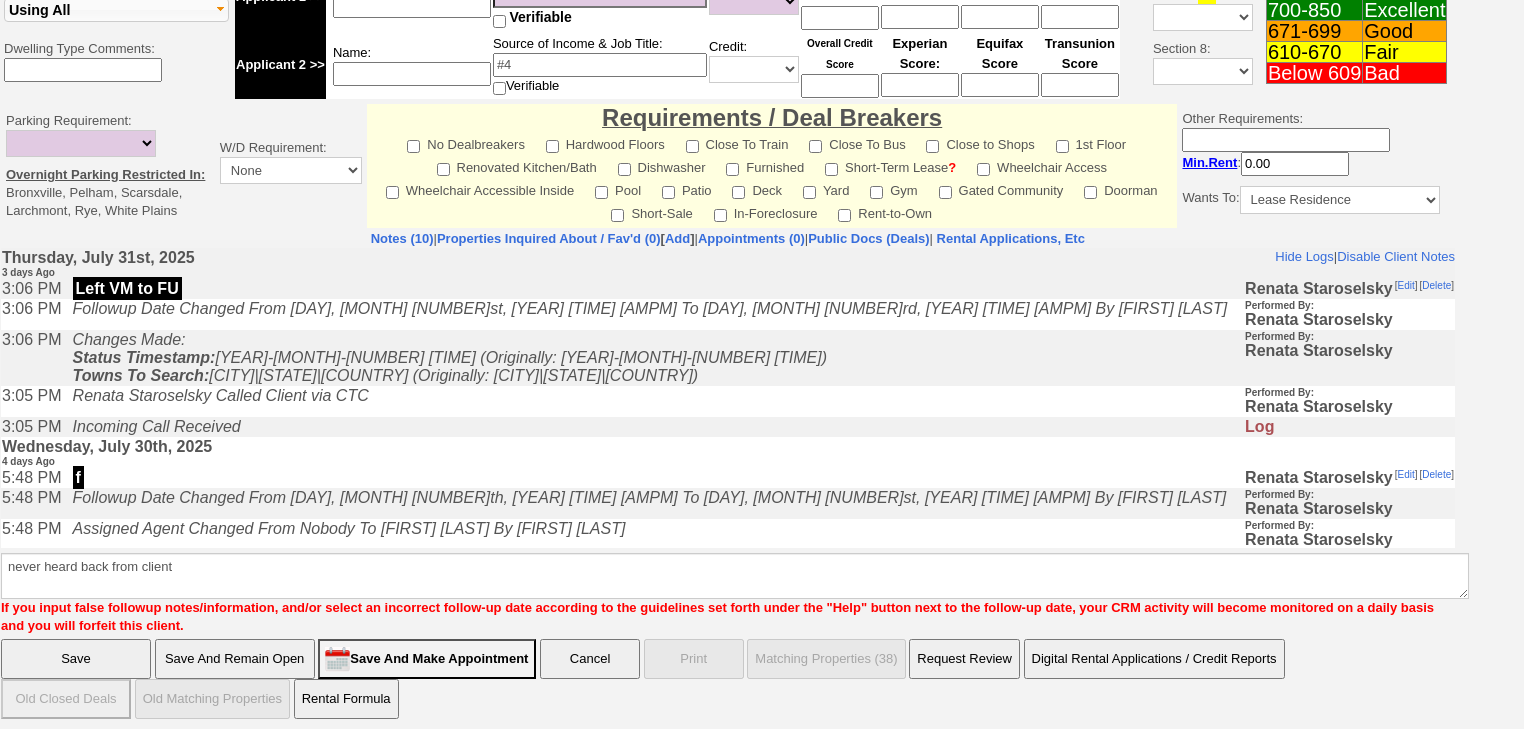click on "Save" at bounding box center (76, 659) 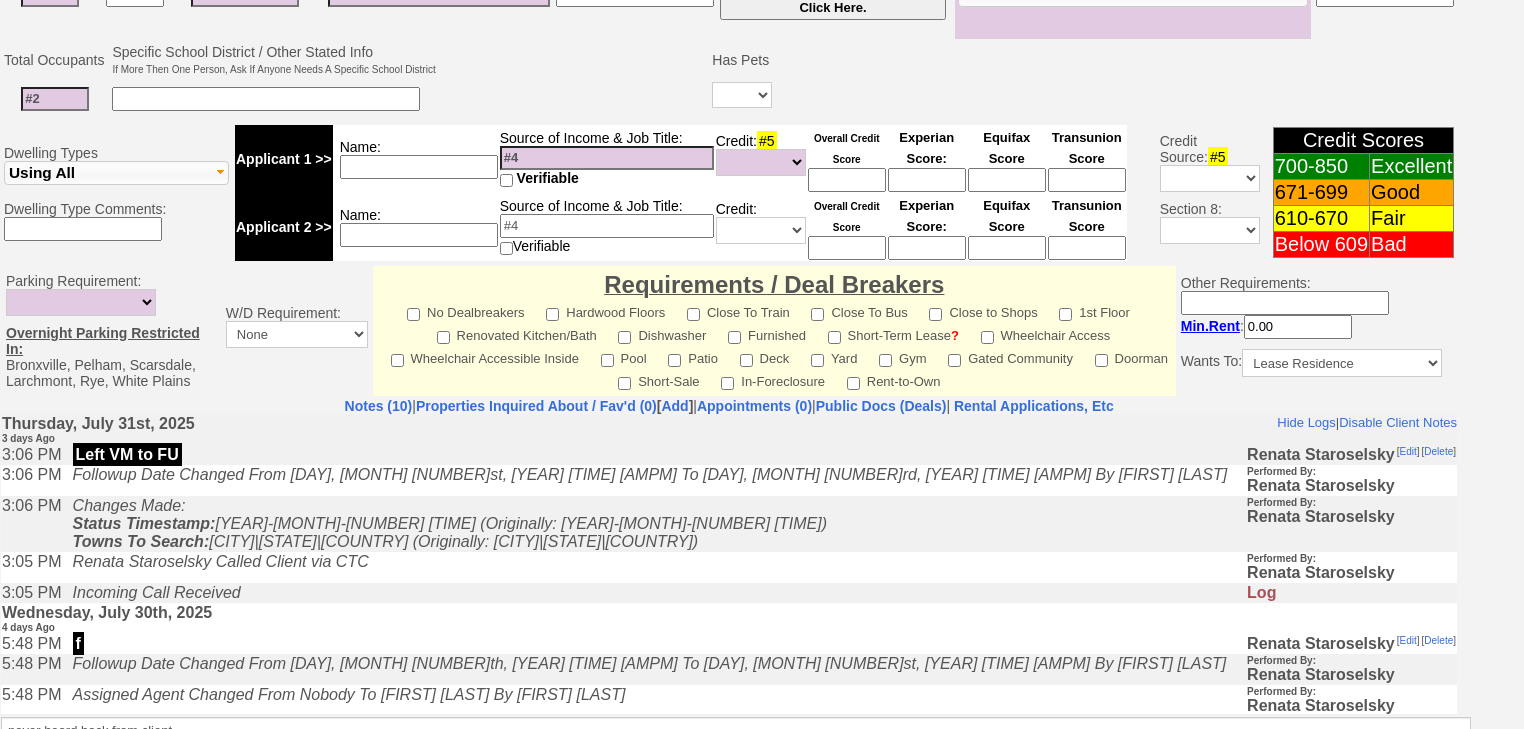 scroll, scrollTop: 752, scrollLeft: 0, axis: vertical 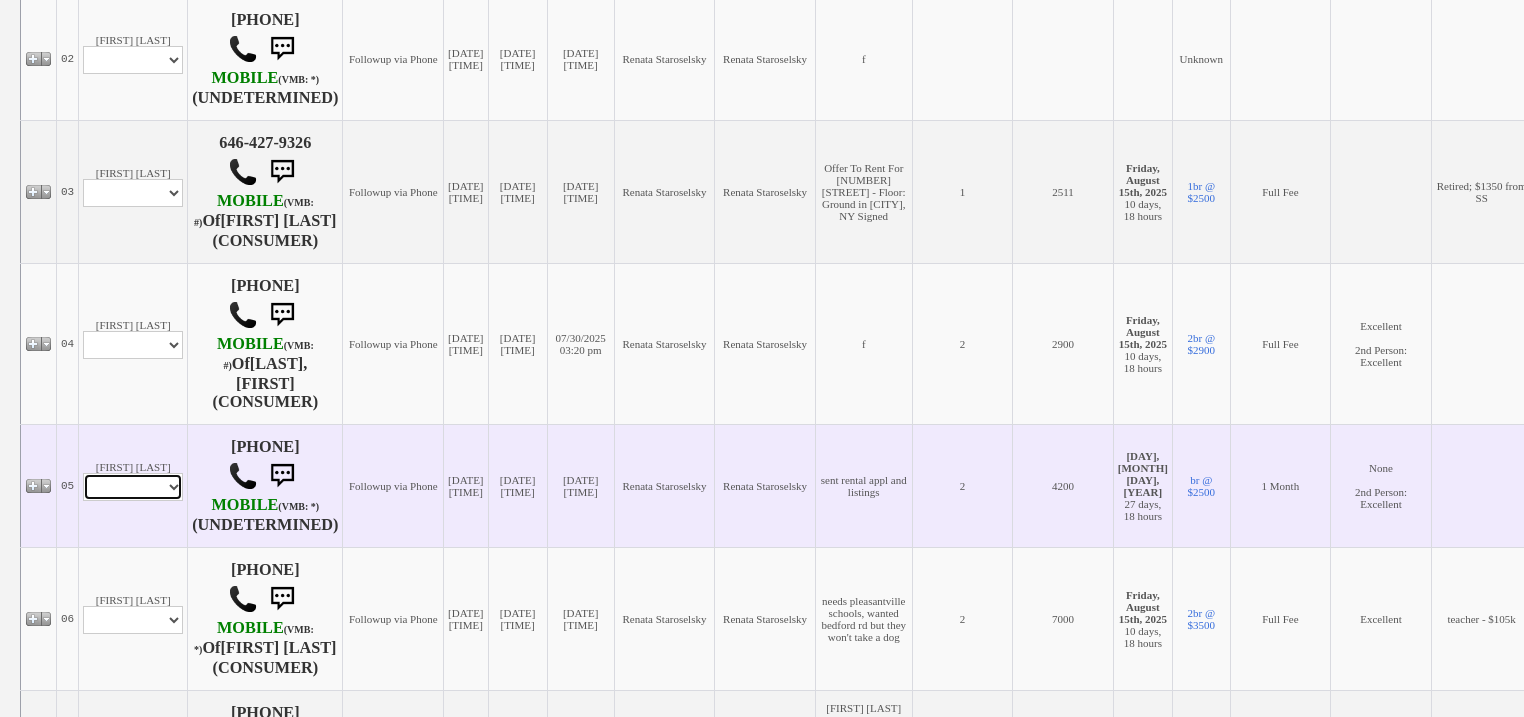 click on "Profile
Edit
Print
Email Externally (Will Not Be Tracked In CRM)
Closed Deals" at bounding box center (133, 487) 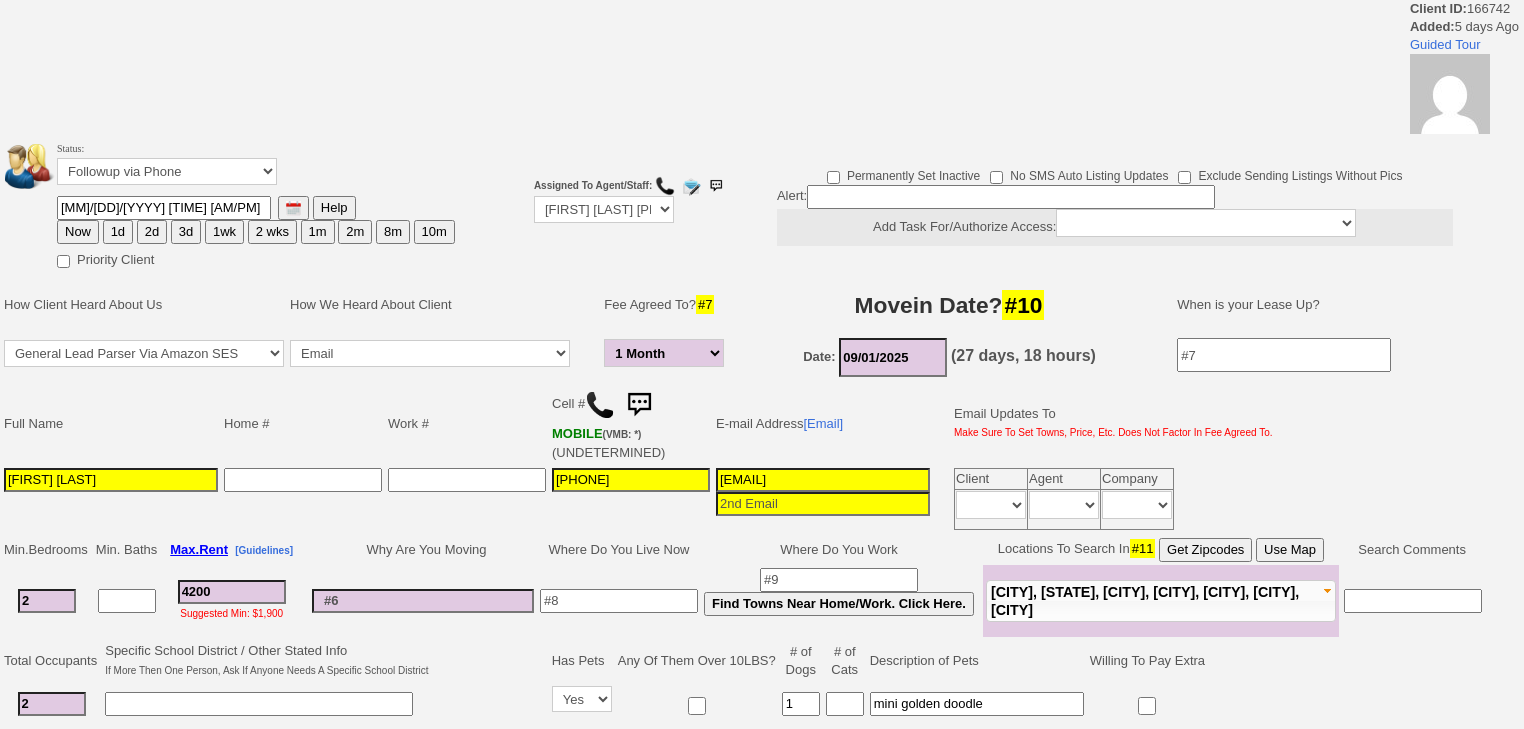 select on "1 Month" 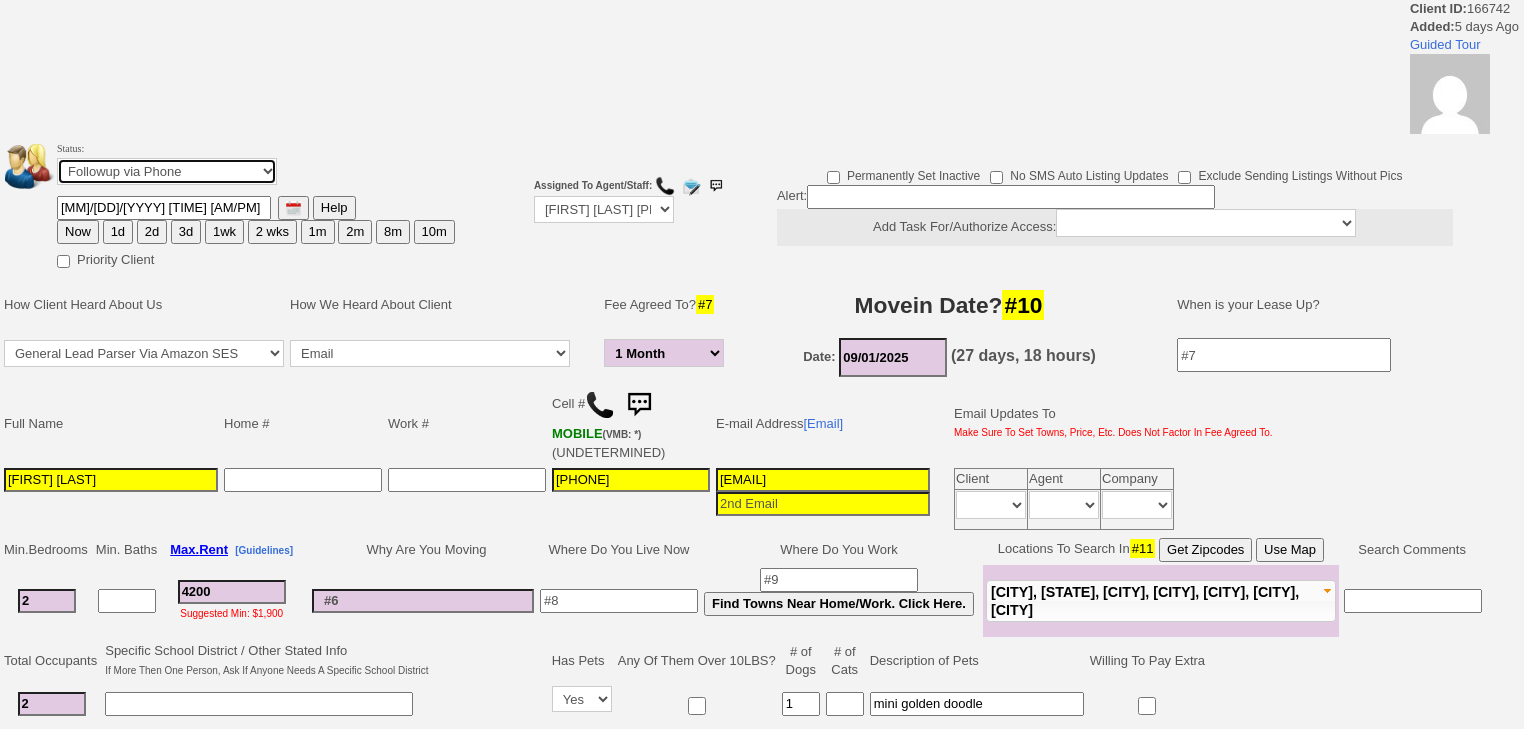 click on "Followup via Phone Followup via Email Followup When Section 8 Property Found Deal Closed - Followup Before Lease Expires Needs Email Address Needs Phone Number From Lead Source HSH is Awaiting Response To Automatic Email Form Incomplete Inactive" at bounding box center (167, 171) 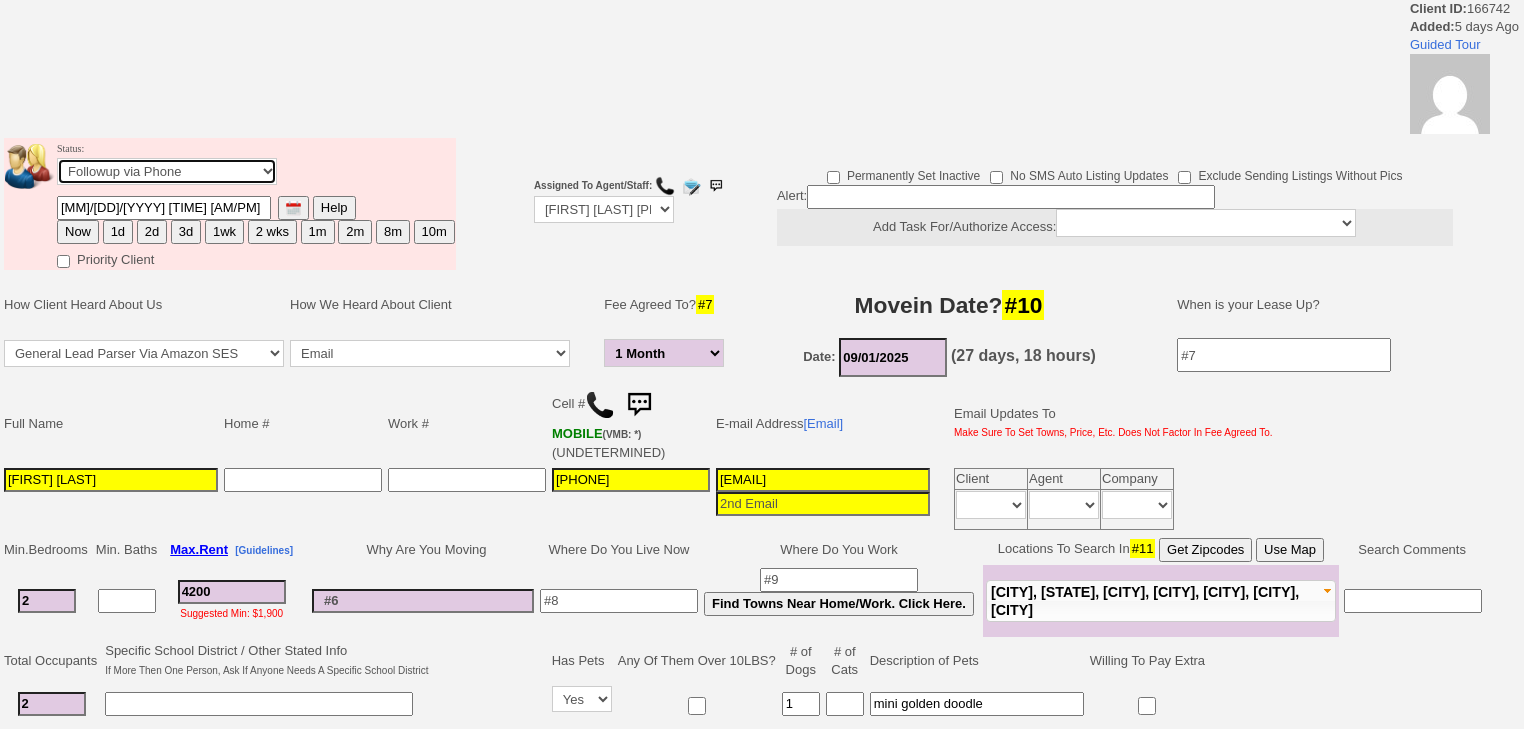 select on "Inactive" 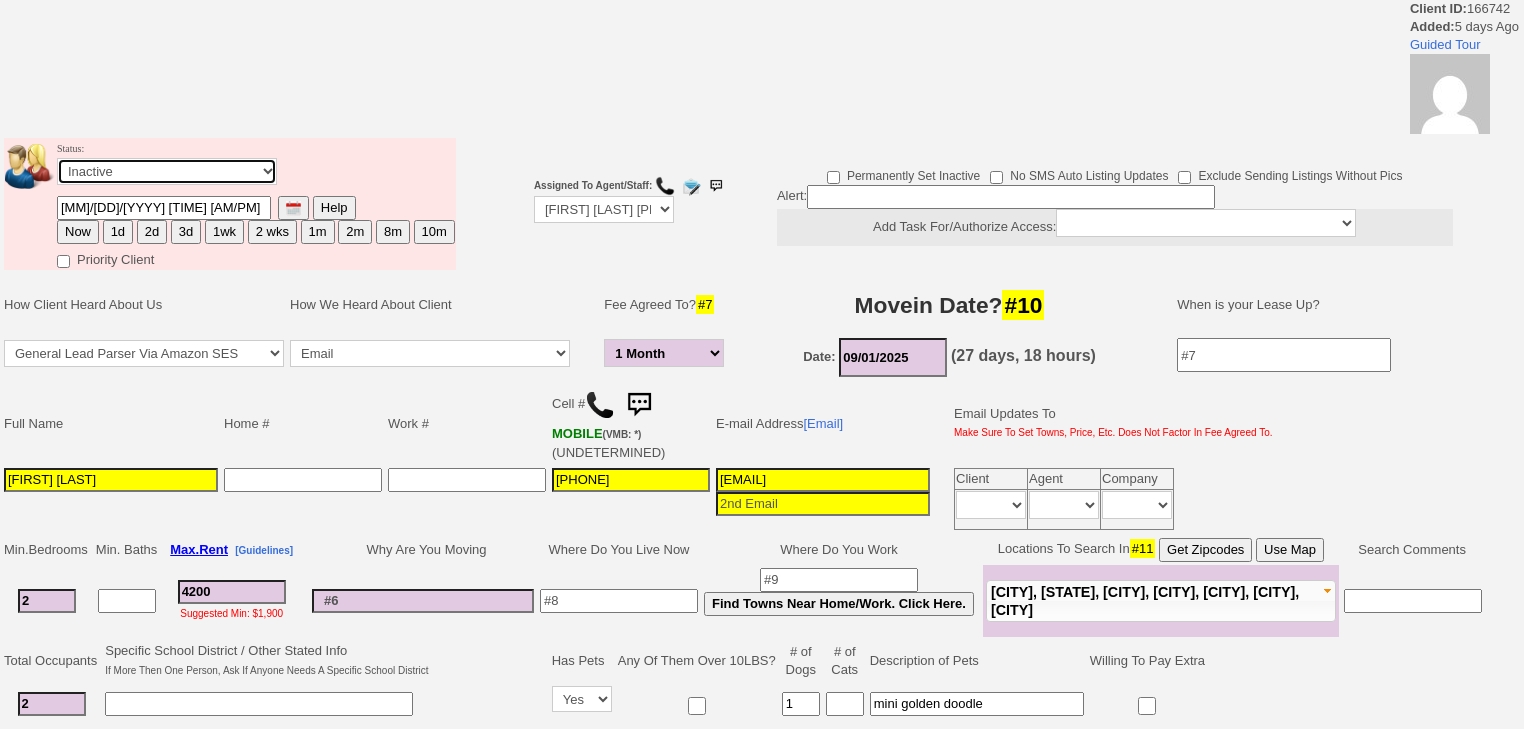 click on "Followup via Phone Followup via Email Followup When Section 8 Property Found Deal Closed - Followup Before Lease Expires Needs Email Address Needs Phone Number From Lead Source HSH is Awaiting Response To Automatic Email Form Incomplete Inactive" at bounding box center (167, 171) 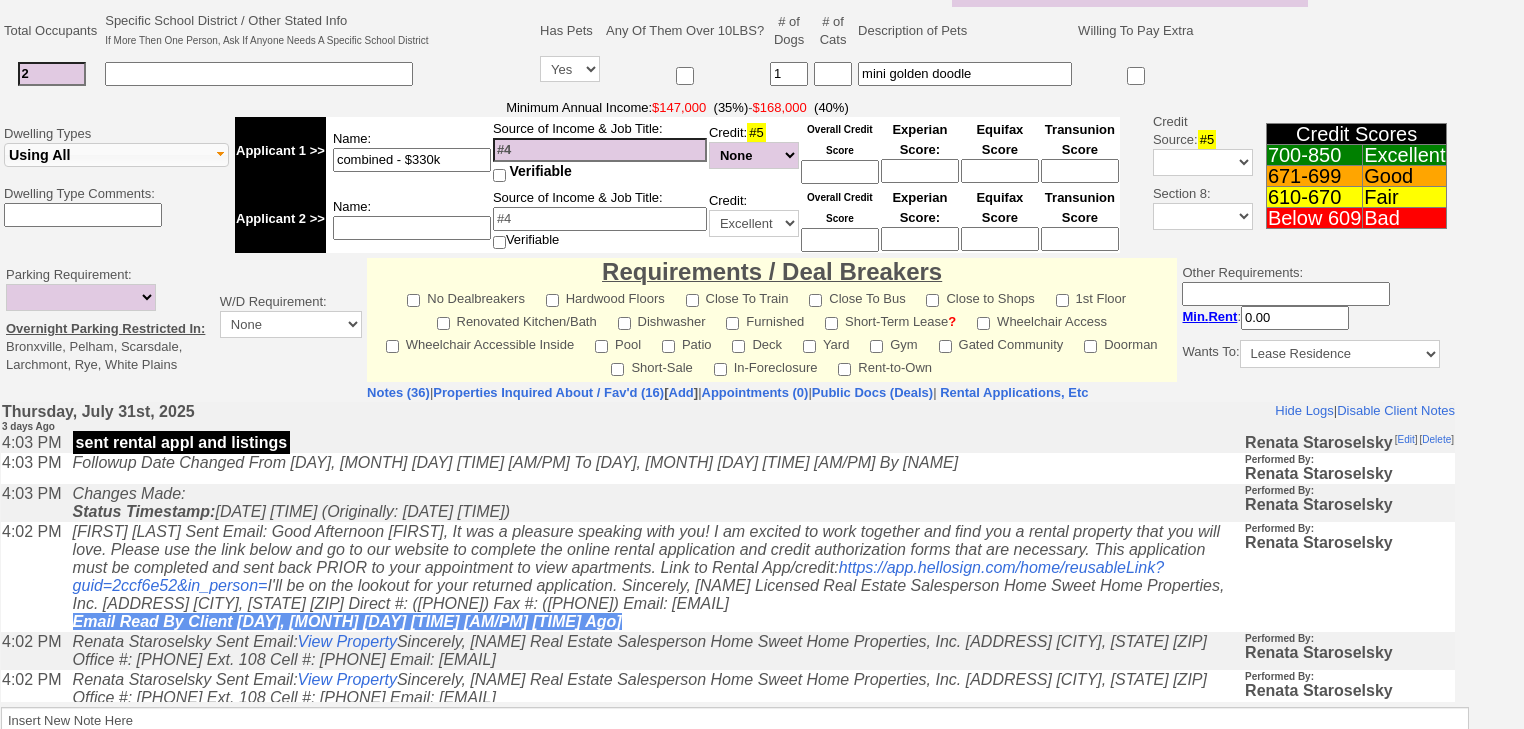 scroll, scrollTop: 764, scrollLeft: 0, axis: vertical 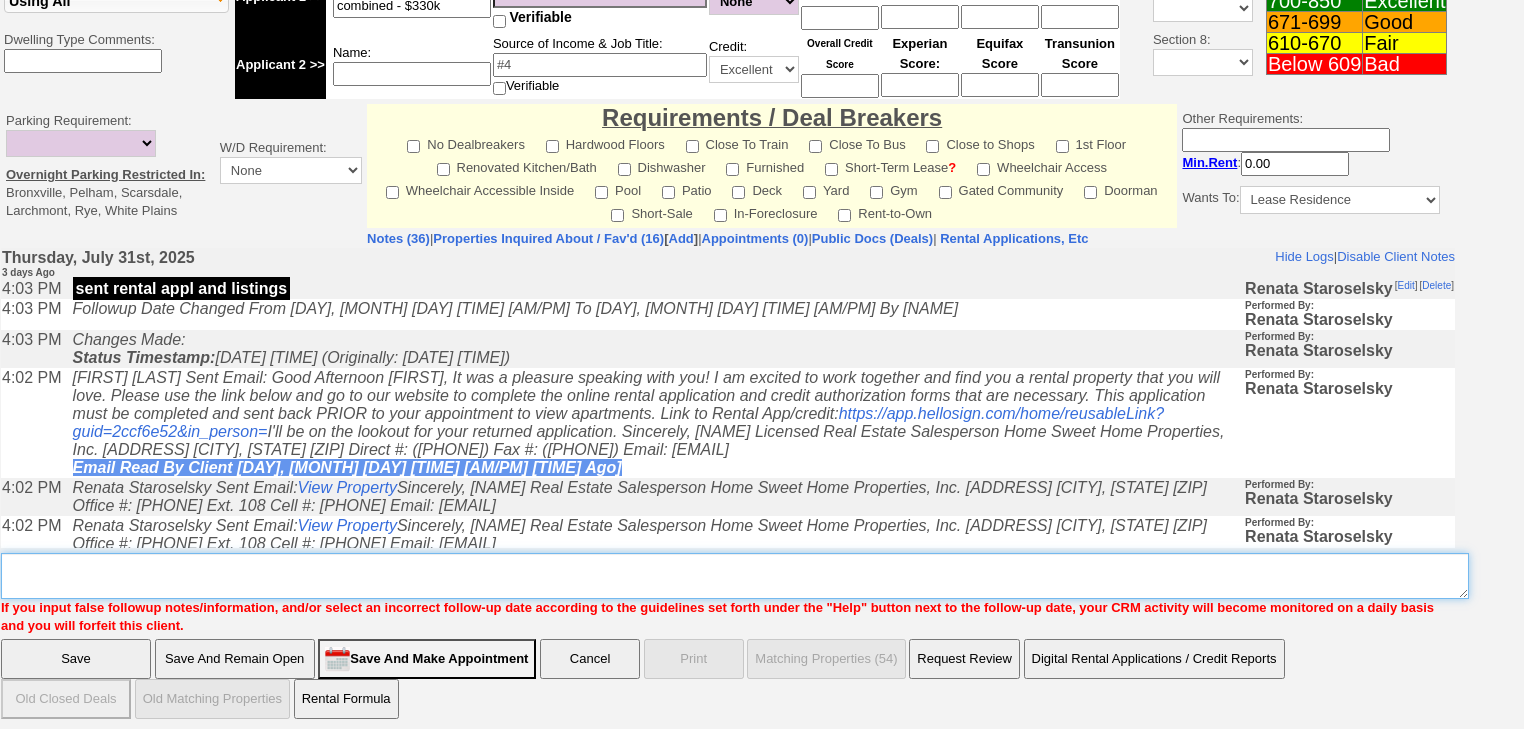 click on "Insert New Note Here" at bounding box center [735, 576] 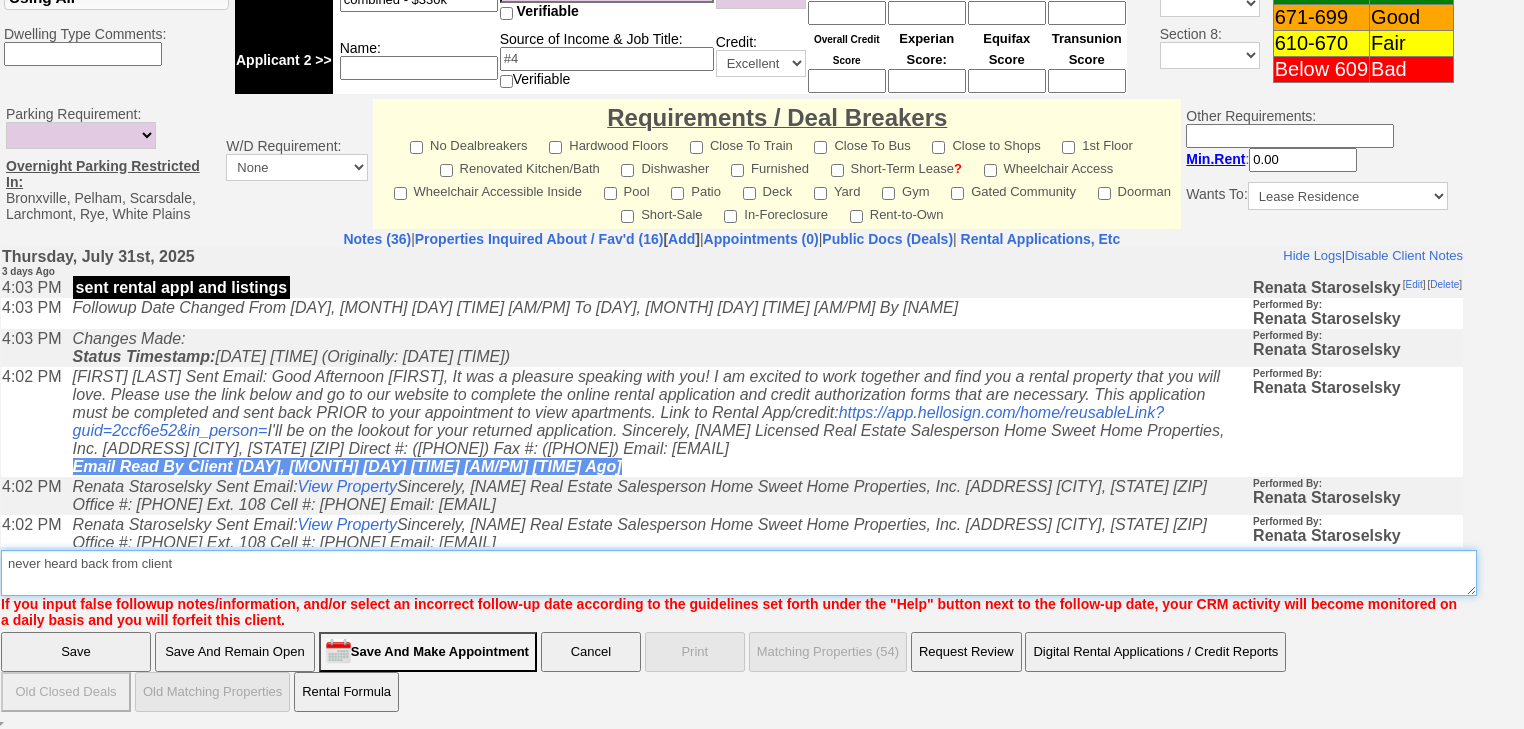 type on "never heard back from client" 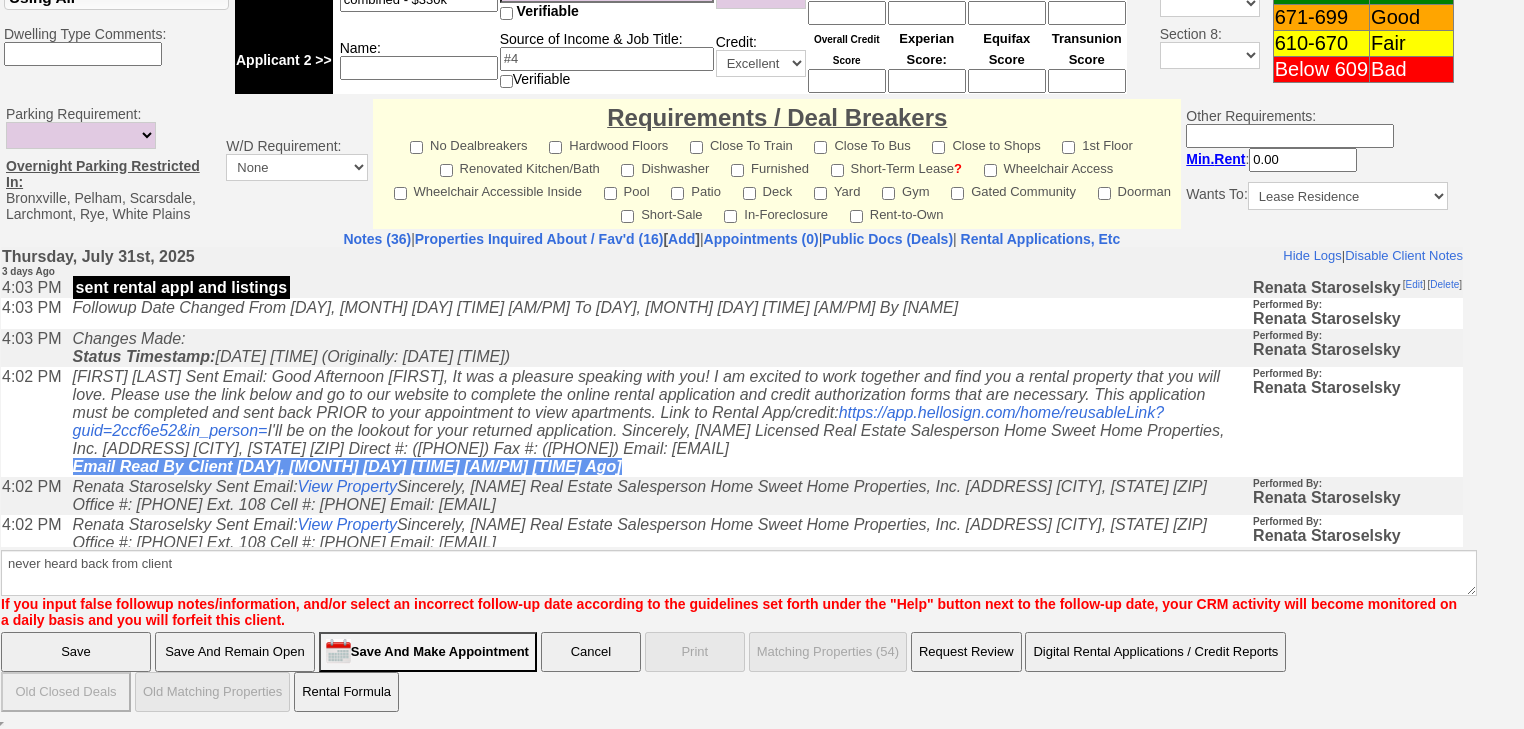 click on "Save" at bounding box center (76, 652) 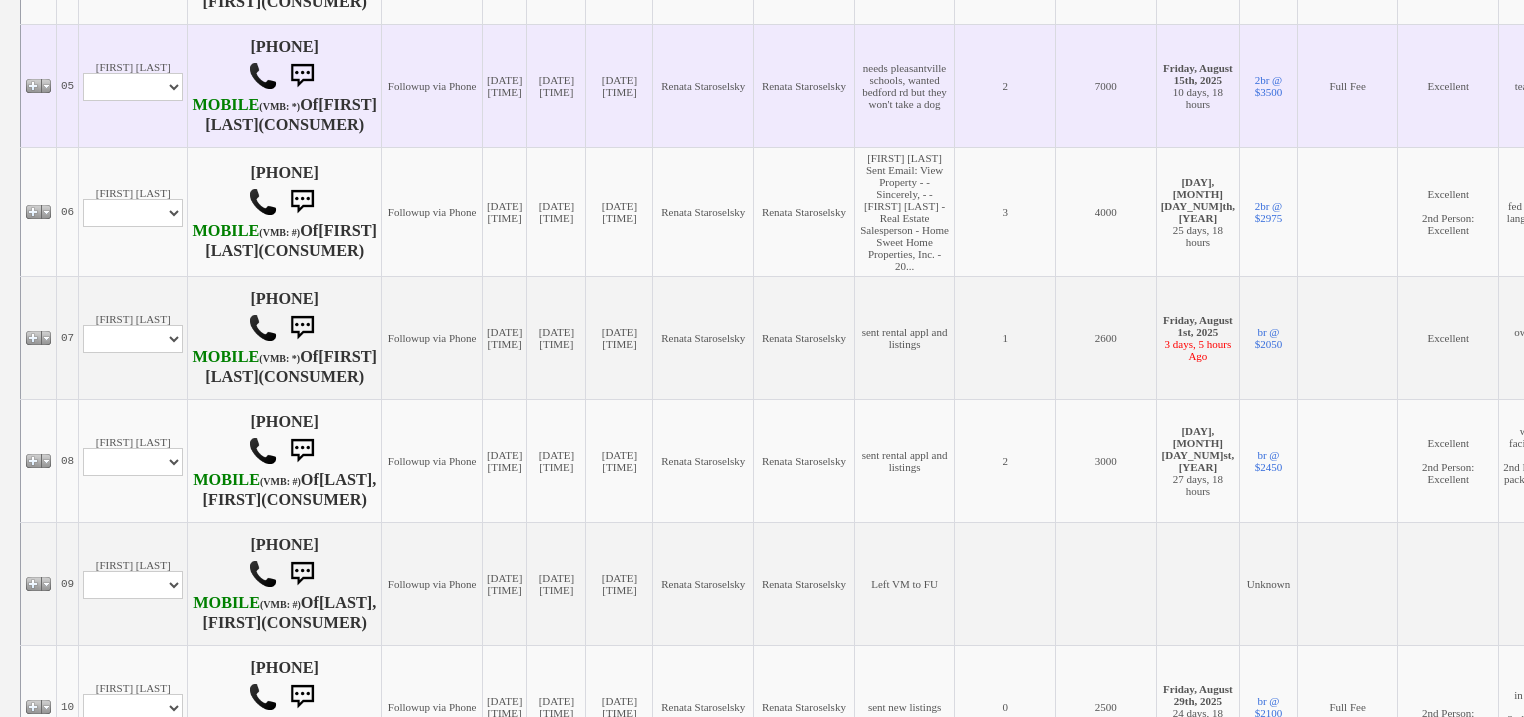 scroll, scrollTop: 960, scrollLeft: 0, axis: vertical 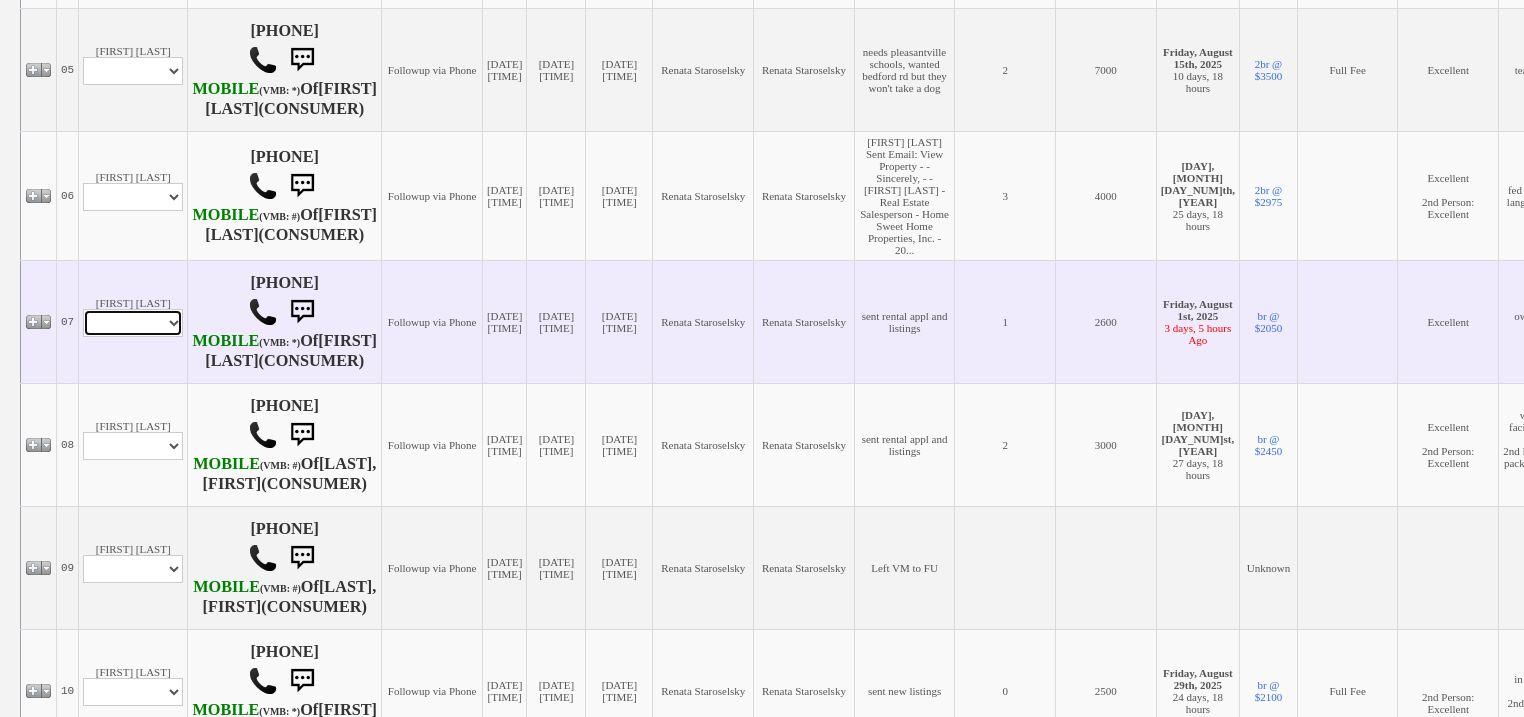 click on "Profile
Edit
Print
Email Externally (Will Not Be Tracked In CRM)
Closed Deals" at bounding box center (133, 323) 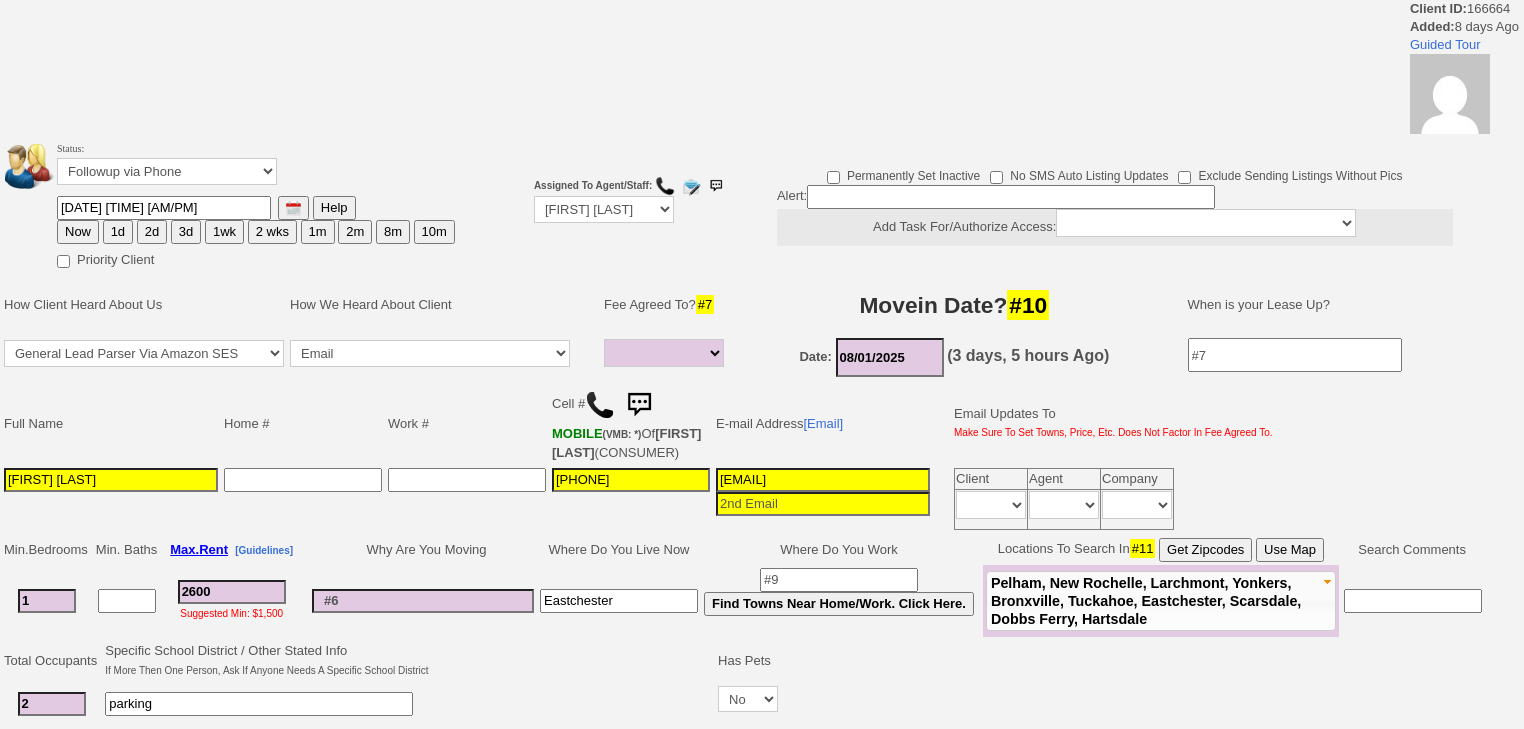 select 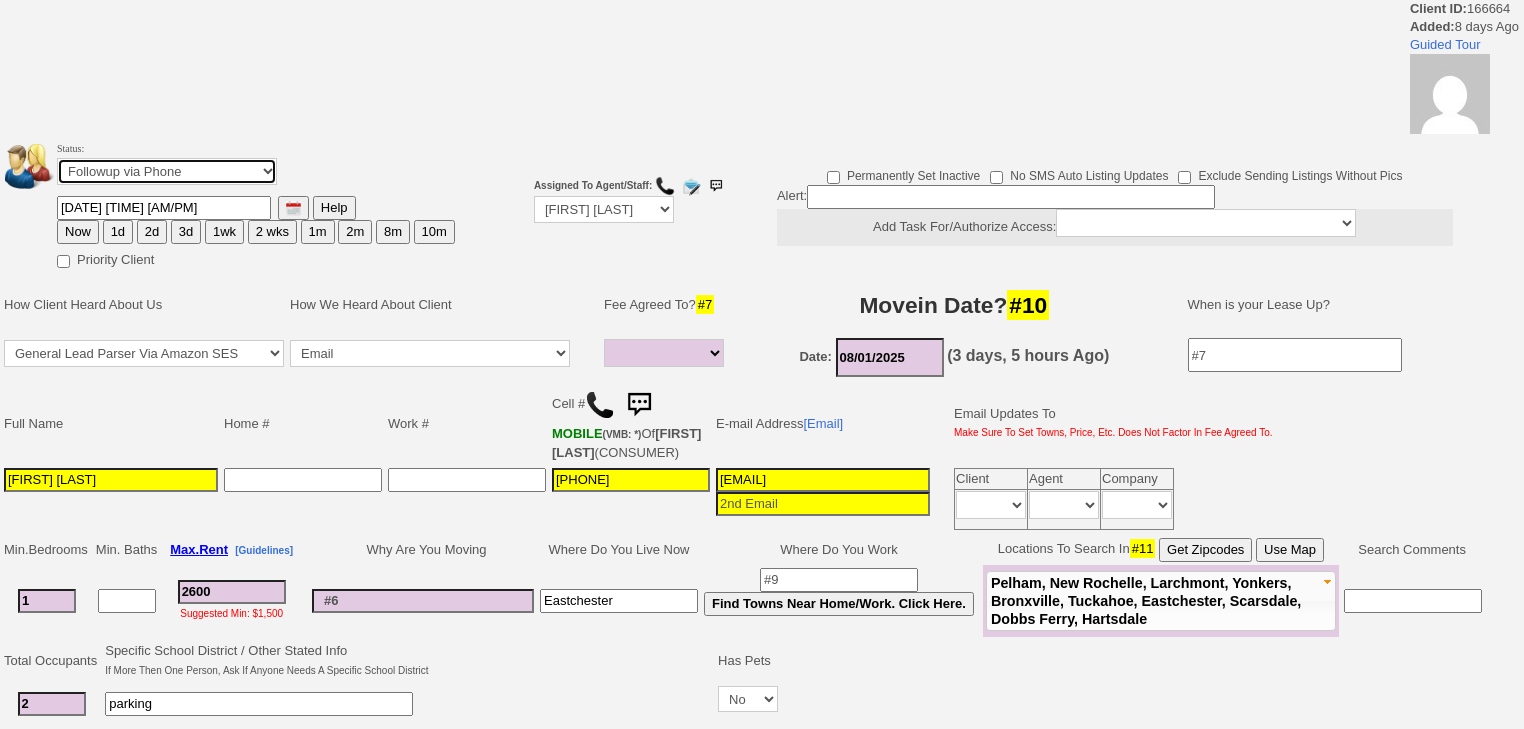 drag, startPoint x: 166, startPoint y: 169, endPoint x: 166, endPoint y: 182, distance: 13 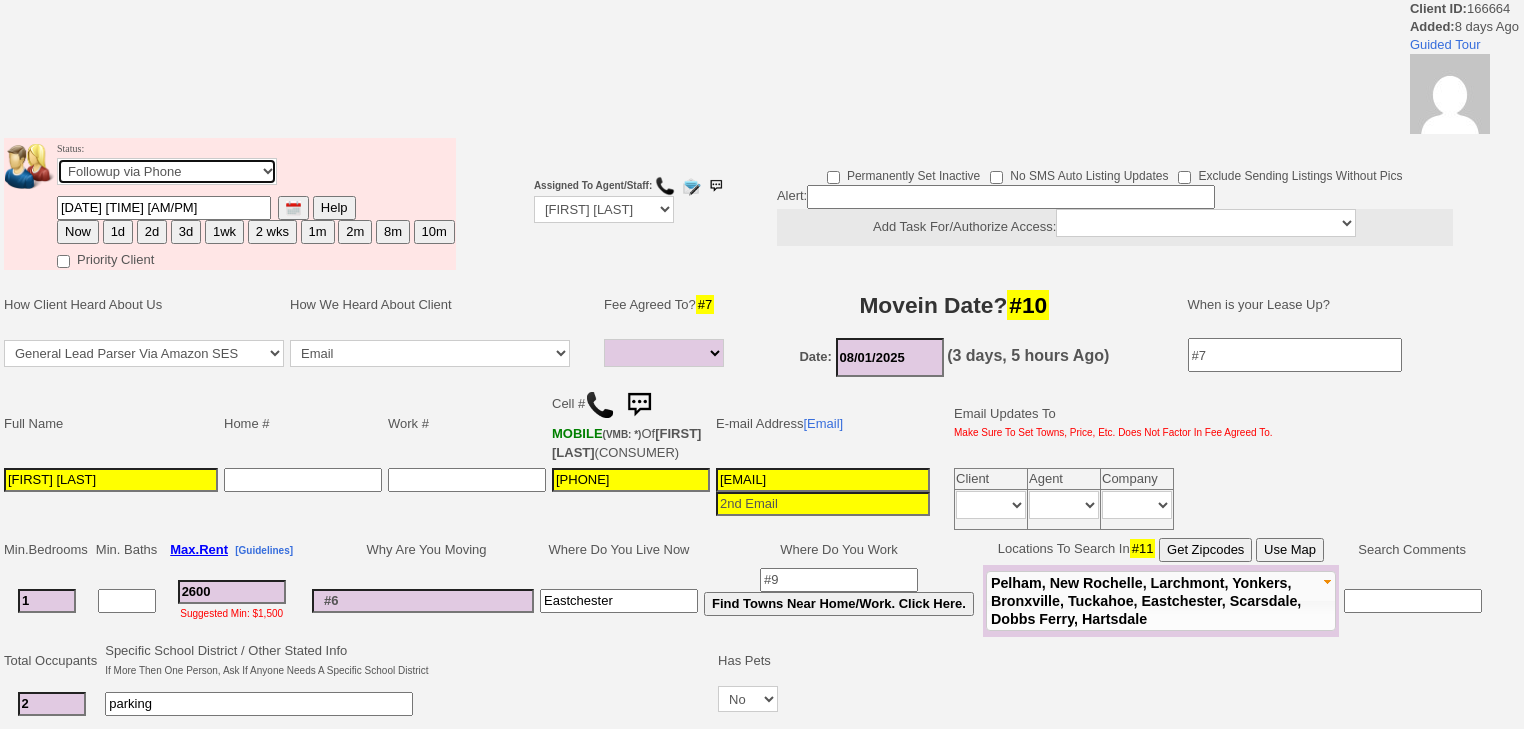 select on "Inactive" 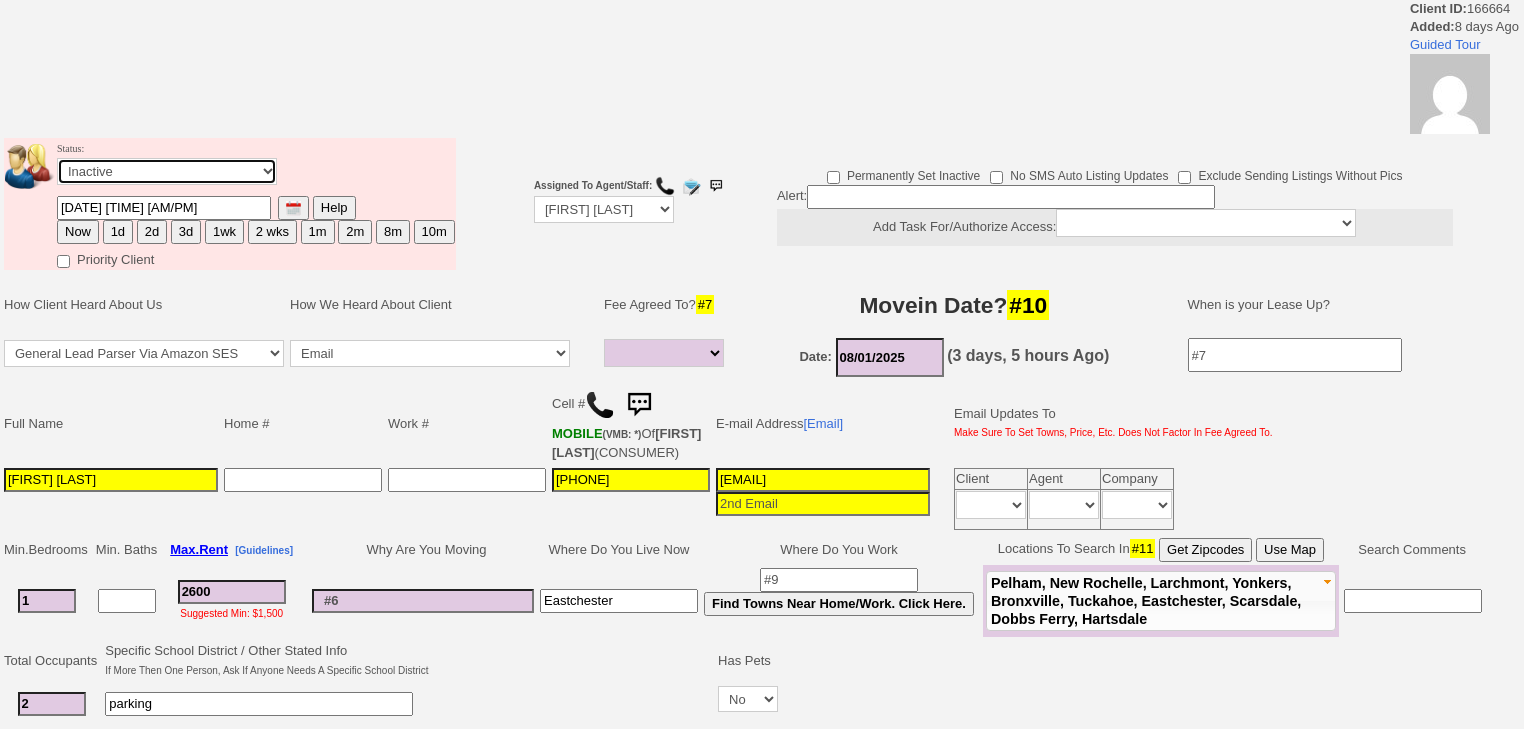 click on "Followup via Phone Followup via Email Followup When Section 8 Property Found Deal Closed - Followup Before Lease Expires Needs Email Address Needs Phone Number From Lead Source HSH is Awaiting Response To Automatic Email Form Incomplete Inactive" at bounding box center [167, 171] 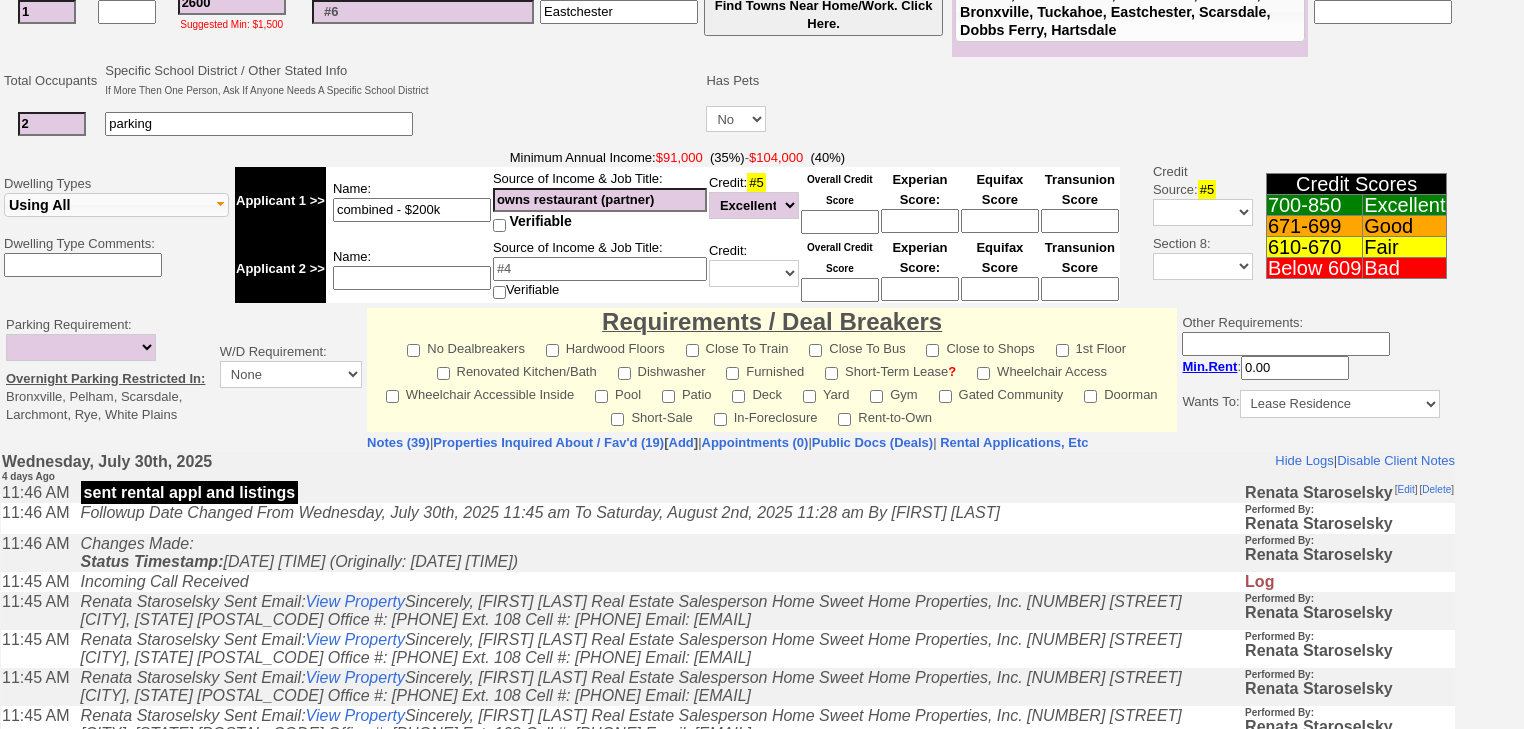 scroll, scrollTop: 782, scrollLeft: 0, axis: vertical 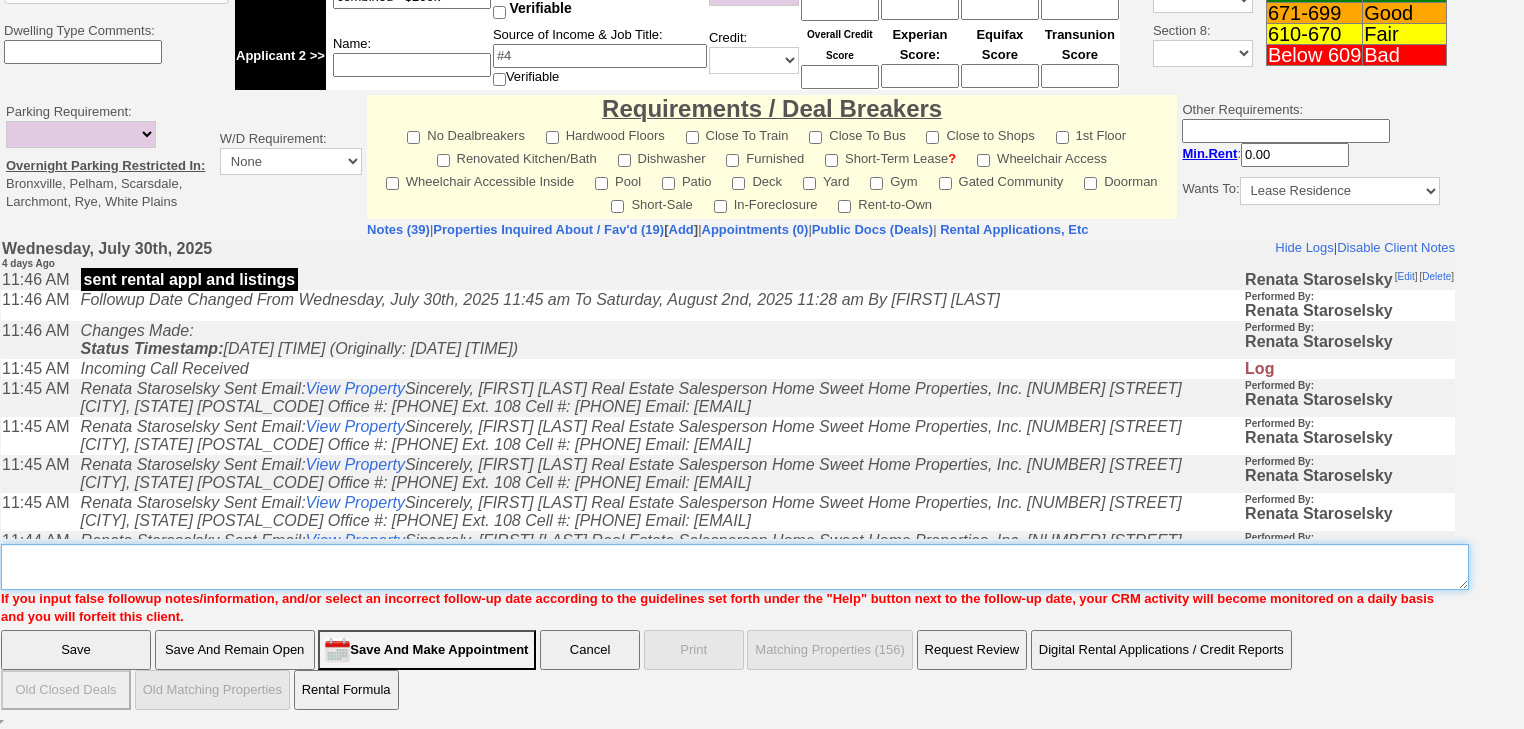 click on "Insert New Note Here" at bounding box center (735, 567) 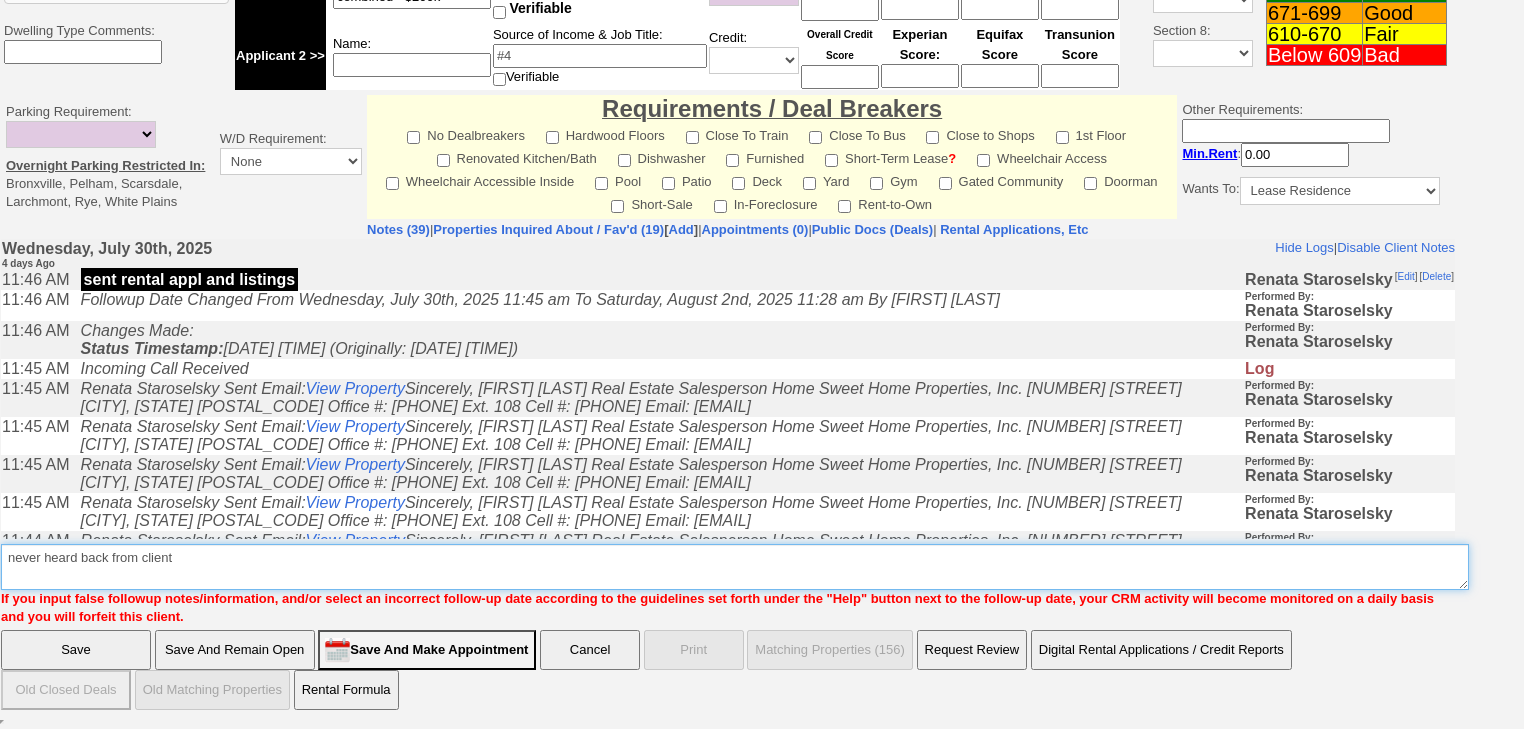 type on "never heard back from client" 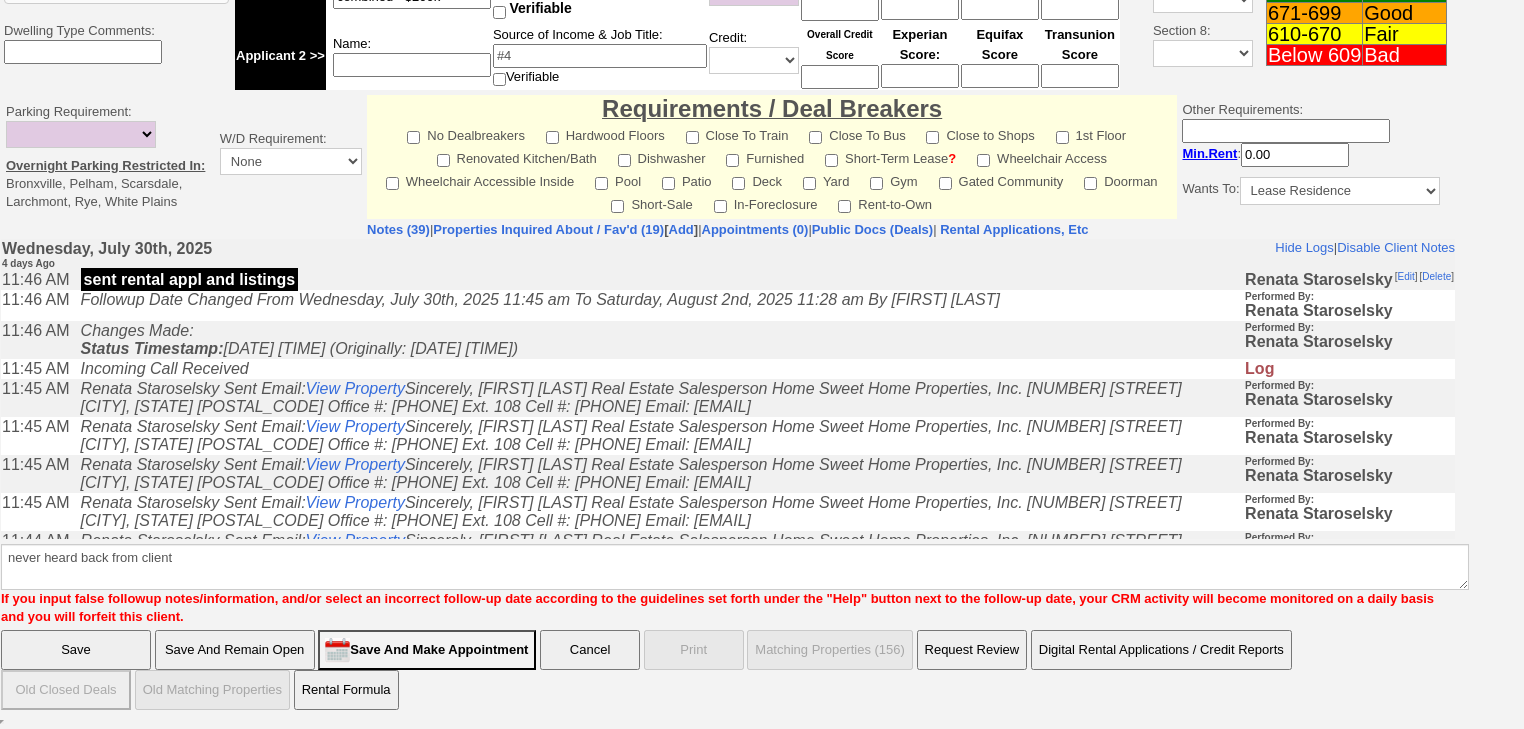 click on "Save" at bounding box center [76, 650] 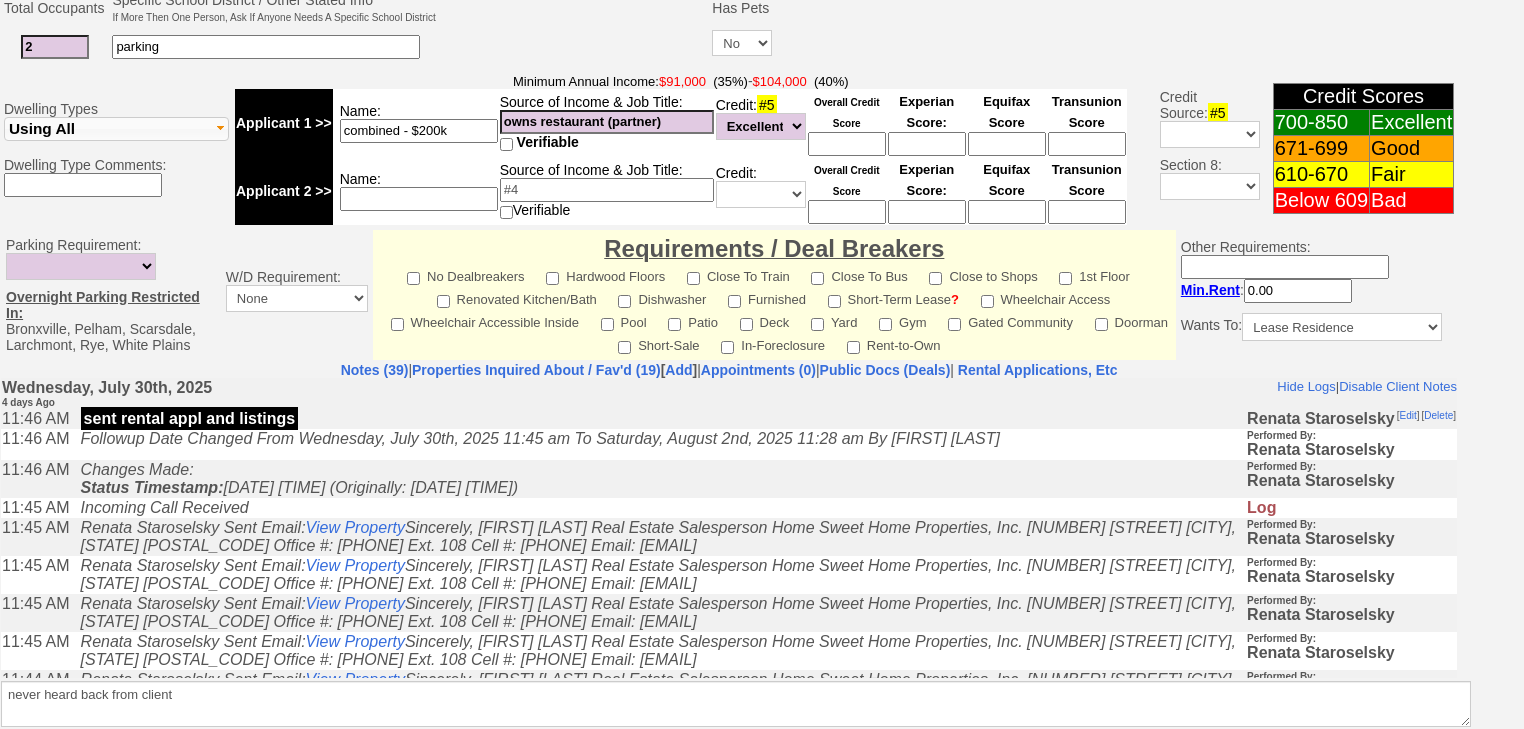 scroll, scrollTop: 769, scrollLeft: 0, axis: vertical 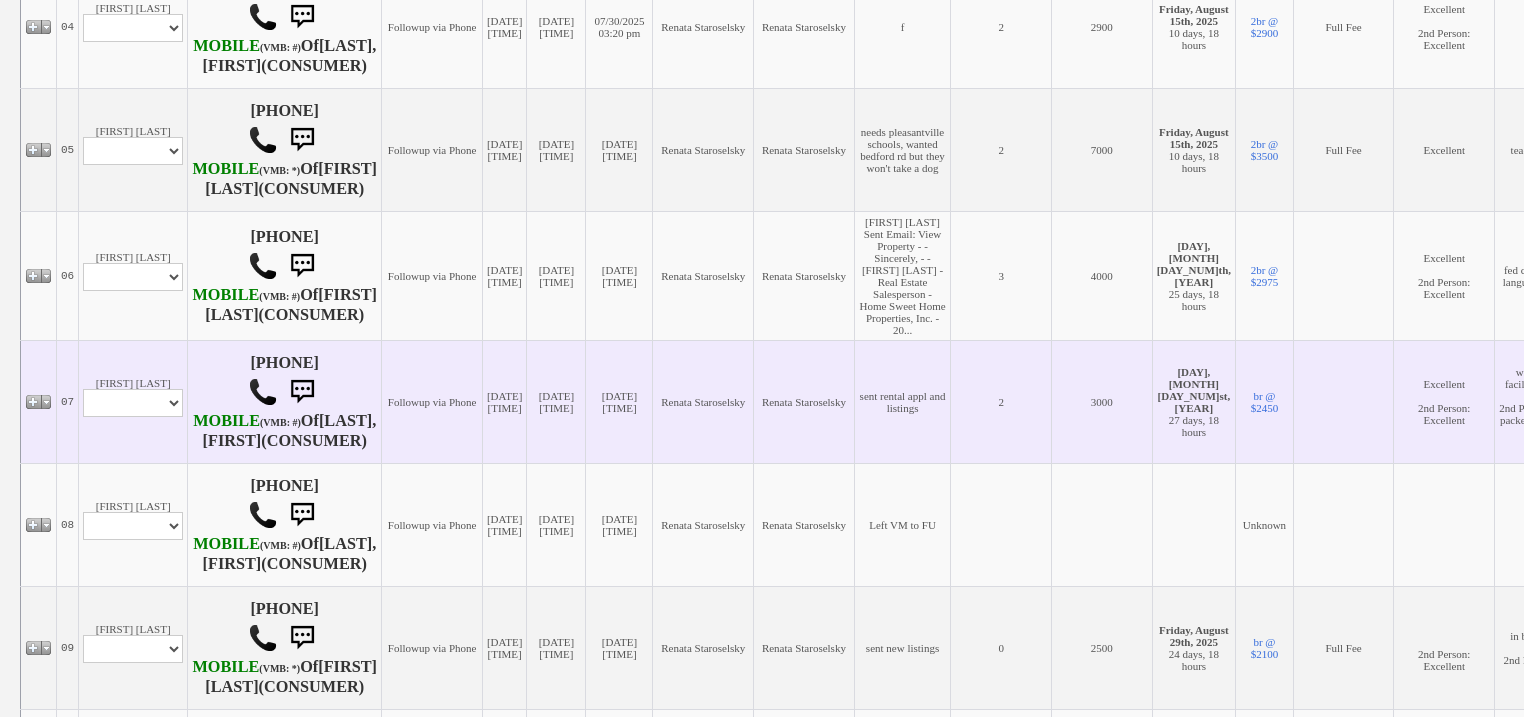 click on "[FIRST] [LAST]
Profile
Edit
Print
Email Externally (Will Not Be Tracked In CRM)
Closed Deals" at bounding box center (133, 401) 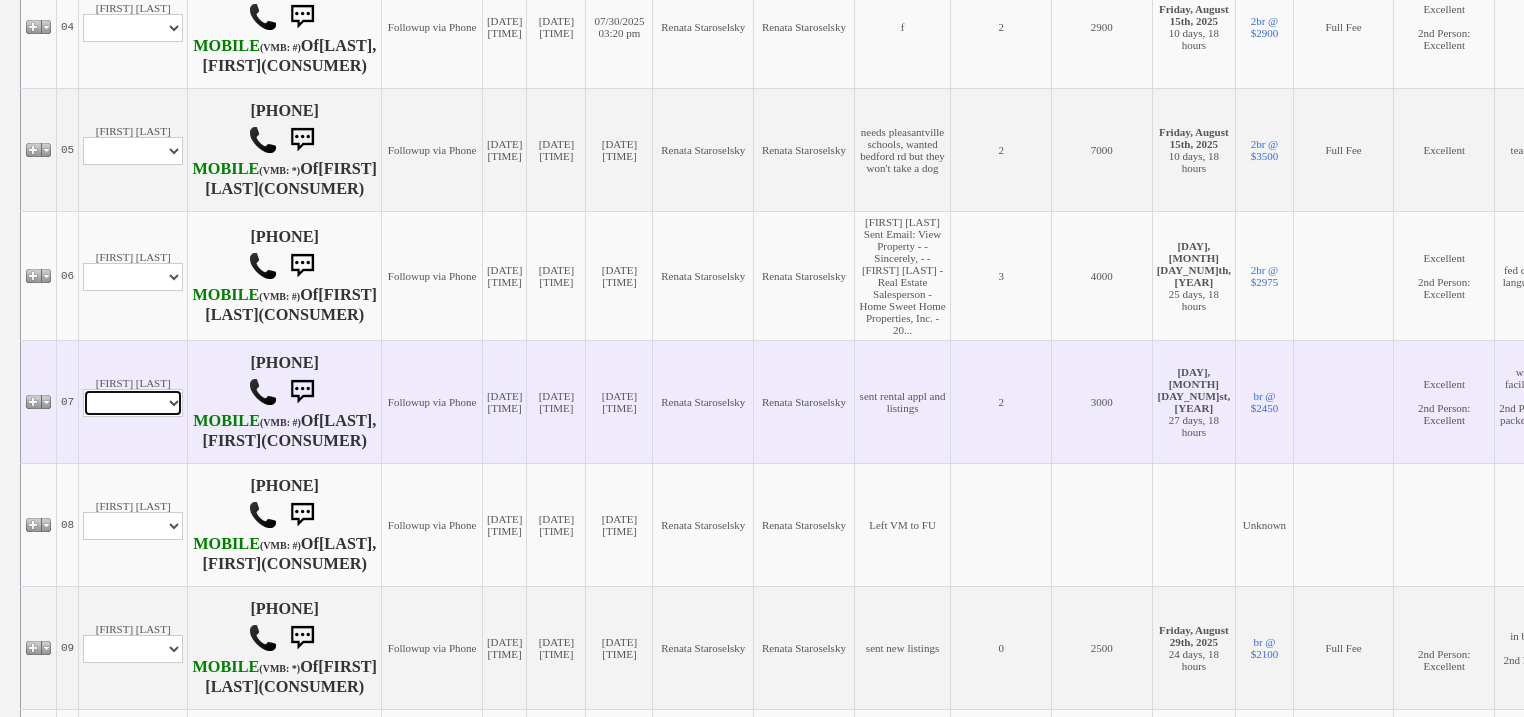 click on "Profile
Edit
Print
Email Externally (Will Not Be Tracked In CRM)
Closed Deals" at bounding box center (133, 403) 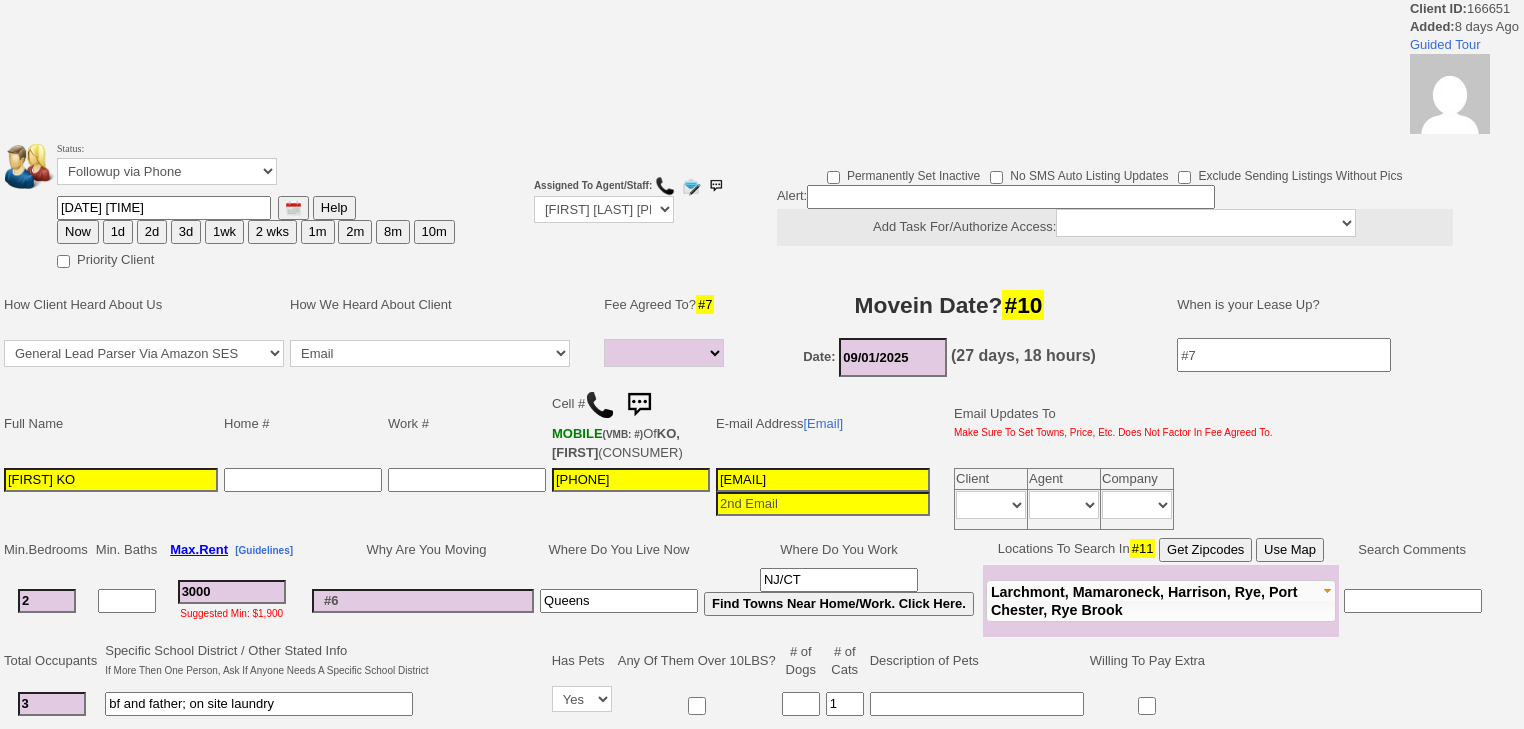 select 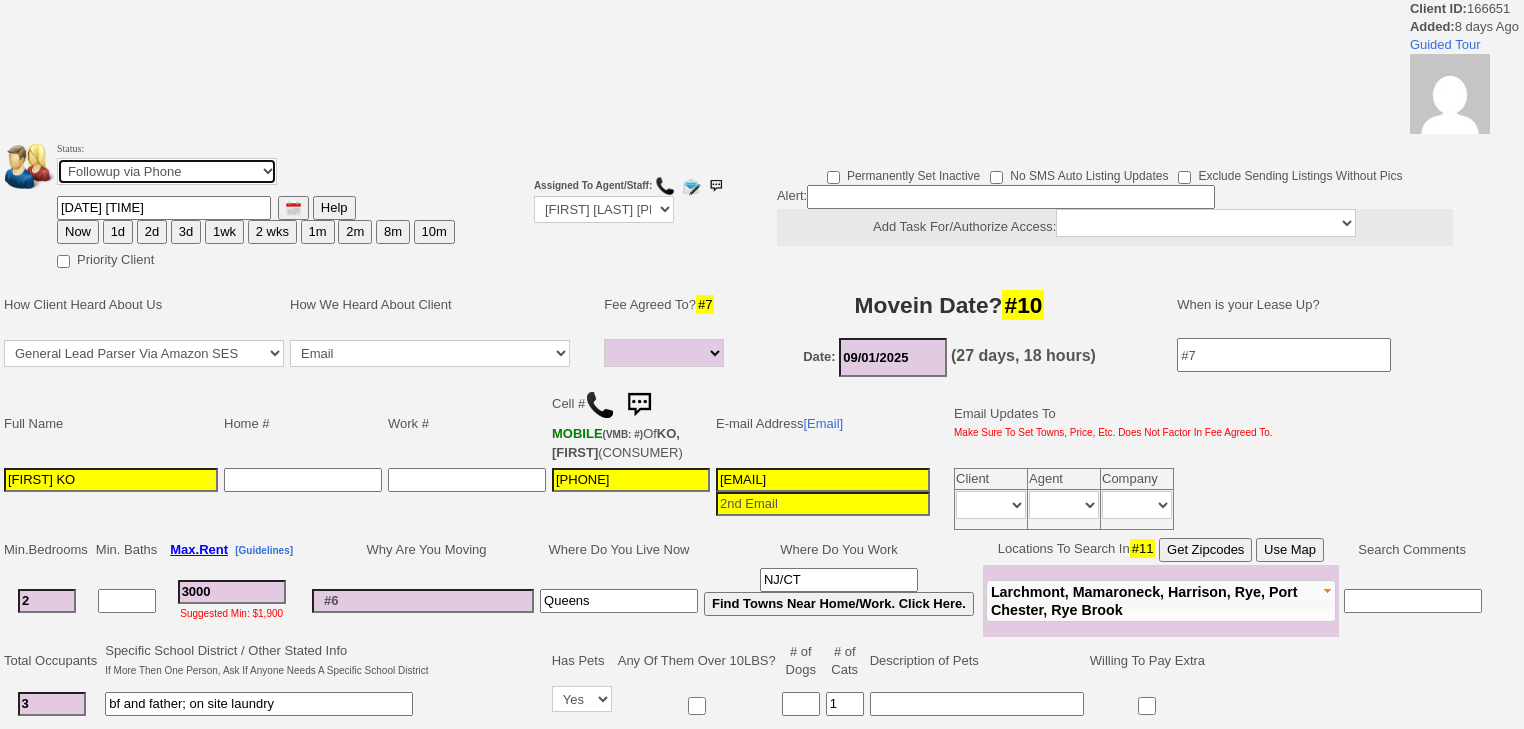 drag, startPoint x: 133, startPoint y: 167, endPoint x: 133, endPoint y: 179, distance: 12 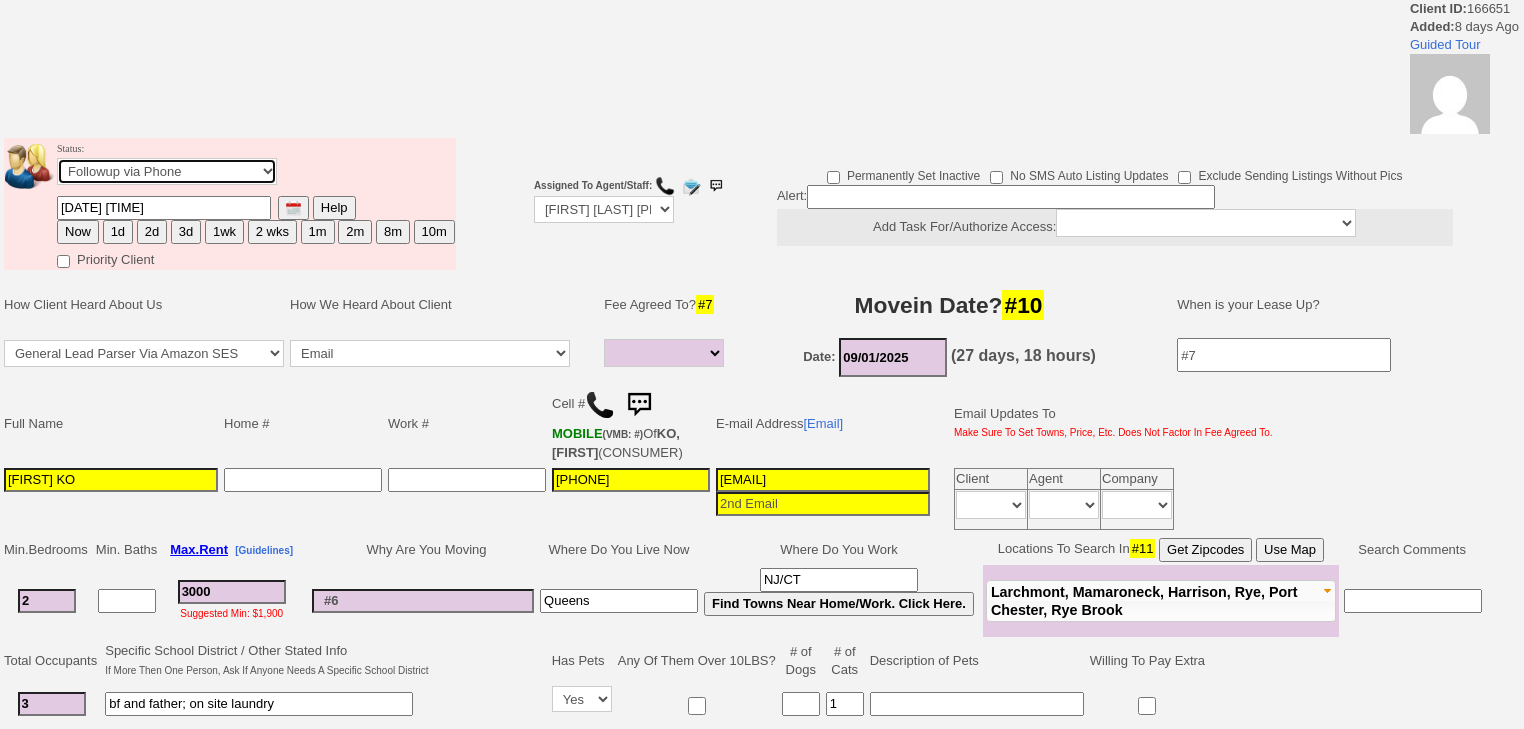 select on "Inactive" 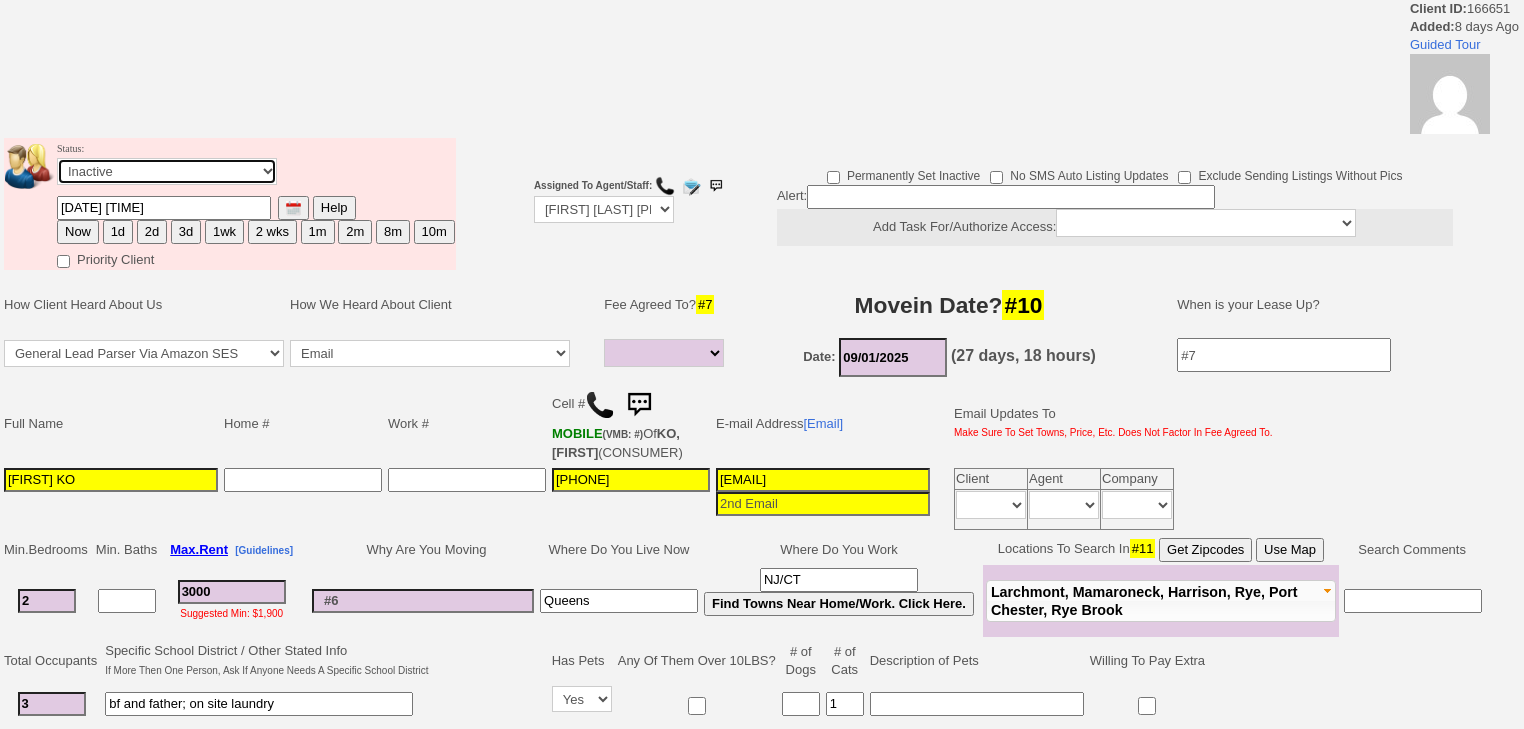 click on "Followup via Phone Followup via Email Followup When Section 8 Property Found Deal Closed - Followup Before Lease Expires Needs Email Address Needs Phone Number From Lead Source HSH is Awaiting Response To Automatic Email Form Incomplete Inactive" at bounding box center [167, 171] 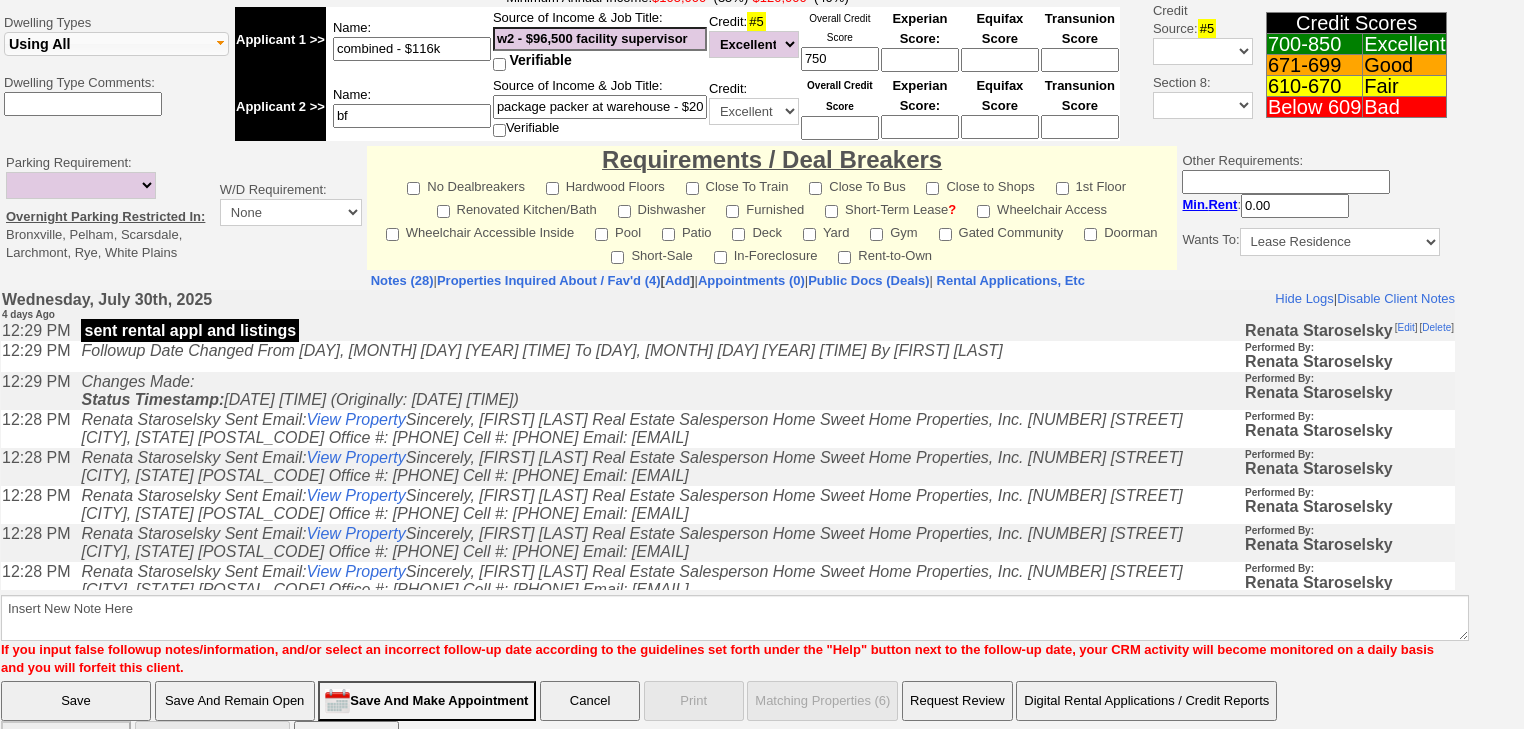scroll, scrollTop: 763, scrollLeft: 0, axis: vertical 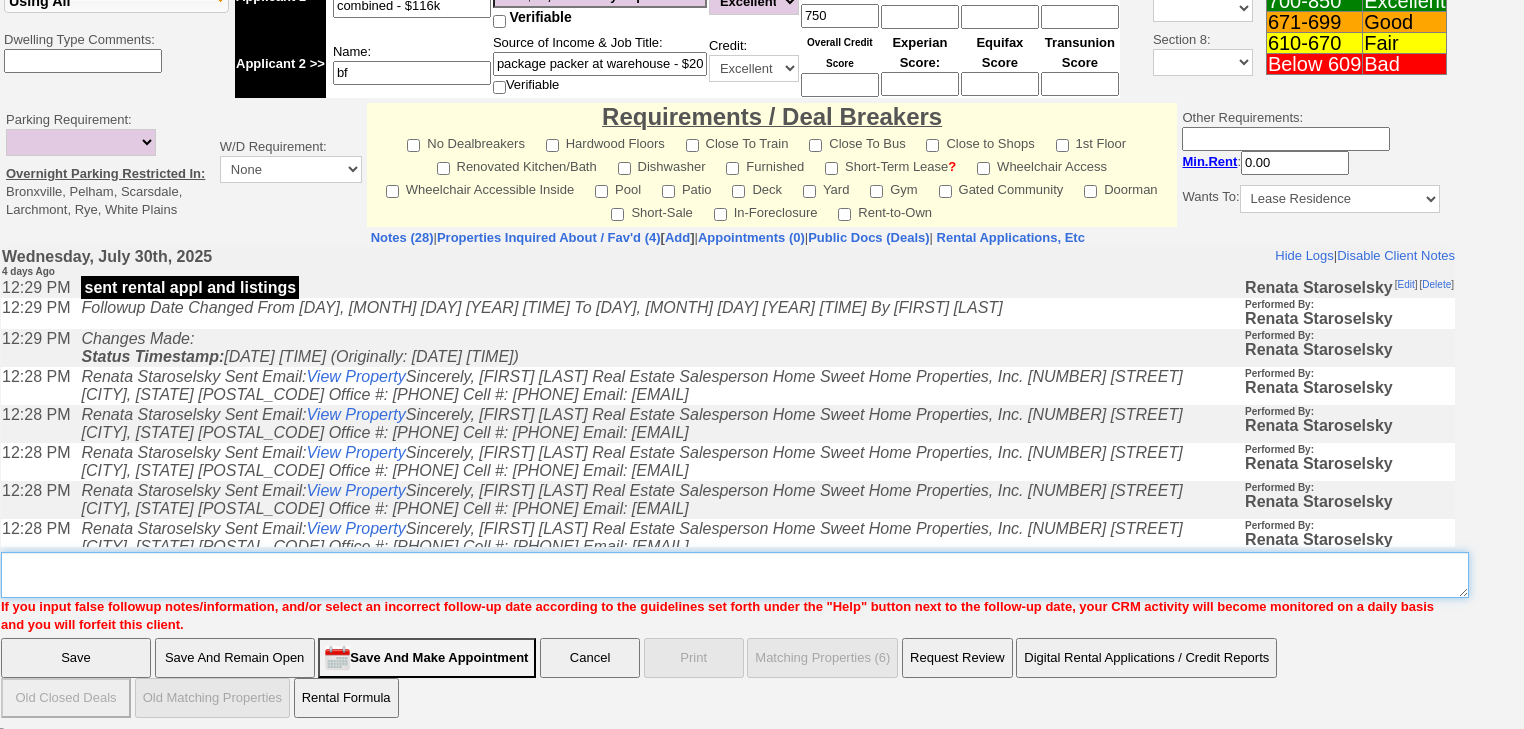 click on "Insert New Note Here" at bounding box center [735, 575] 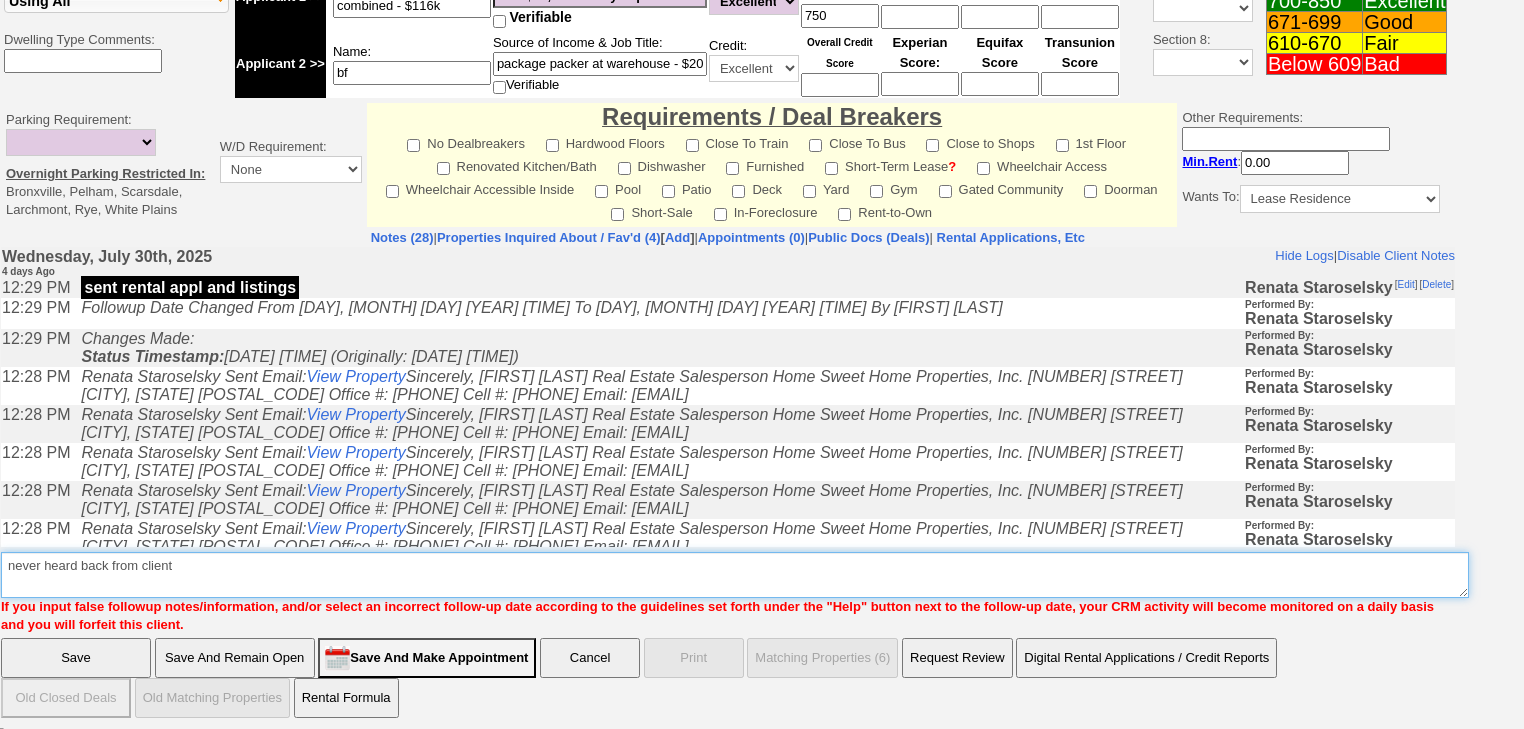 type on "never heard back from client" 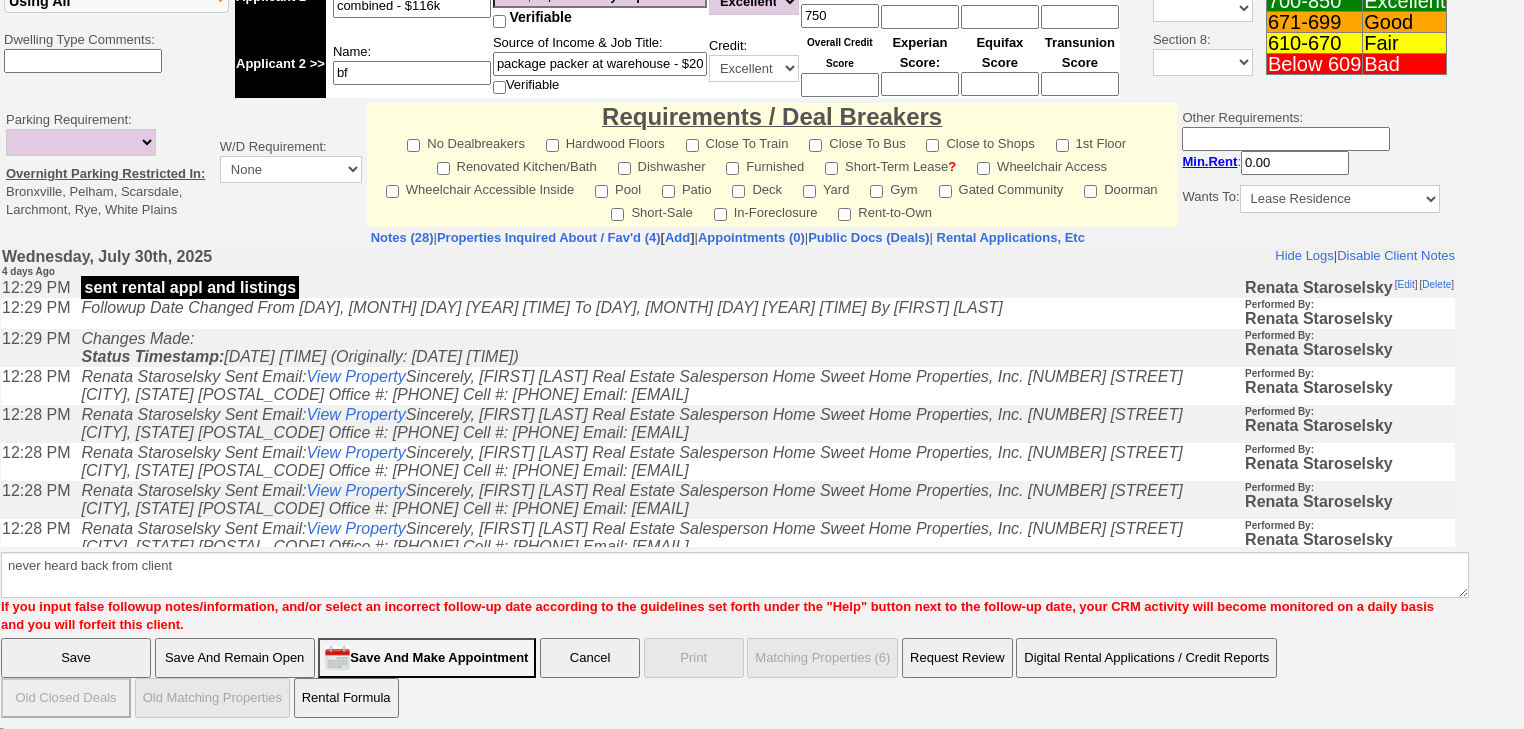 click on "Save" at bounding box center (76, 658) 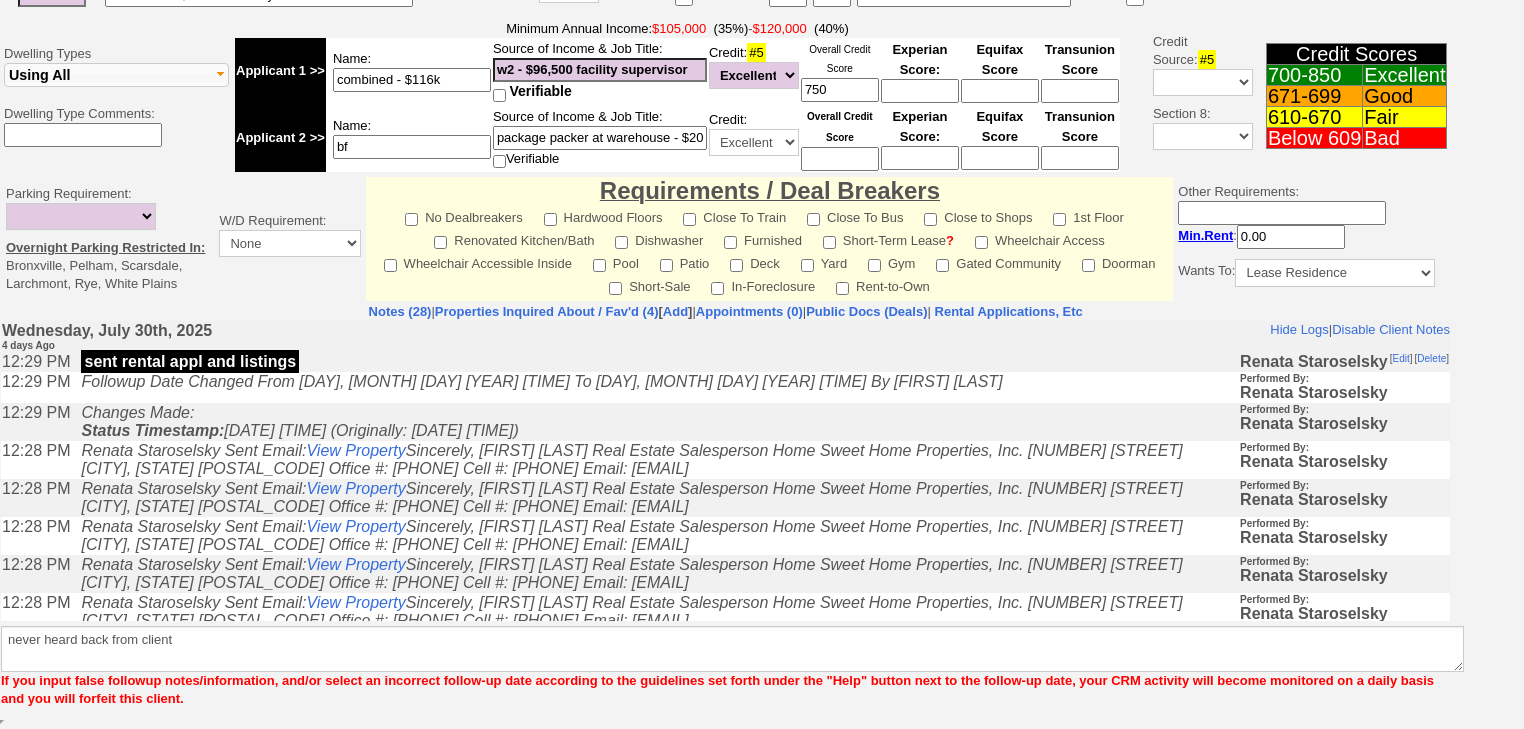 scroll, scrollTop: 680, scrollLeft: 0, axis: vertical 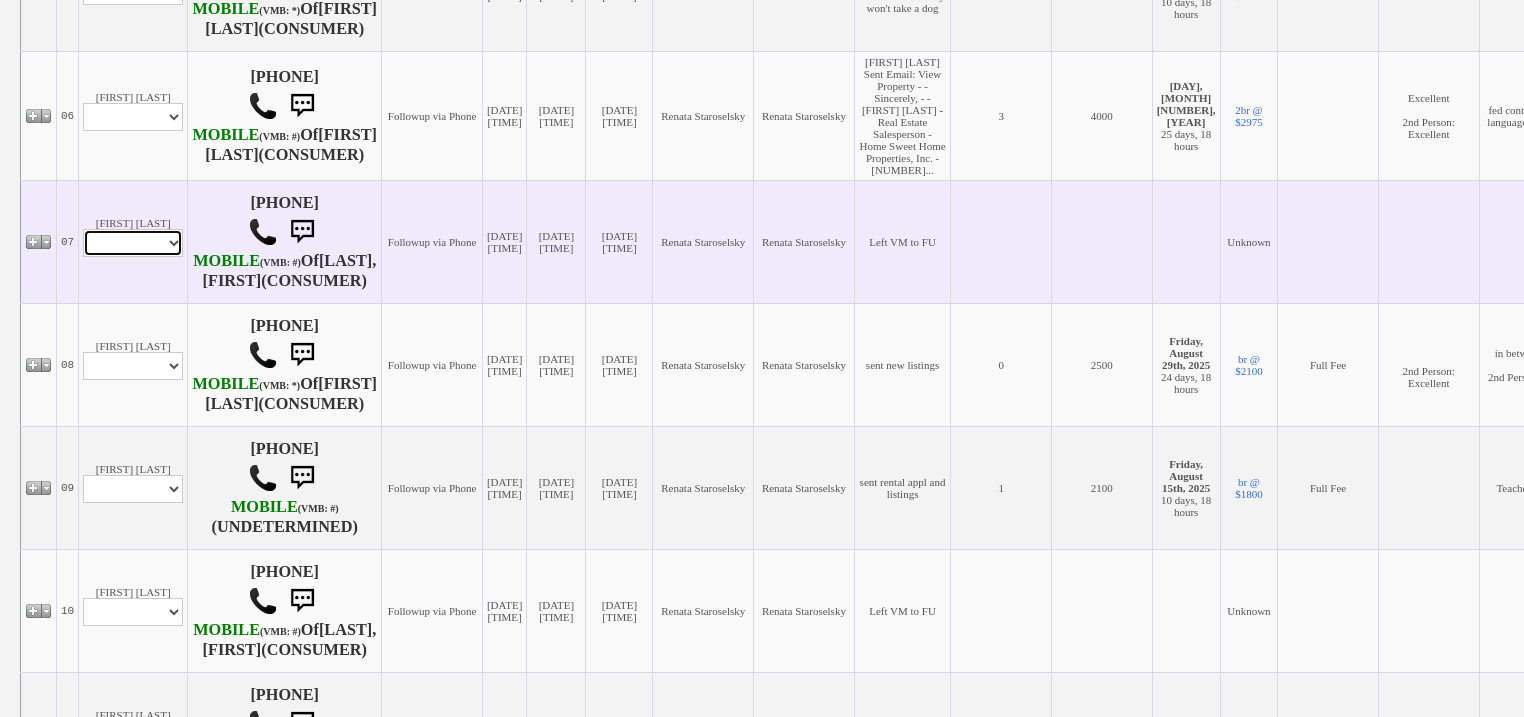drag, startPoint x: 95, startPoint y: 359, endPoint x: 96, endPoint y: 372, distance: 13.038404 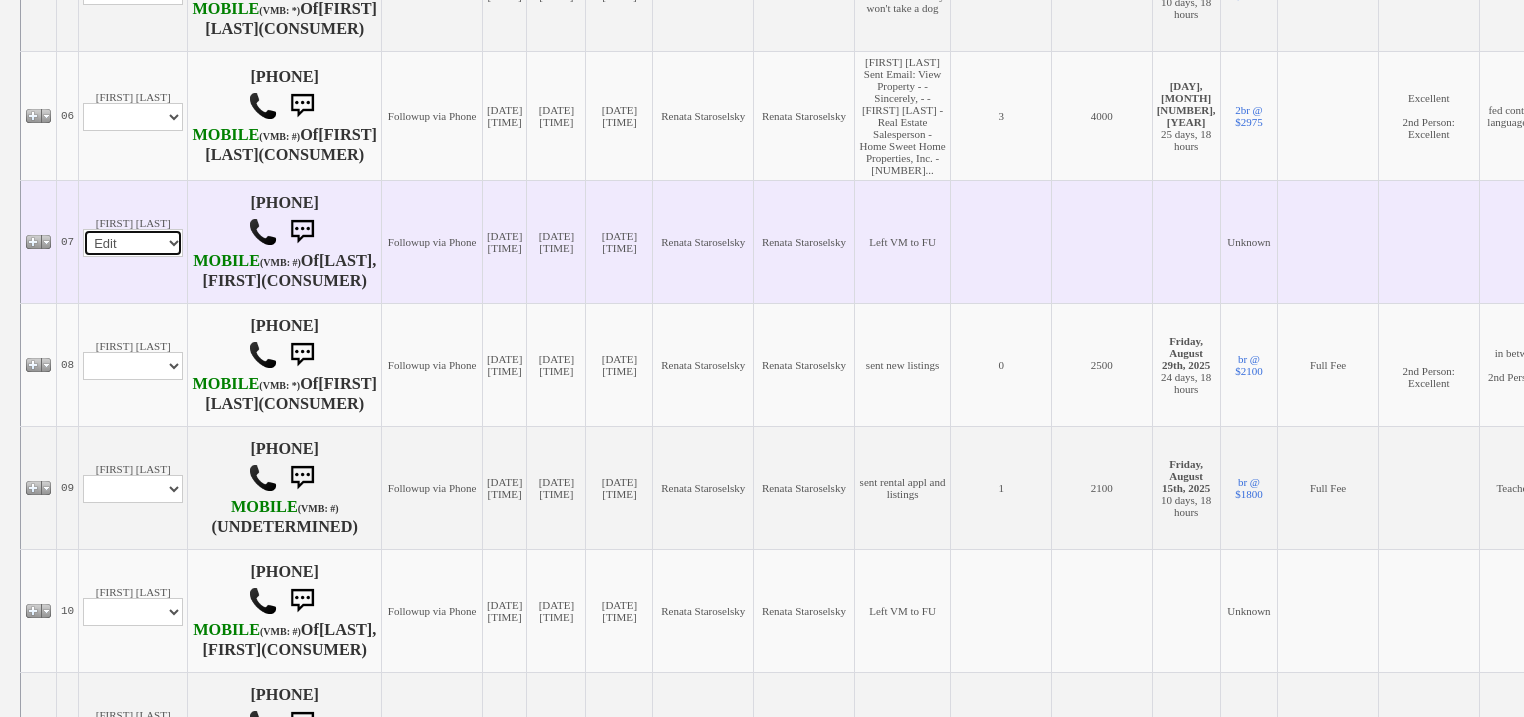 click on "Profile
Edit
Print
Email Externally (Will Not Be Tracked In CRM)
Closed Deals" at bounding box center [133, 243] 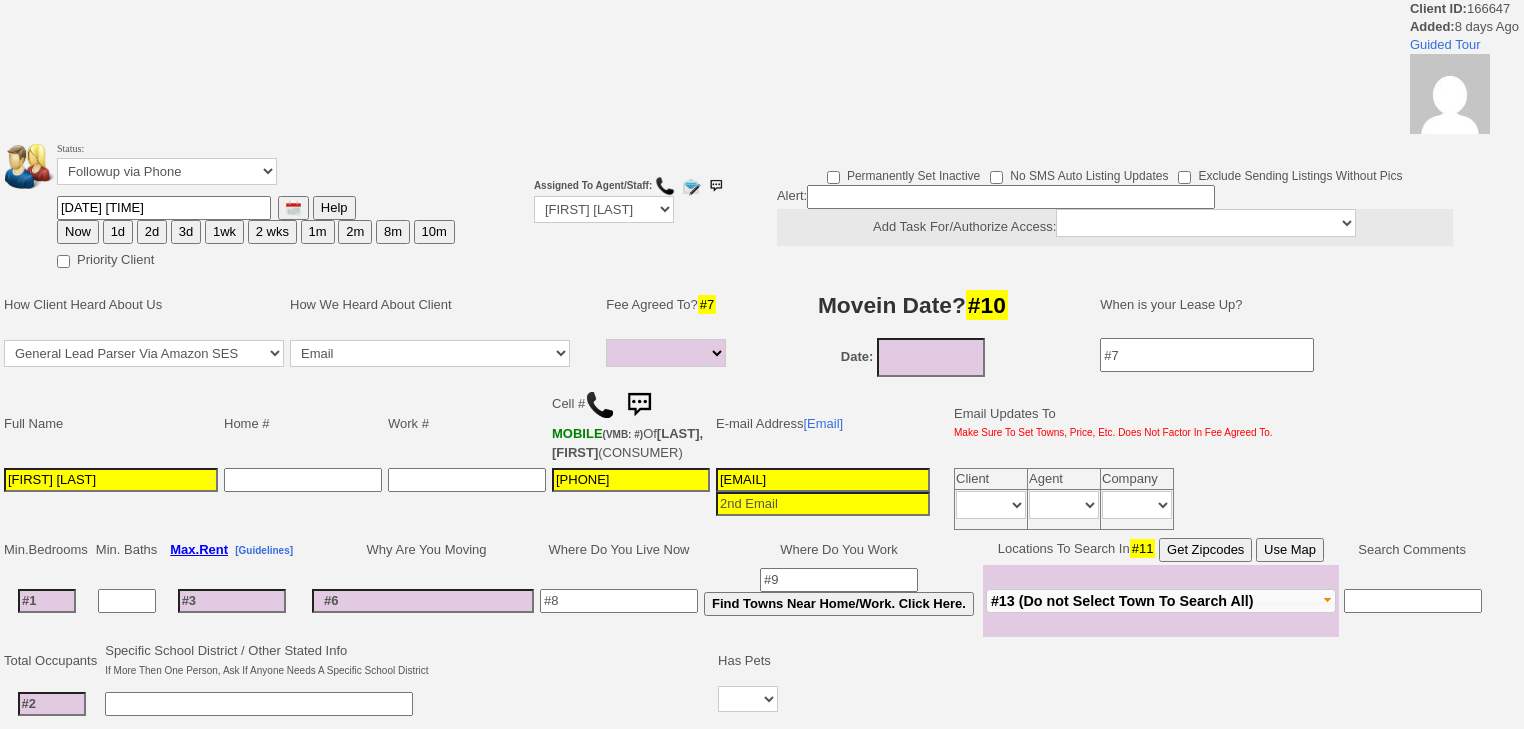 select 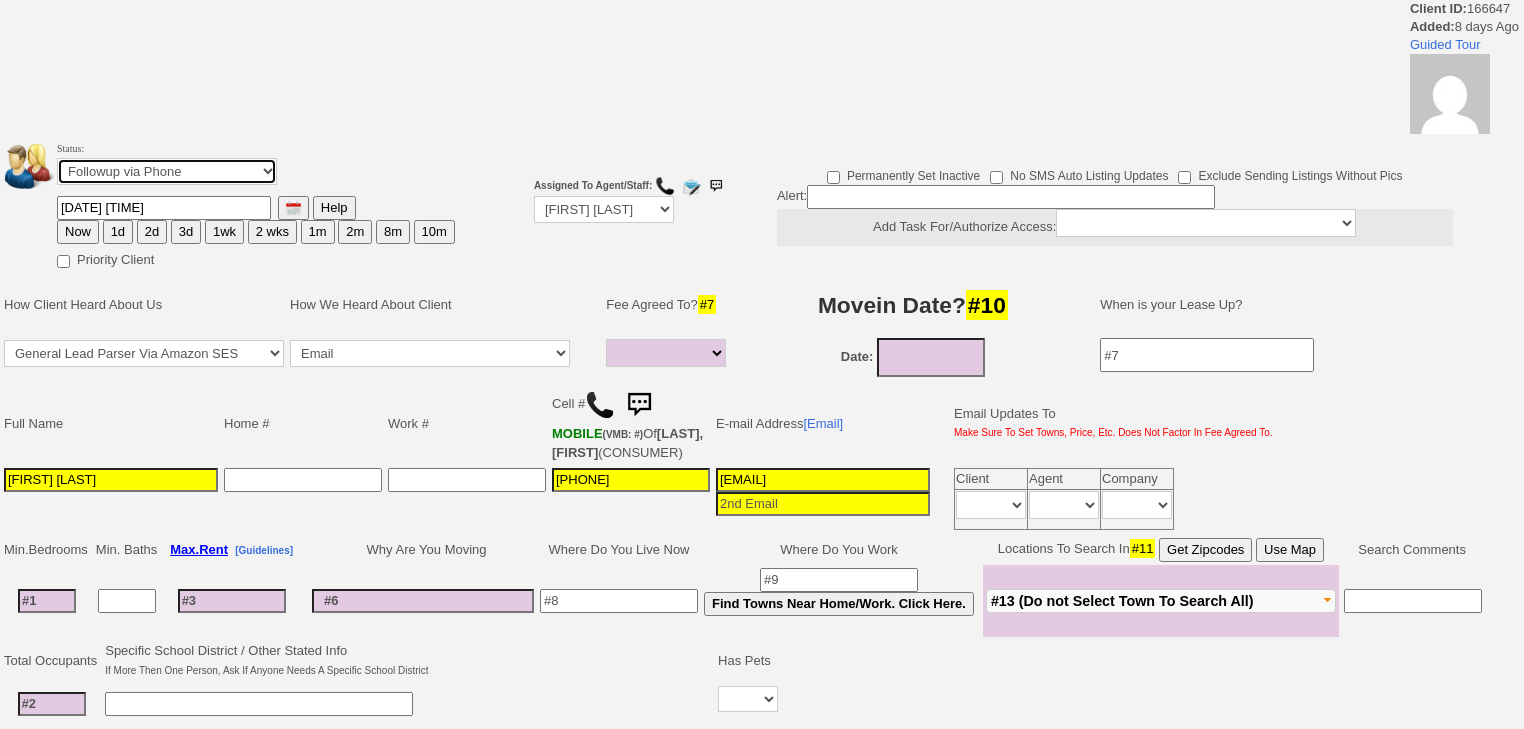click on "Followup via Phone Followup via Email Followup When Section 8 Property Found Deal Closed - Followup Before Lease Expires Needs Email Address Needs Phone Number From Lead Source HSH is Awaiting Response To Automatic Email Form Incomplete Inactive" at bounding box center (167, 171) 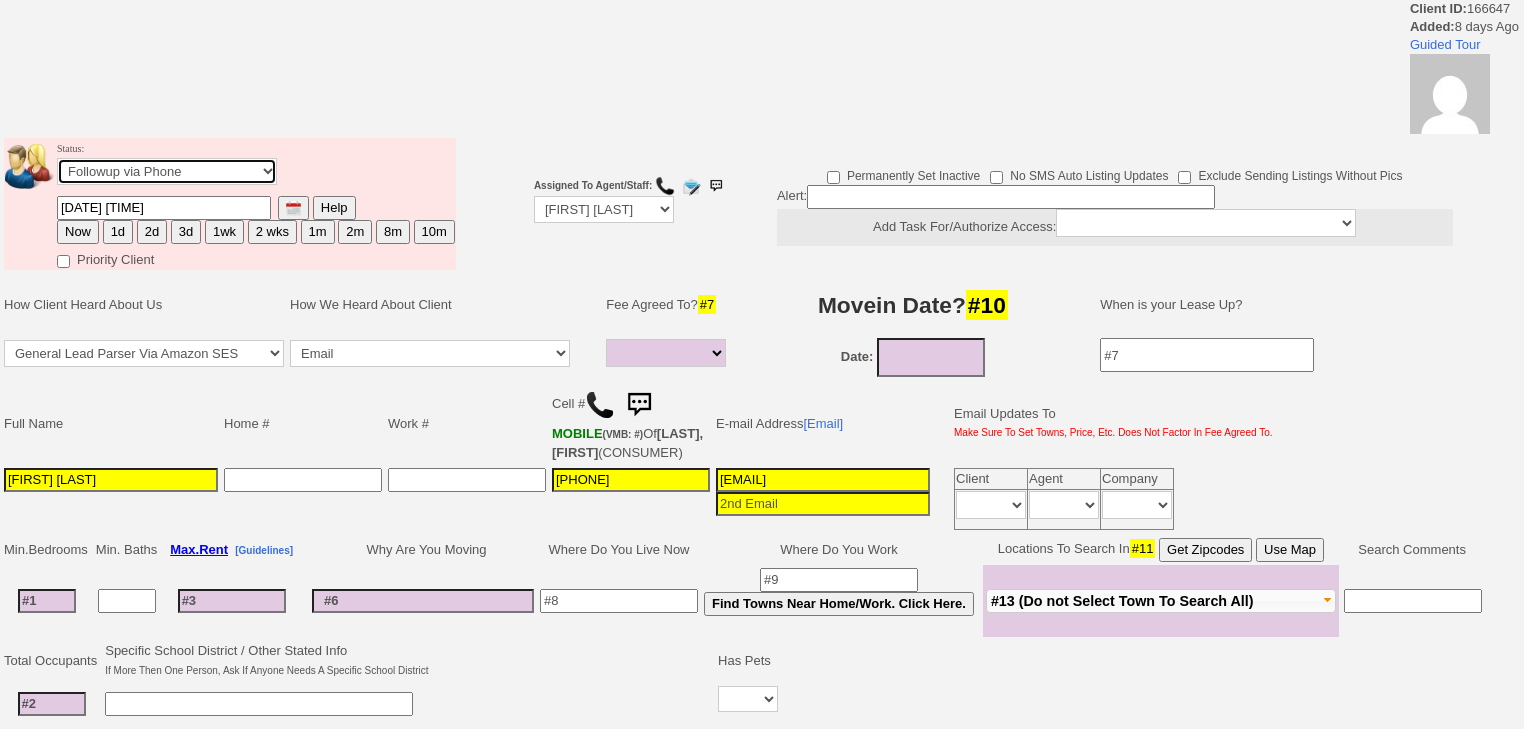 select on "Inactive" 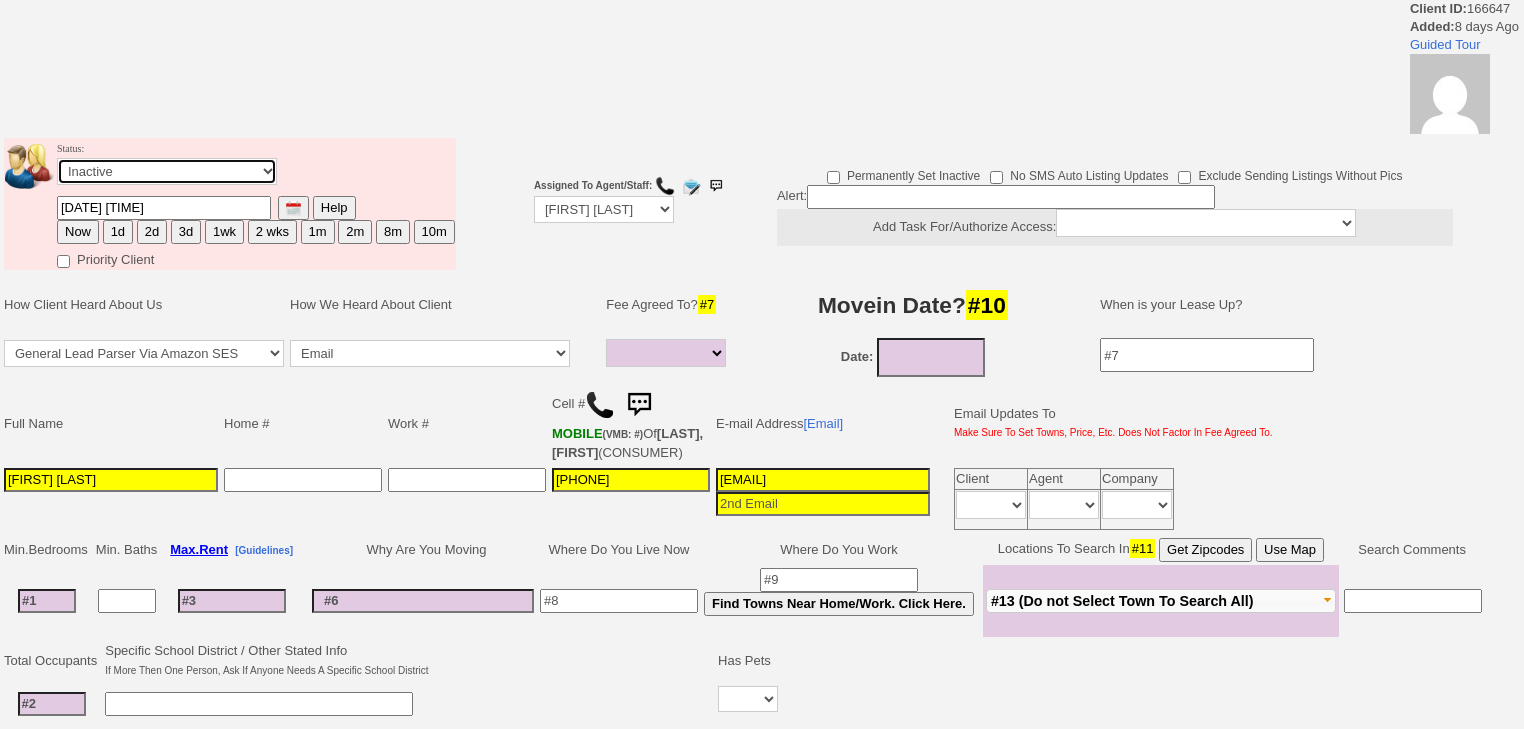 click on "Followup via Phone Followup via Email Followup When Section 8 Property Found Deal Closed - Followup Before Lease Expires Needs Email Address Needs Phone Number From Lead Source HSH is Awaiting Response To Automatic Email Form Incomplete Inactive" at bounding box center [167, 171] 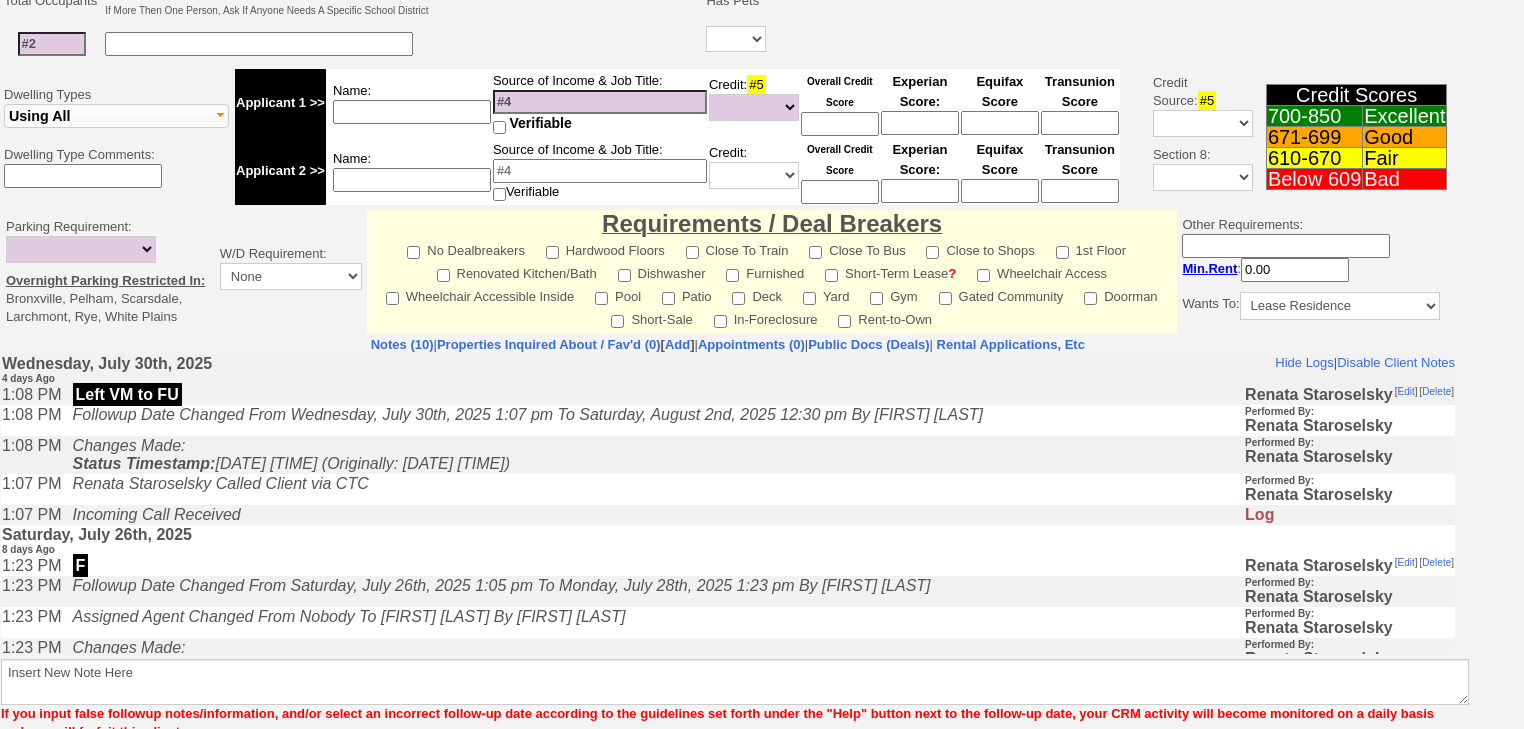 scroll, scrollTop: 764, scrollLeft: 0, axis: vertical 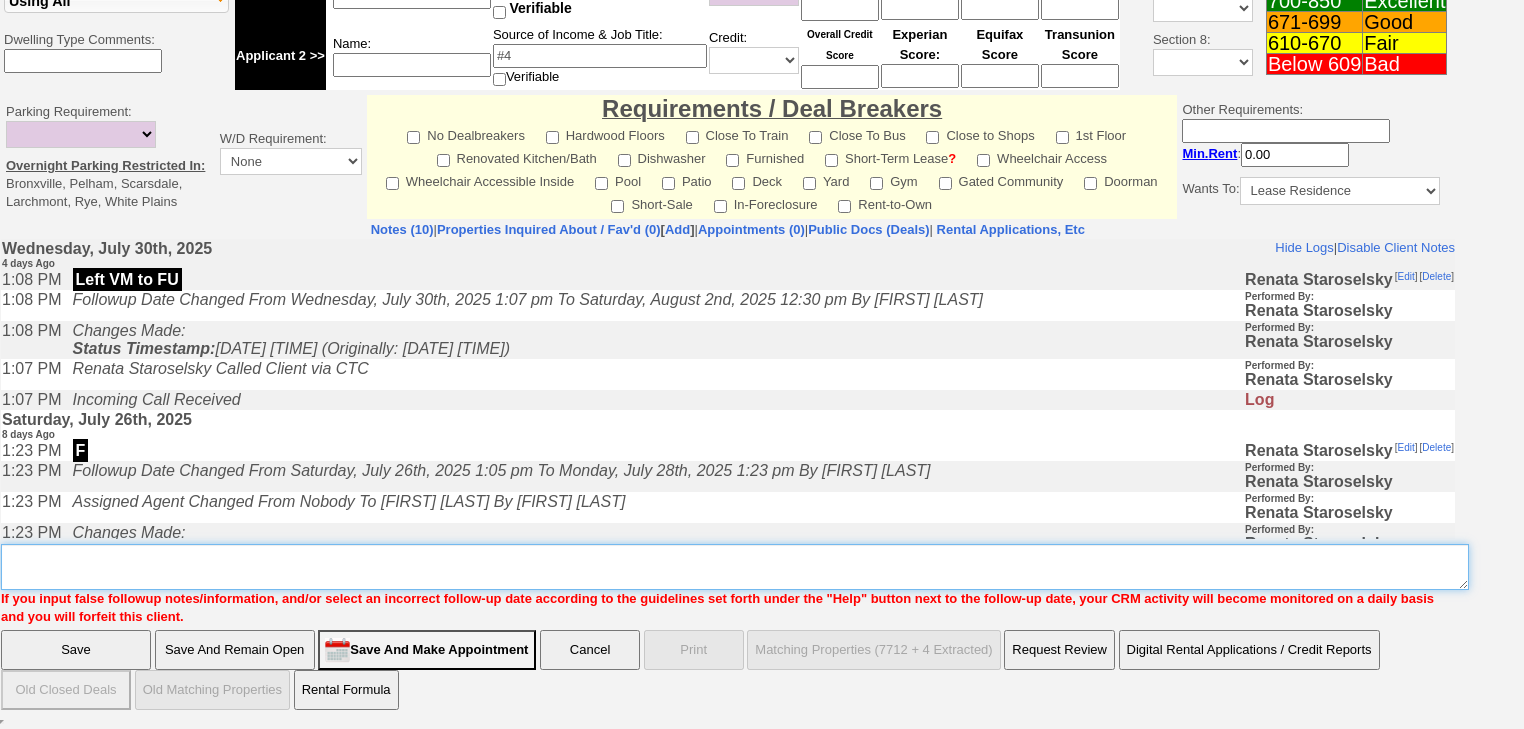 click on "Insert New Note Here" at bounding box center [735, 567] 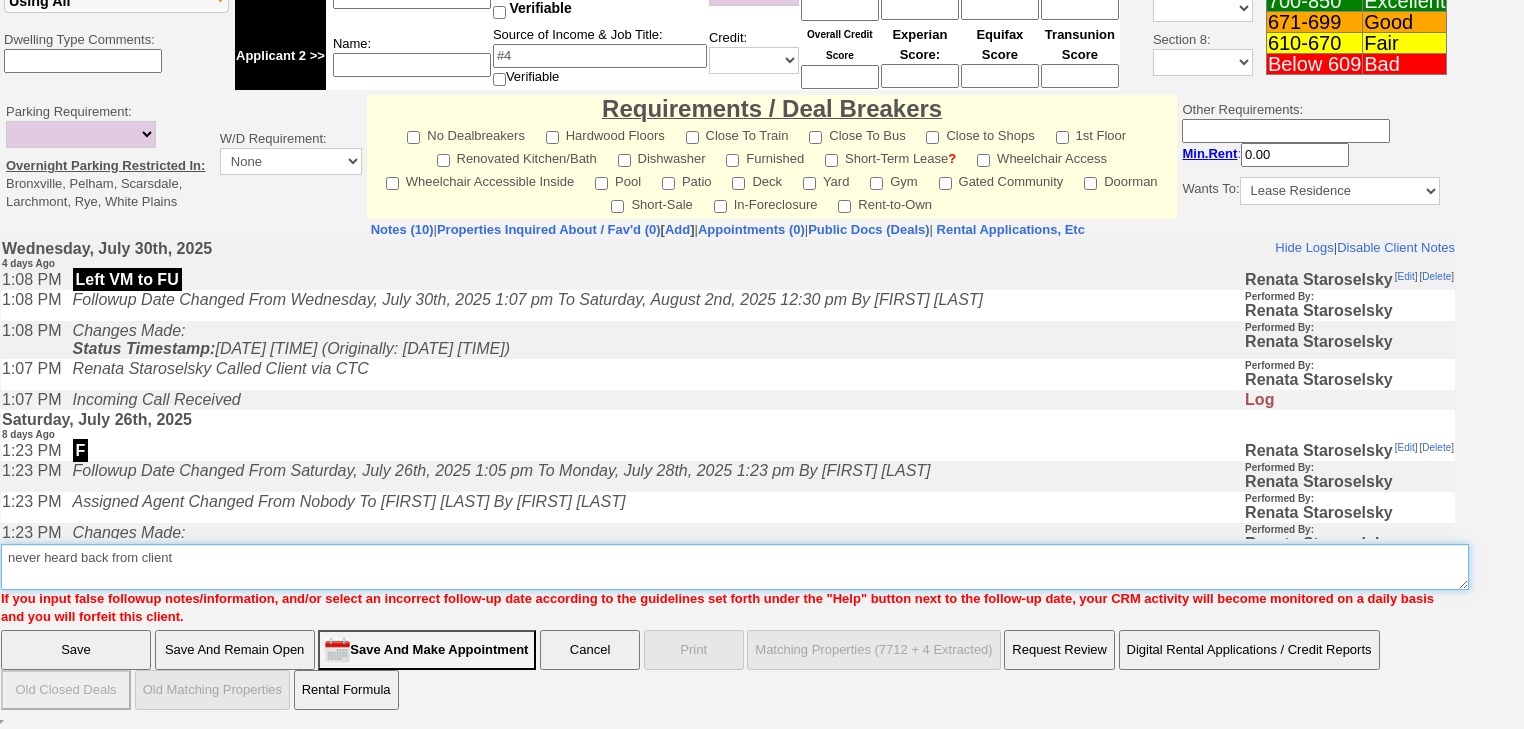 type on "never heard back from client" 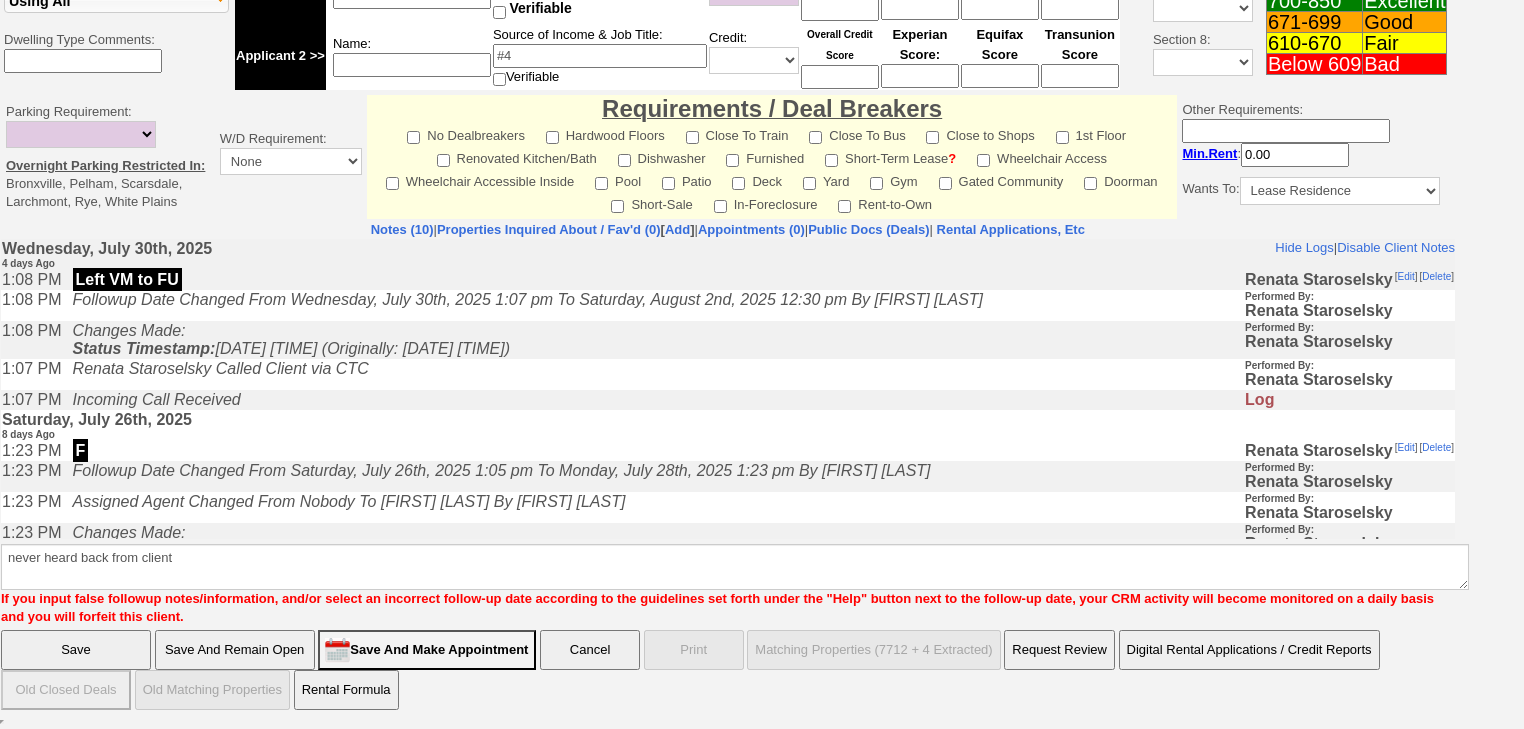 click on "Save" at bounding box center [76, 650] 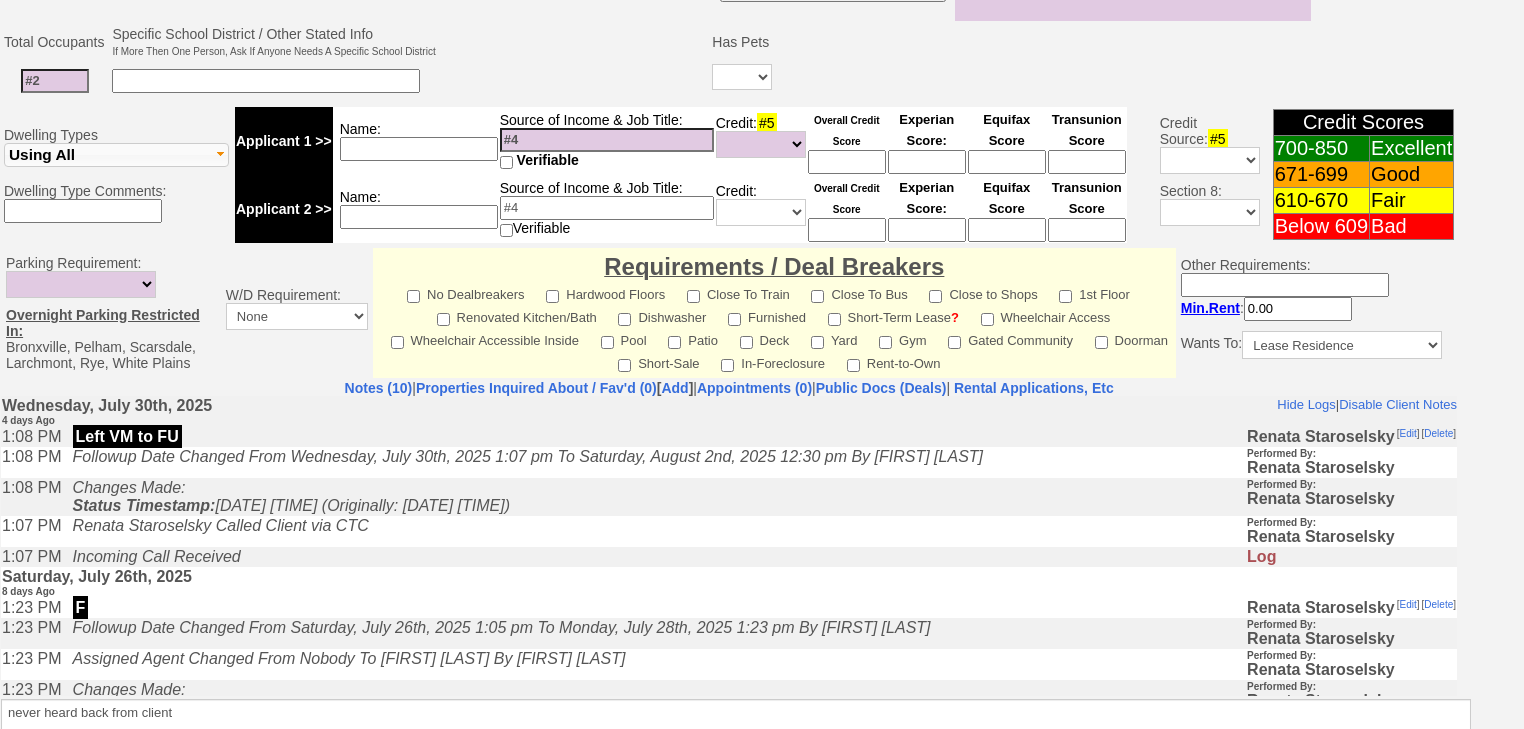 scroll, scrollTop: 752, scrollLeft: 0, axis: vertical 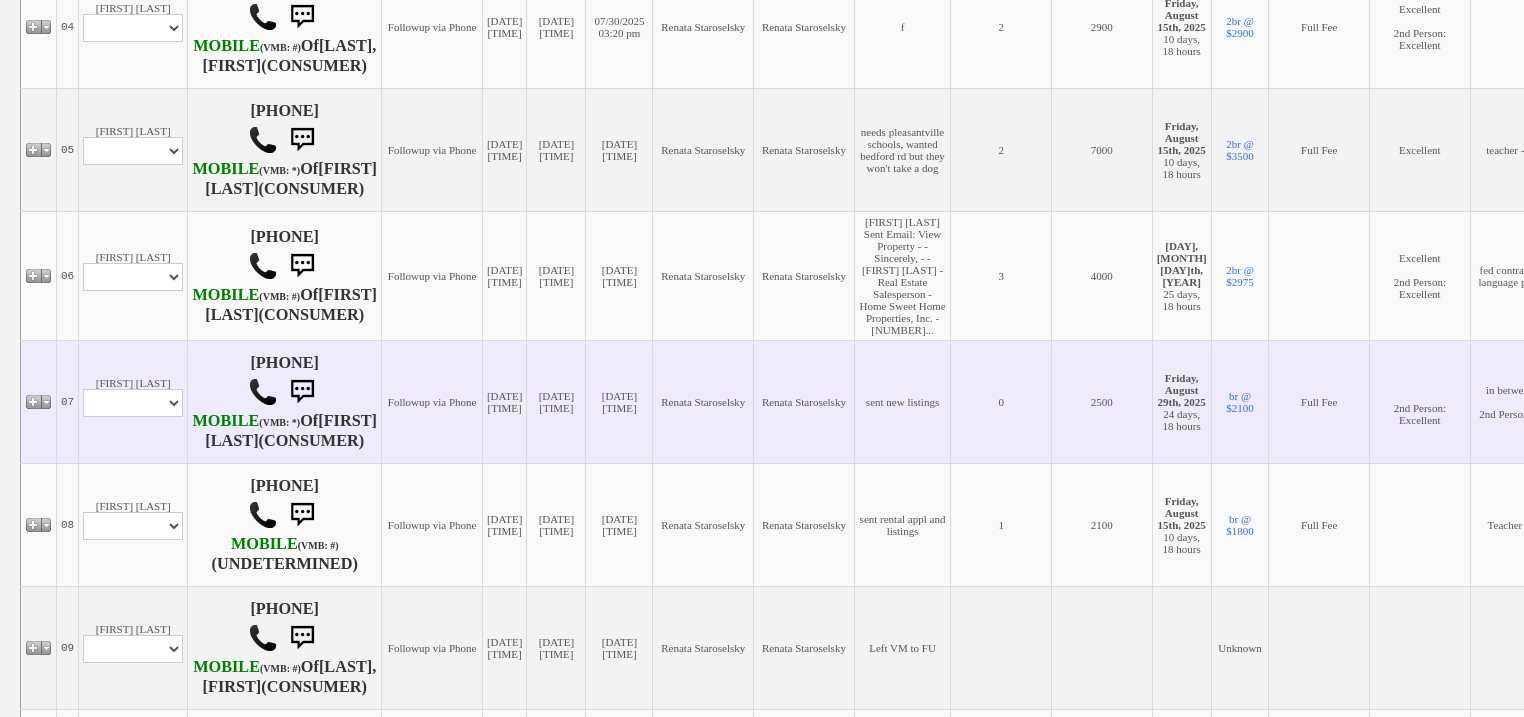 click on "[FIRST] [LAST]
Profile
Edit
Print
Email Externally (Will Not Be Tracked In CRM)
Closed Deals" at bounding box center (133, 401) 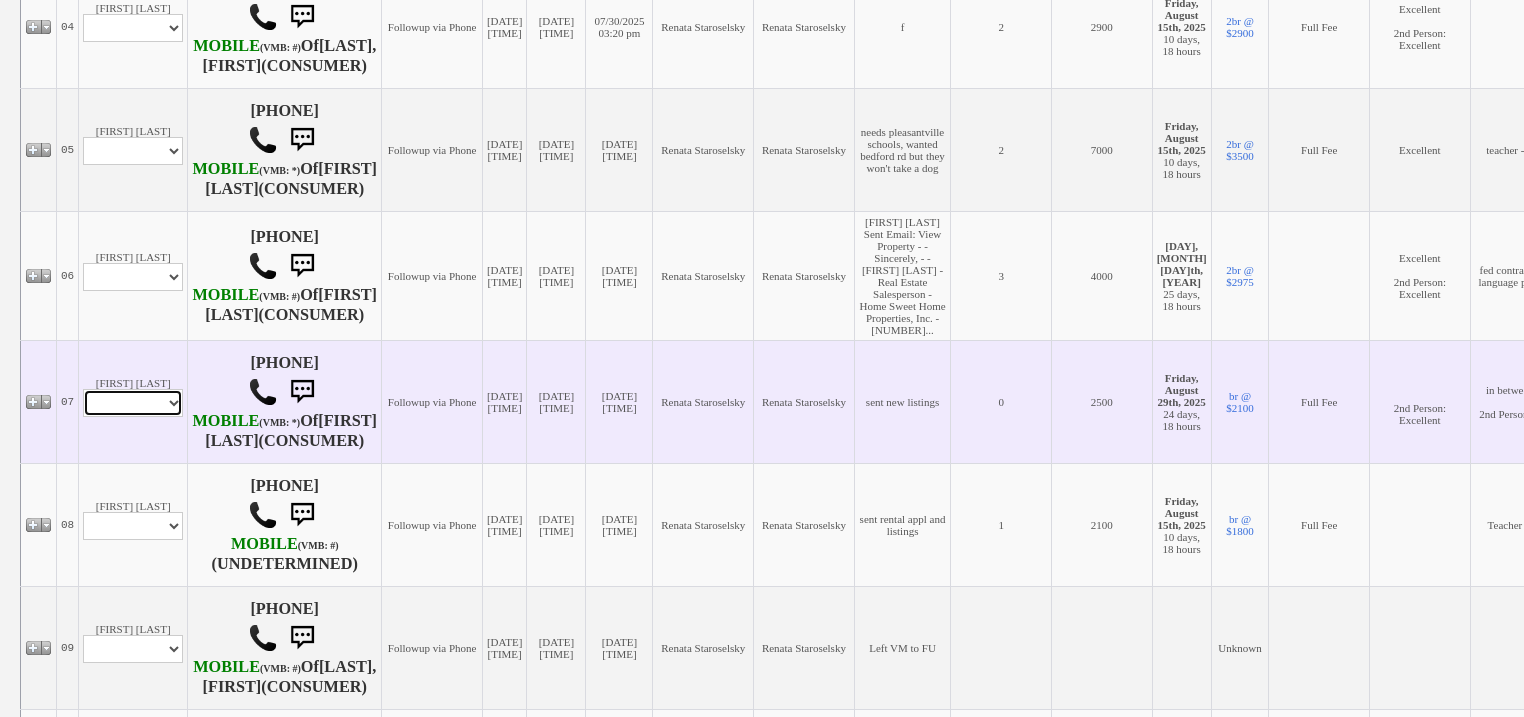 click on "[FIRST] [LAST]
Profile
Edit
Print
Email Externally (Will Not Be Tracked In CRM)
Closed Deals" at bounding box center [133, 401] 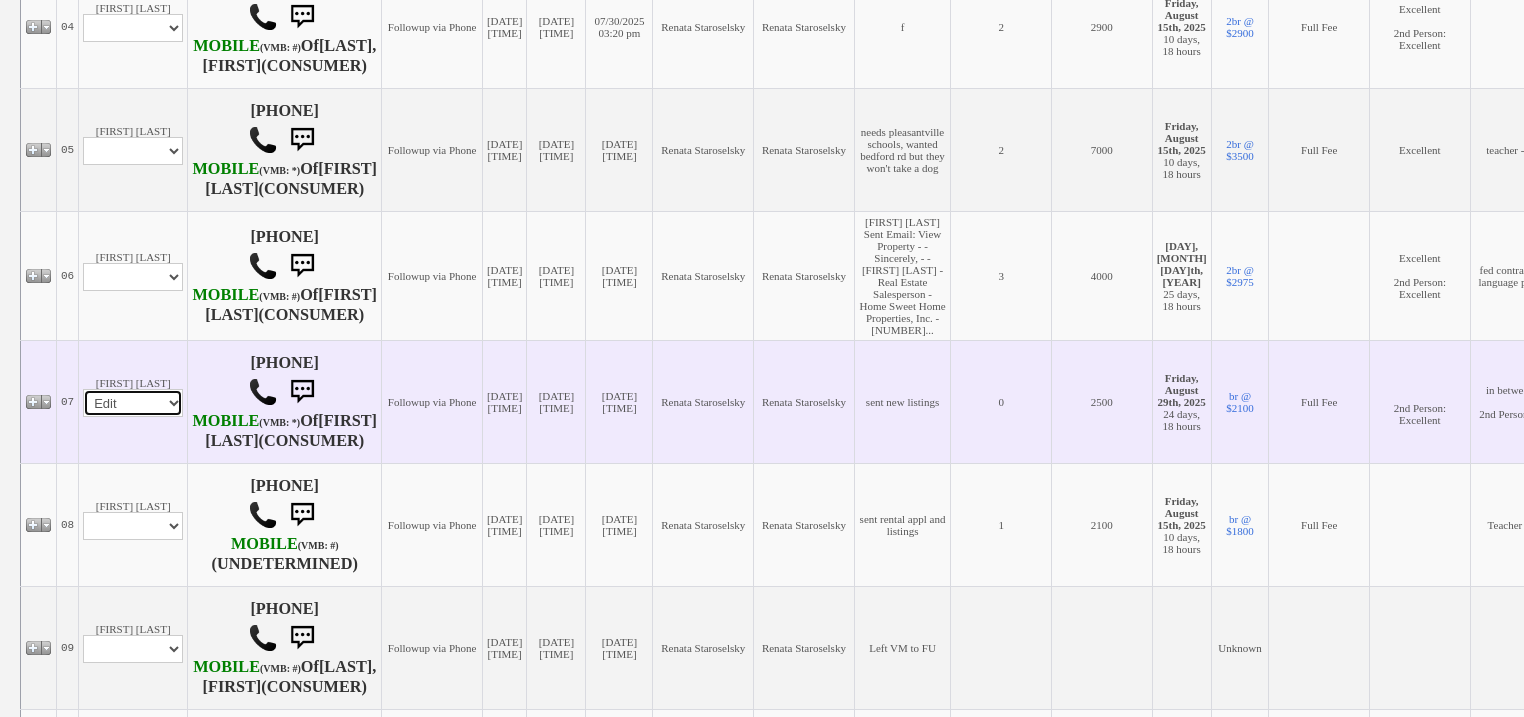 click on "Profile
Edit
Print
Email Externally (Will Not Be Tracked In CRM)
Closed Deals" at bounding box center [133, 403] 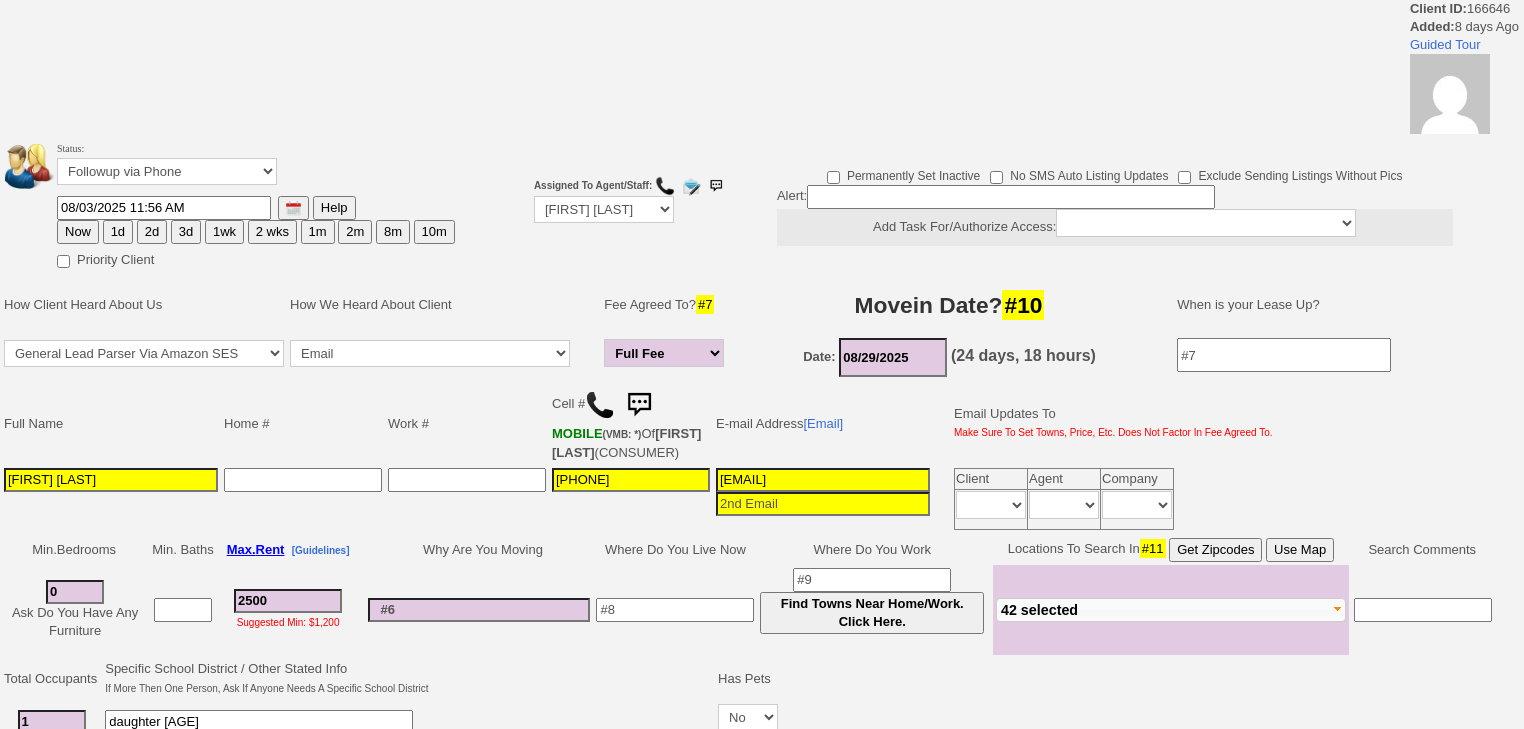 scroll, scrollTop: 0, scrollLeft: 0, axis: both 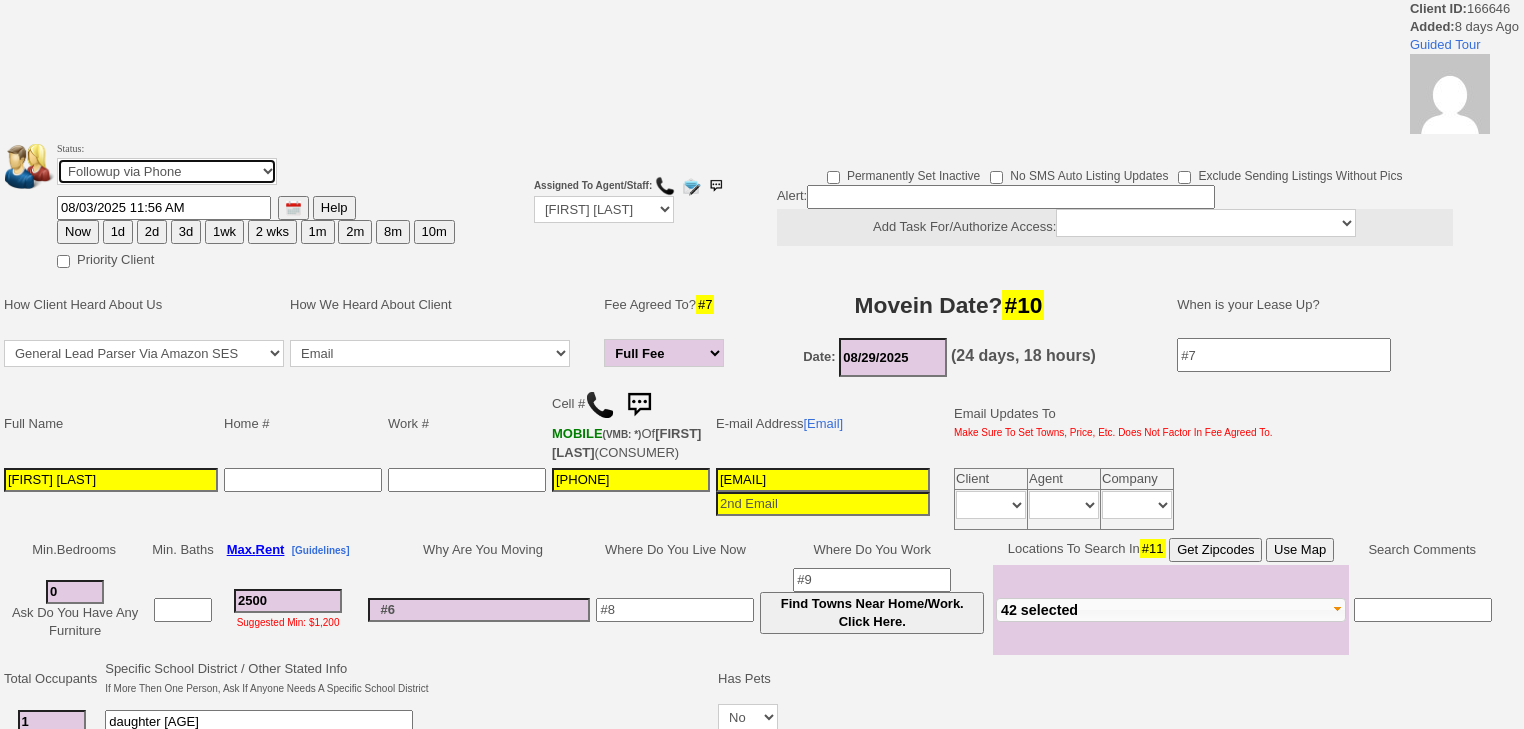 click on "Followup via Phone Followup via Email Followup When Section 8 Property Found Deal Closed - Followup Before Lease Expires Needs Email Address Needs Phone Number From Lead Source HSH is Awaiting Response To Automatic Email Form Incomplete Inactive" at bounding box center [167, 171] 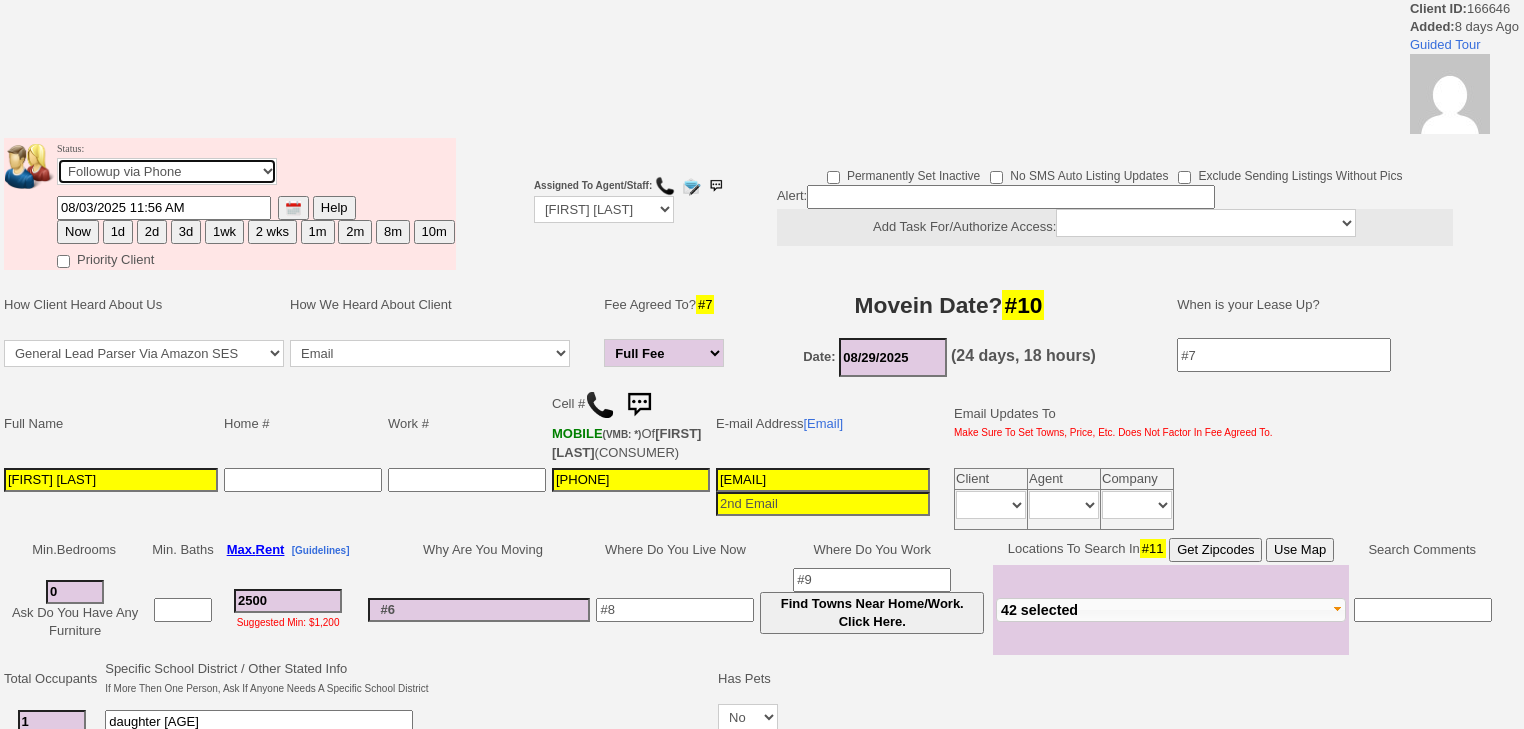 select on "Inactive" 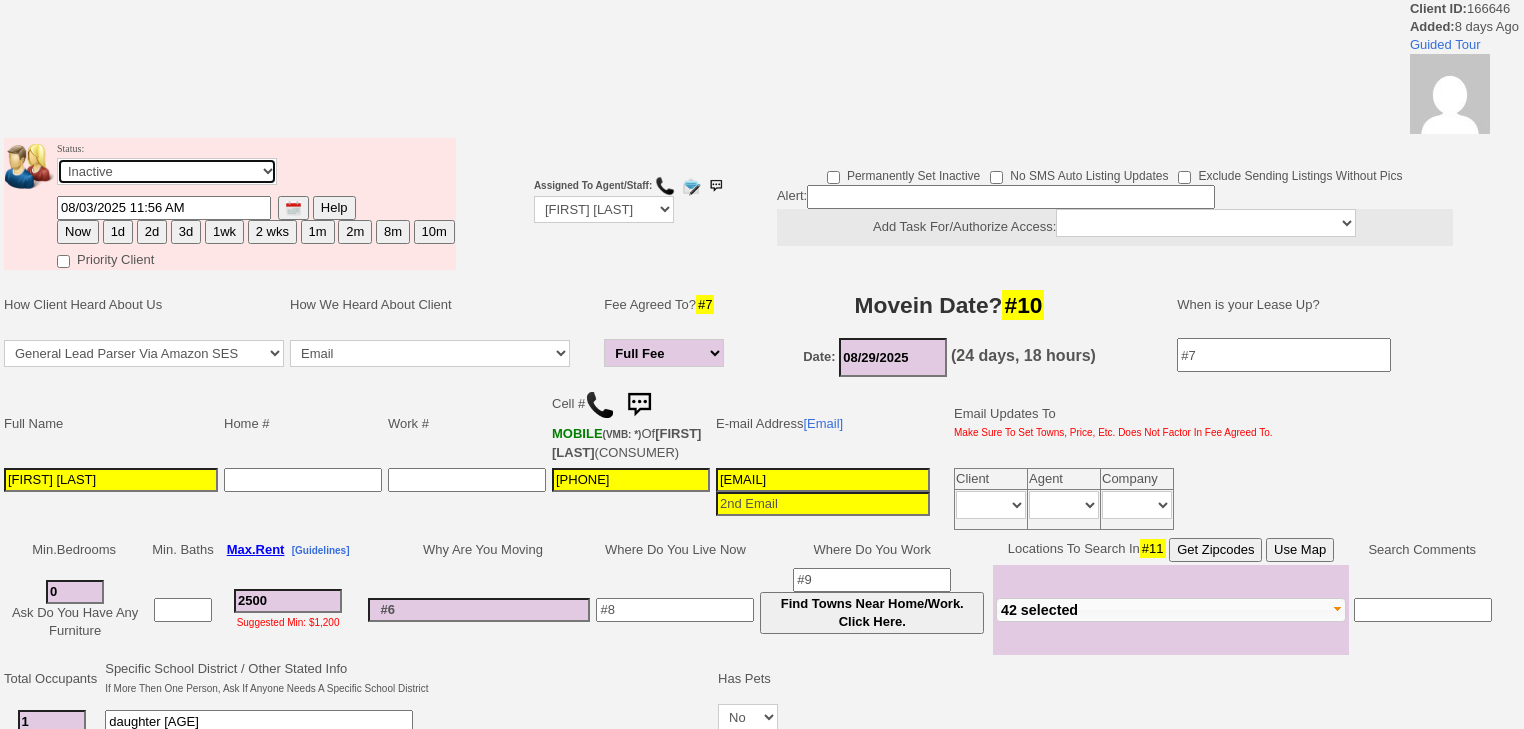 click on "Followup via Phone Followup via Email Followup When Section 8 Property Found Deal Closed - Followup Before Lease Expires Needs Email Address Needs Phone Number From Lead Source HSH is Awaiting Response To Automatic Email Form Incomplete Inactive" at bounding box center [167, 171] 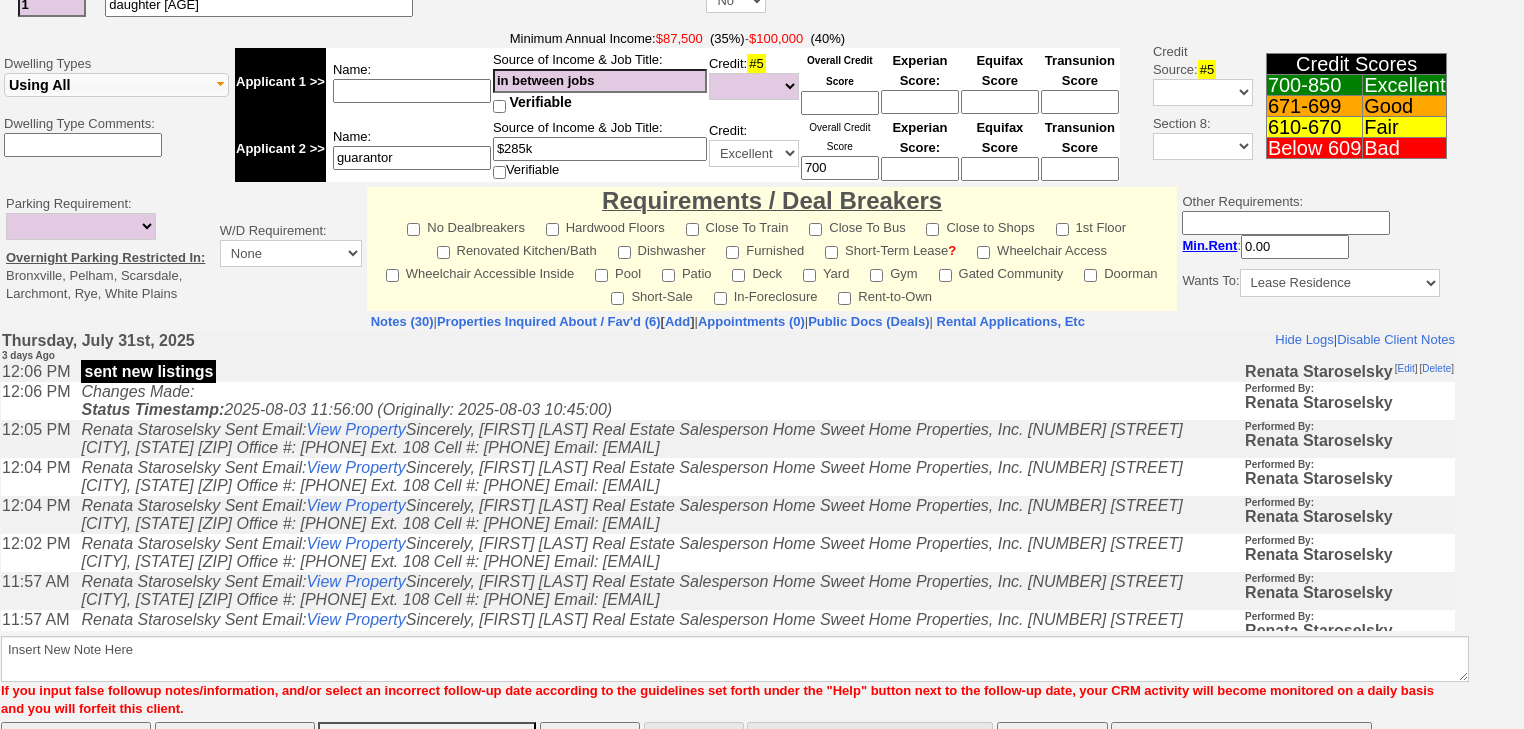 scroll, scrollTop: 763, scrollLeft: 0, axis: vertical 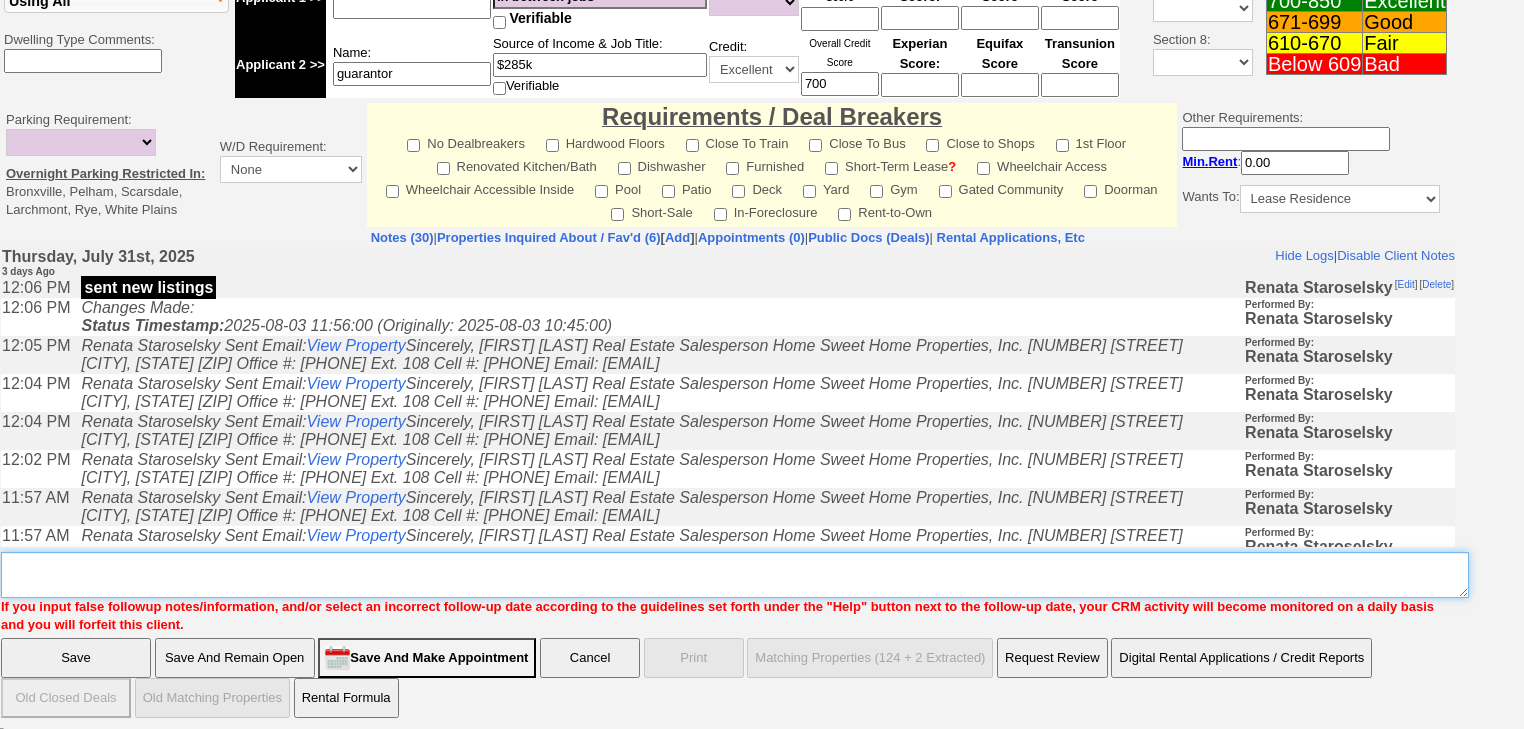 click on "Insert New Note Here" at bounding box center [735, 575] 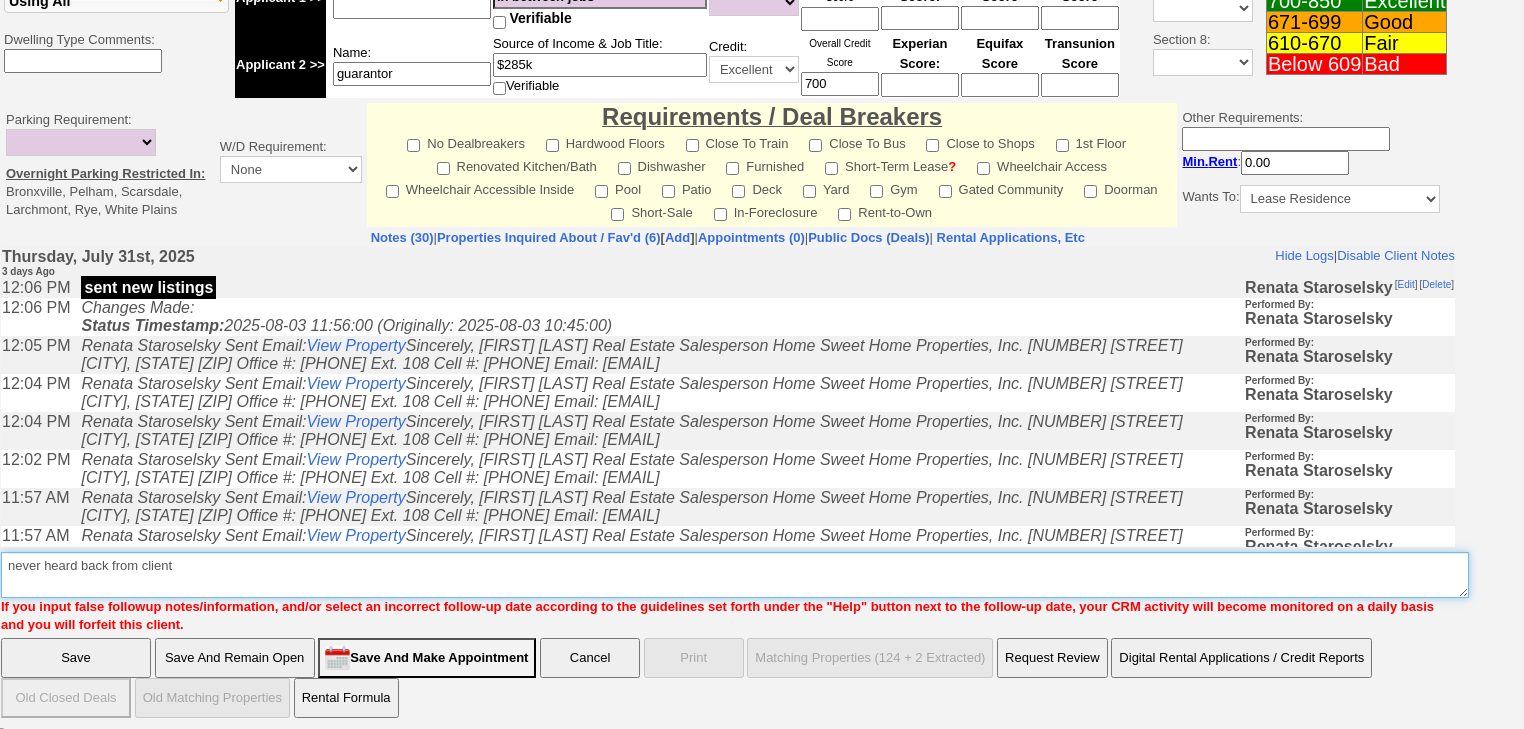 type on "never heard back from client" 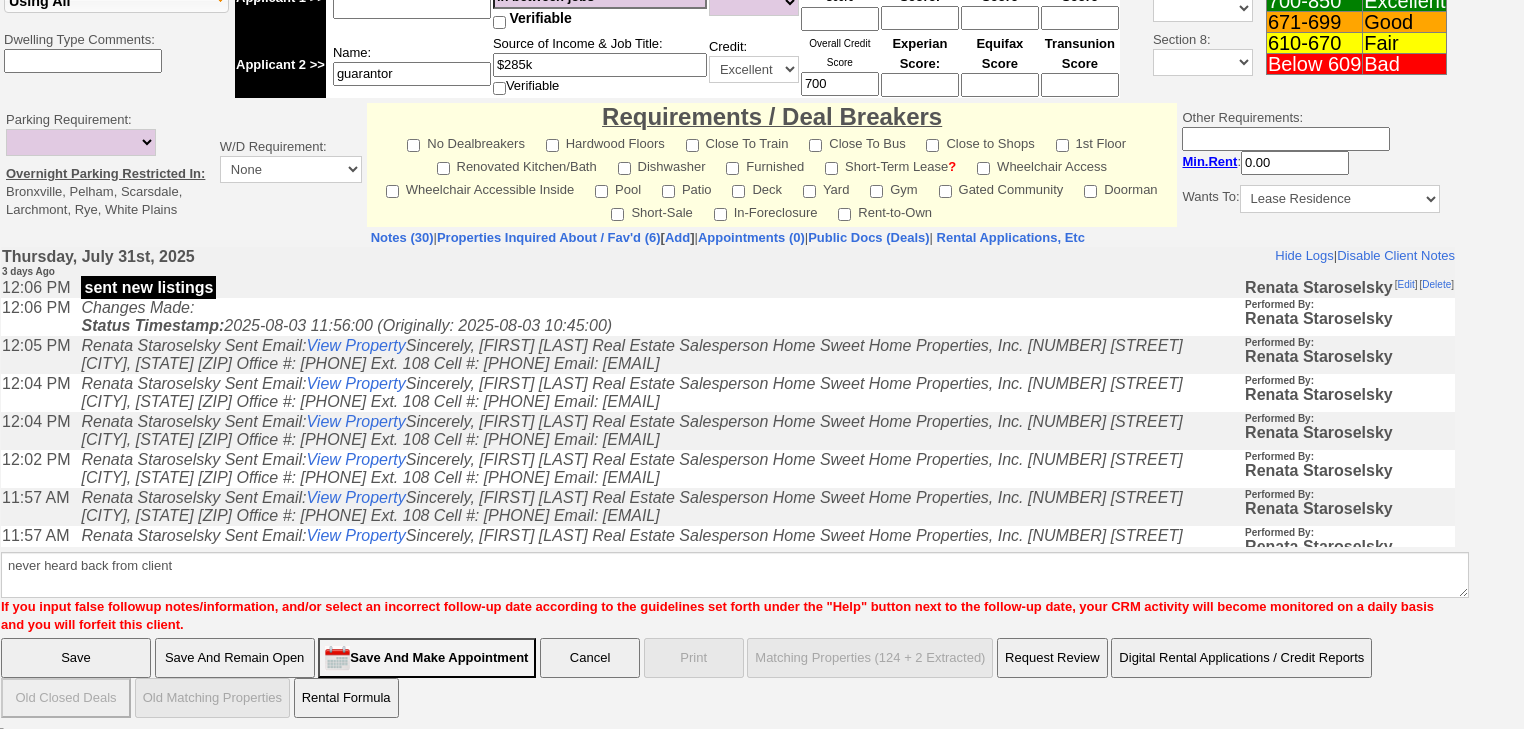 click on "Save" at bounding box center (76, 658) 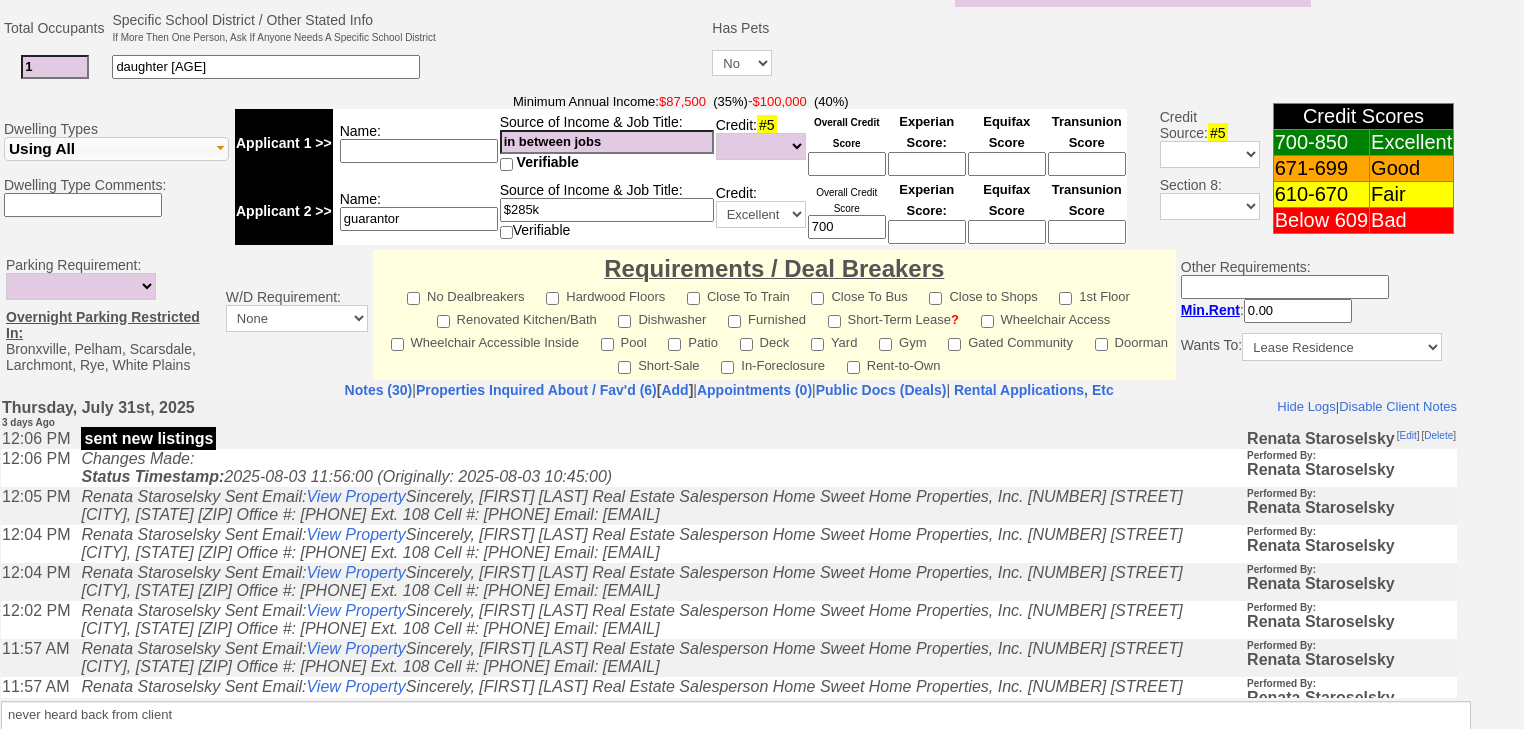 scroll, scrollTop: 769, scrollLeft: 0, axis: vertical 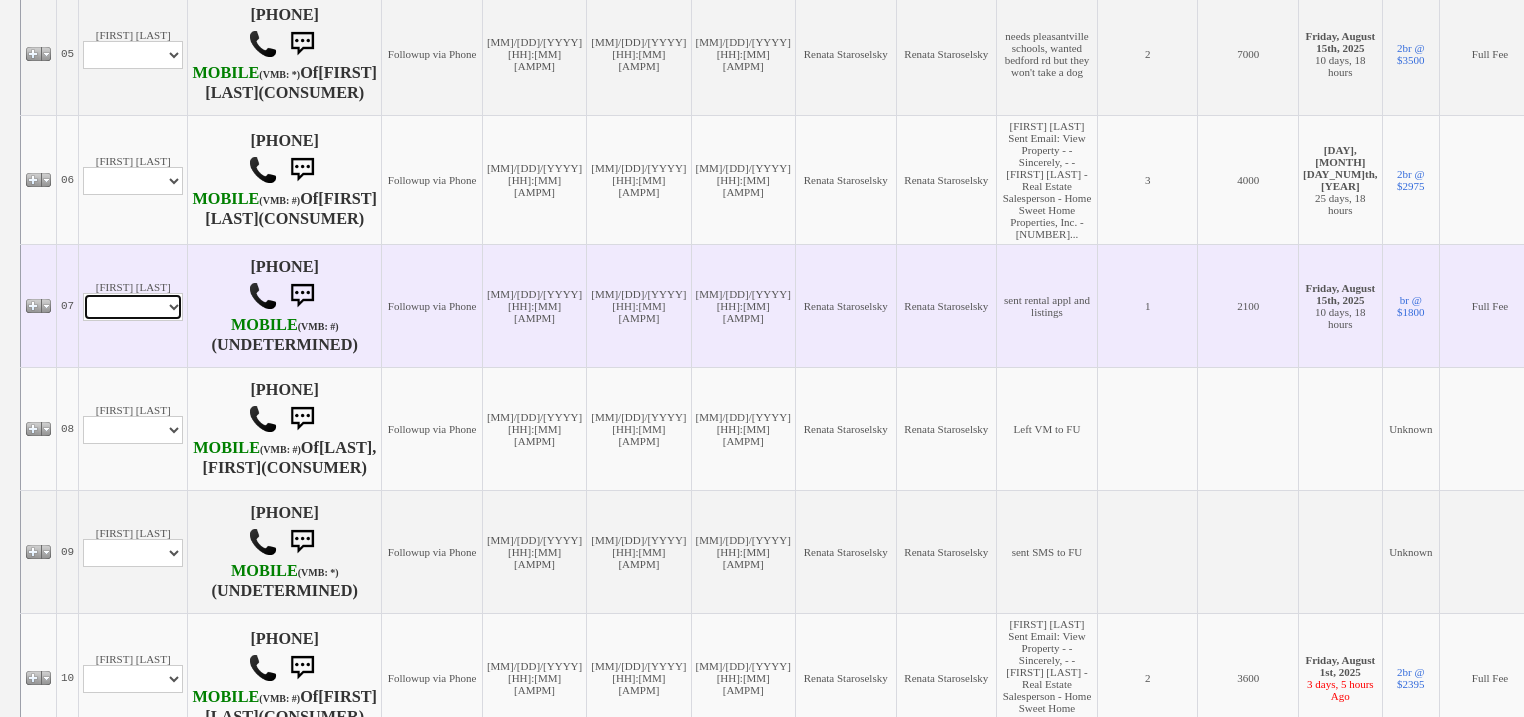 drag, startPoint x: 153, startPoint y: 432, endPoint x: 152, endPoint y: 450, distance: 18.027756 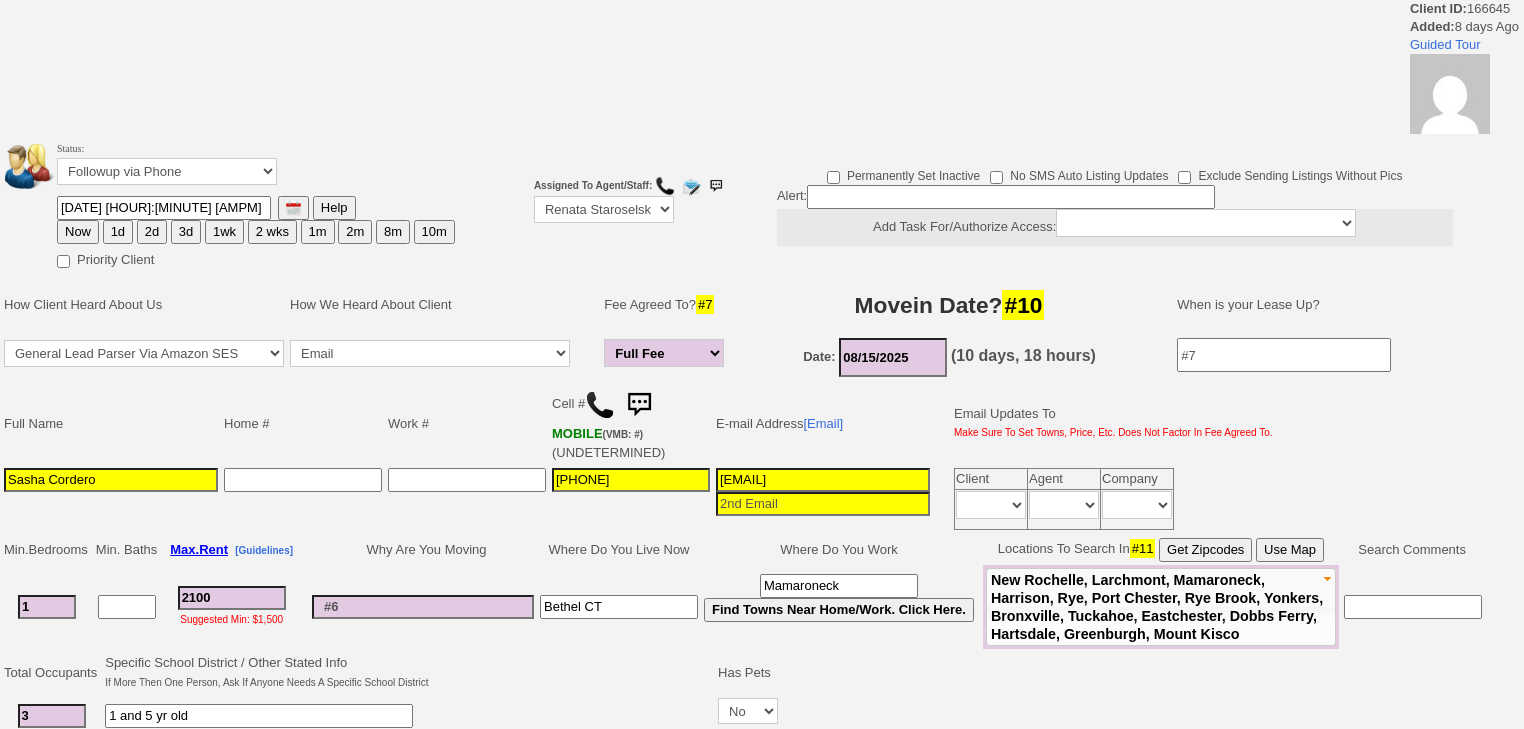 scroll, scrollTop: 0, scrollLeft: 0, axis: both 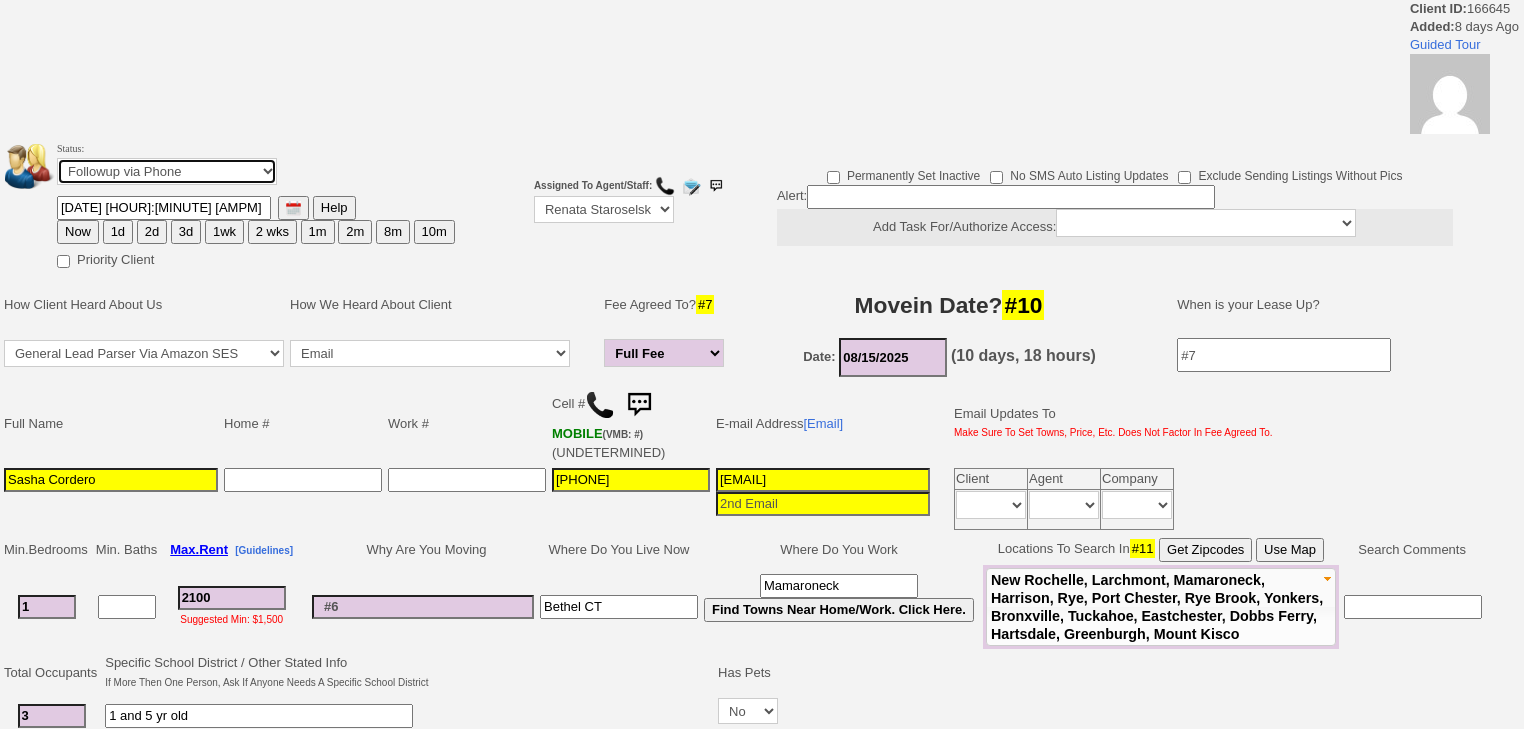drag, startPoint x: 181, startPoint y: 166, endPoint x: 186, endPoint y: 180, distance: 14.866069 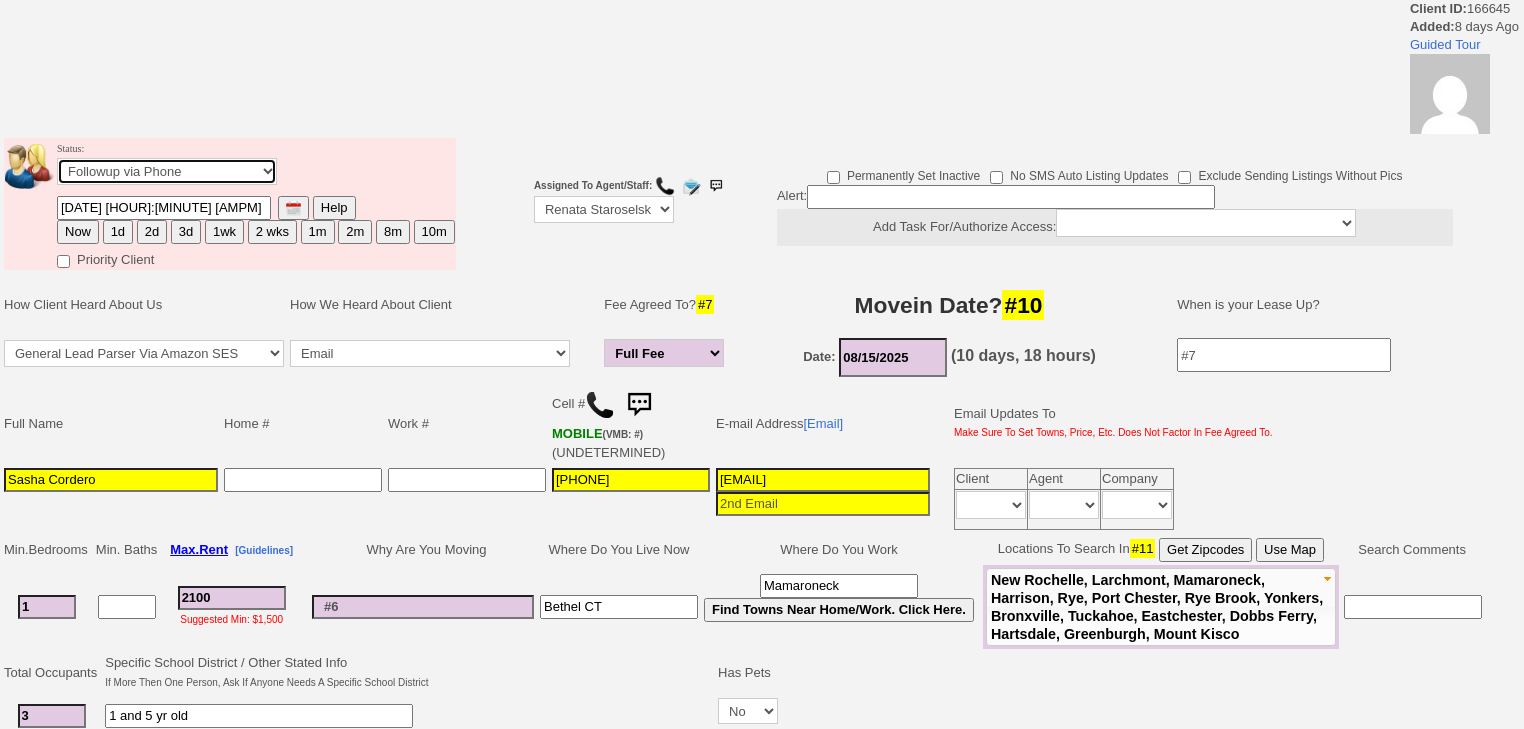 select on "Inactive" 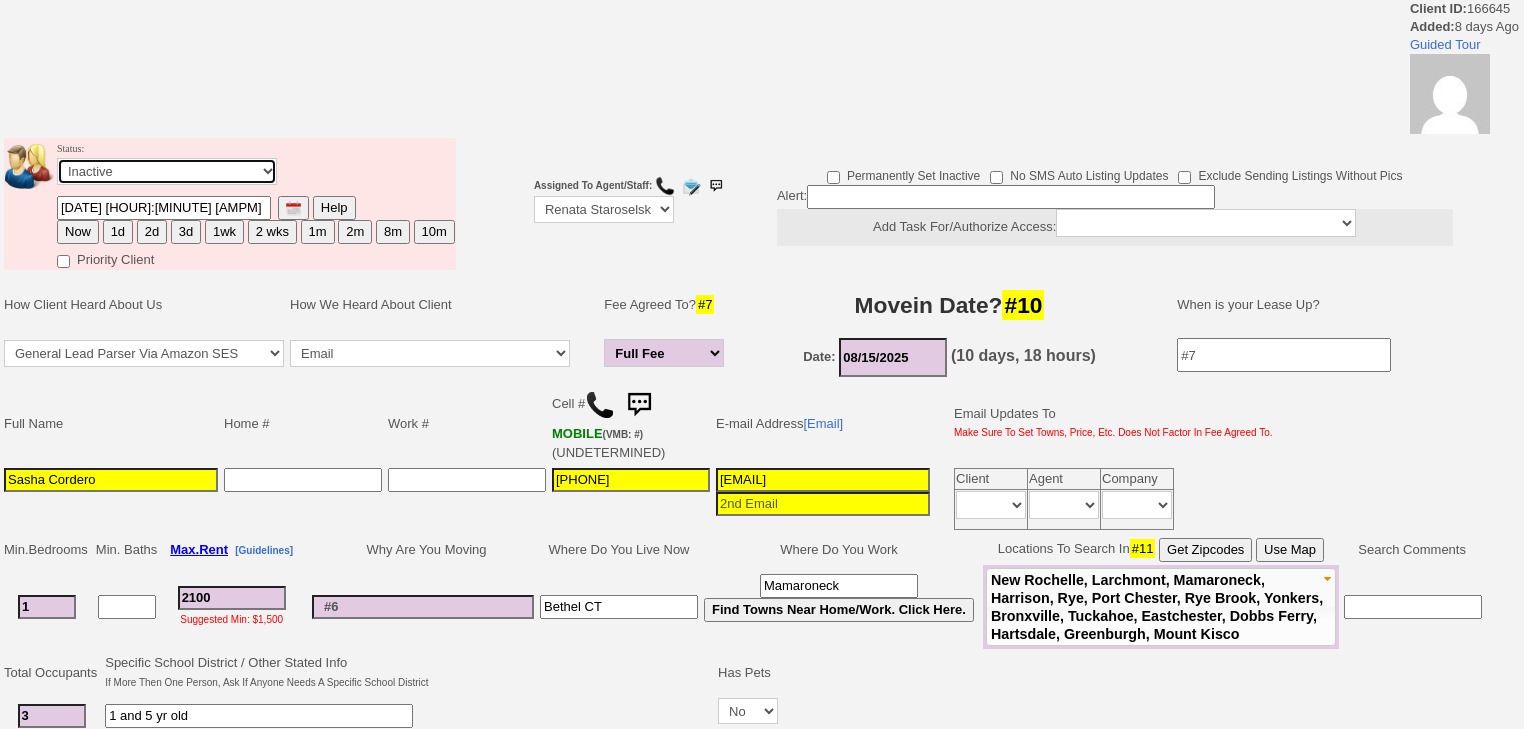 click on "Followup via Phone Followup via Email Followup When Section 8 Property Found Deal Closed - Followup Before Lease Expires Needs Email Address Needs Phone Number From Lead Source HSH is Awaiting Response To Automatic Email Form Incomplete Inactive" at bounding box center [167, 171] 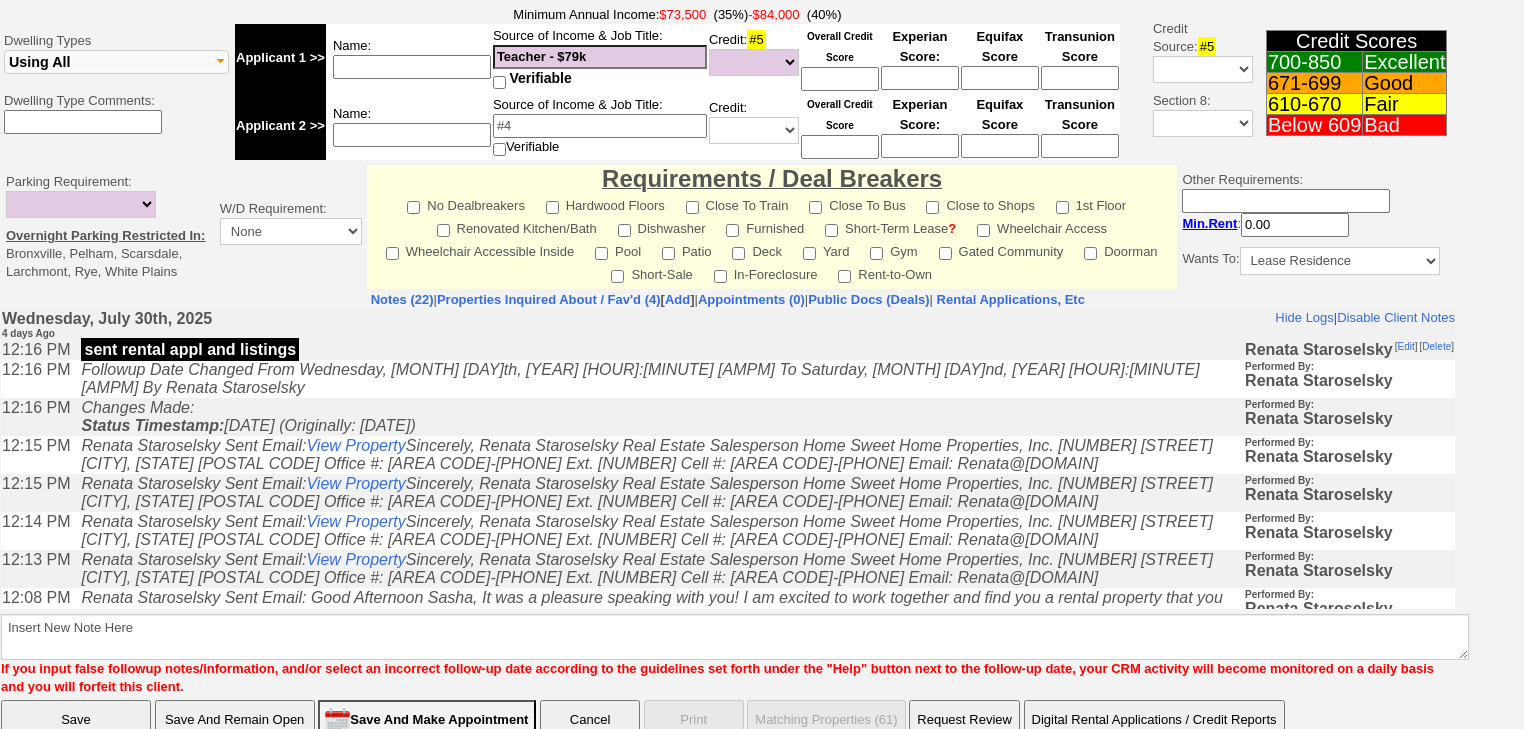 scroll, scrollTop: 764, scrollLeft: 0, axis: vertical 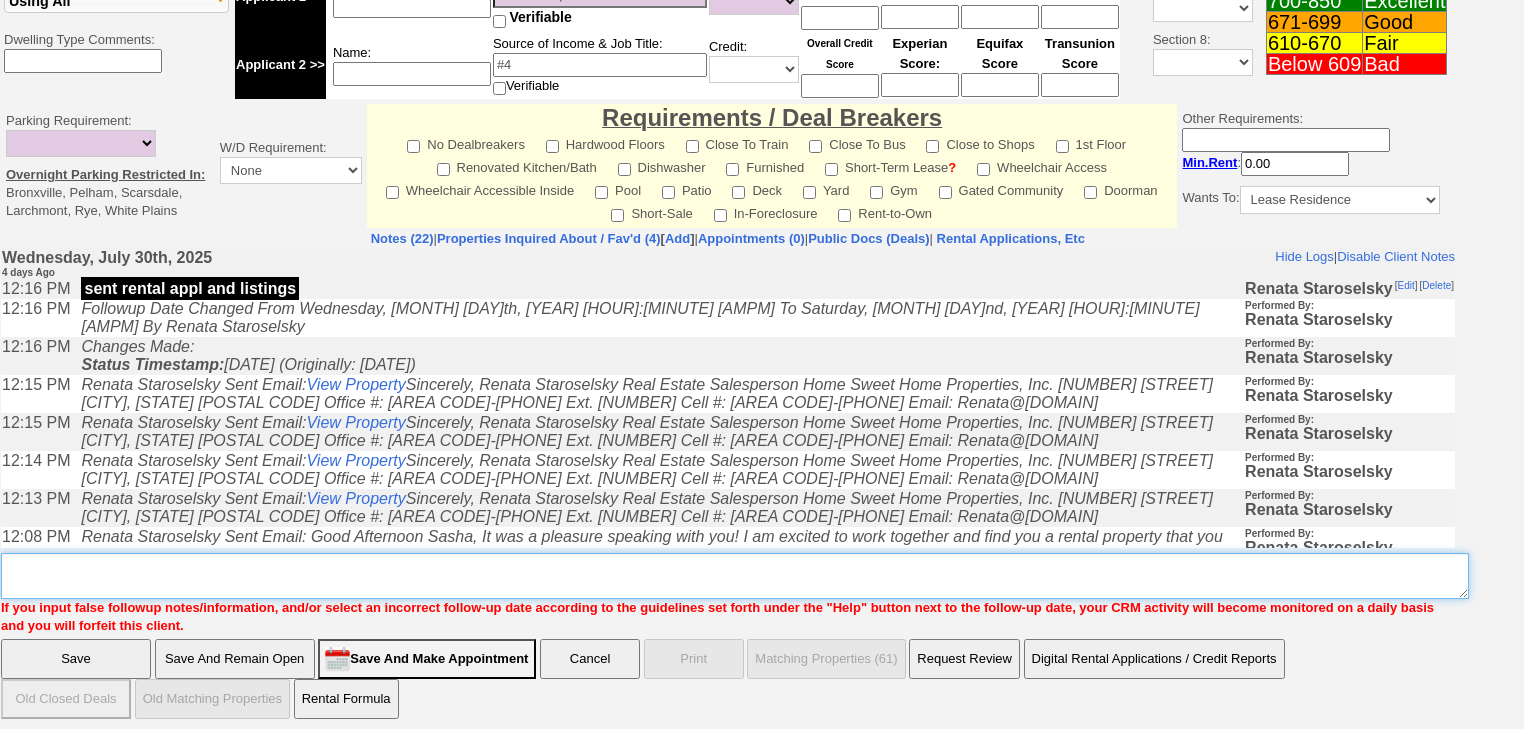 click on "Insert New Note Here" at bounding box center [735, 576] 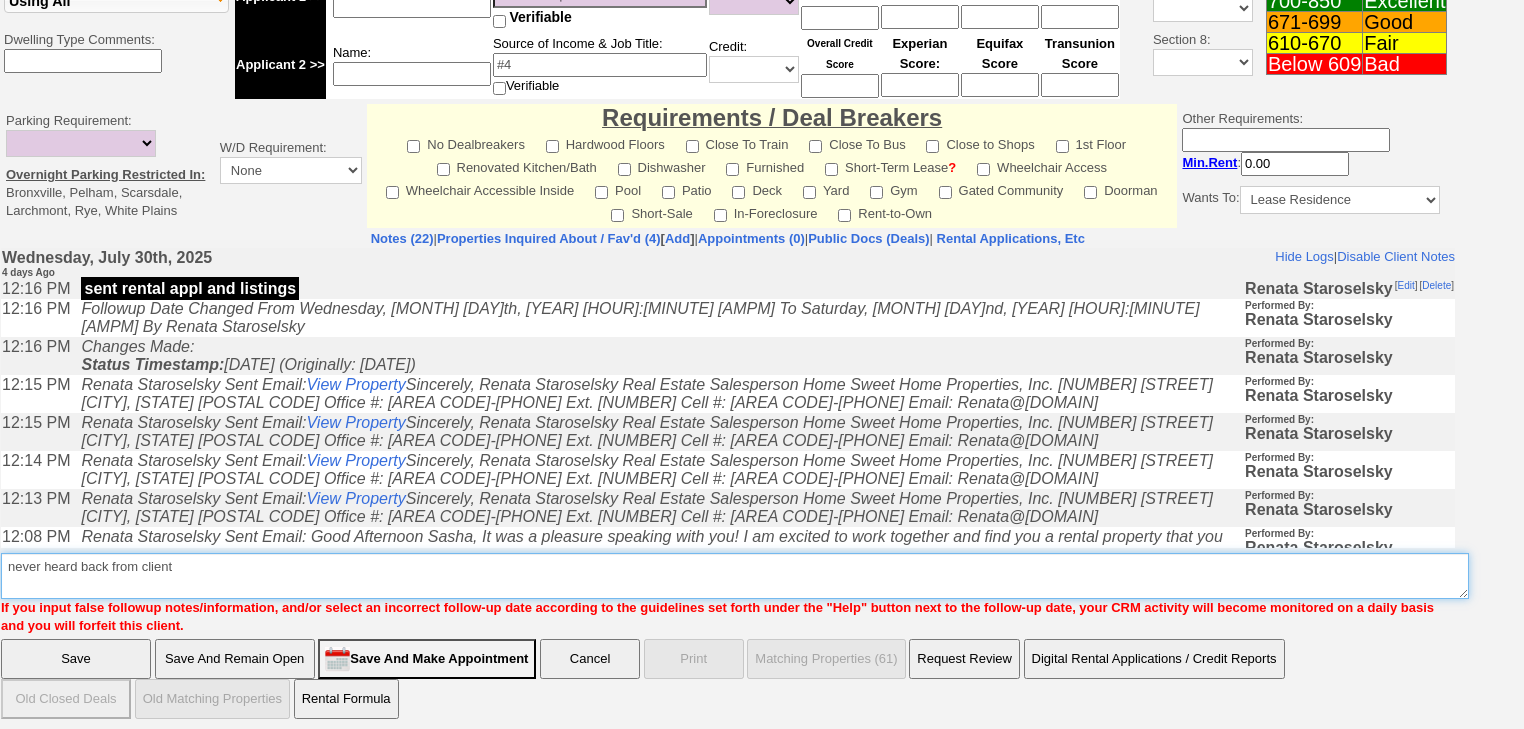 type on "never heard back from client" 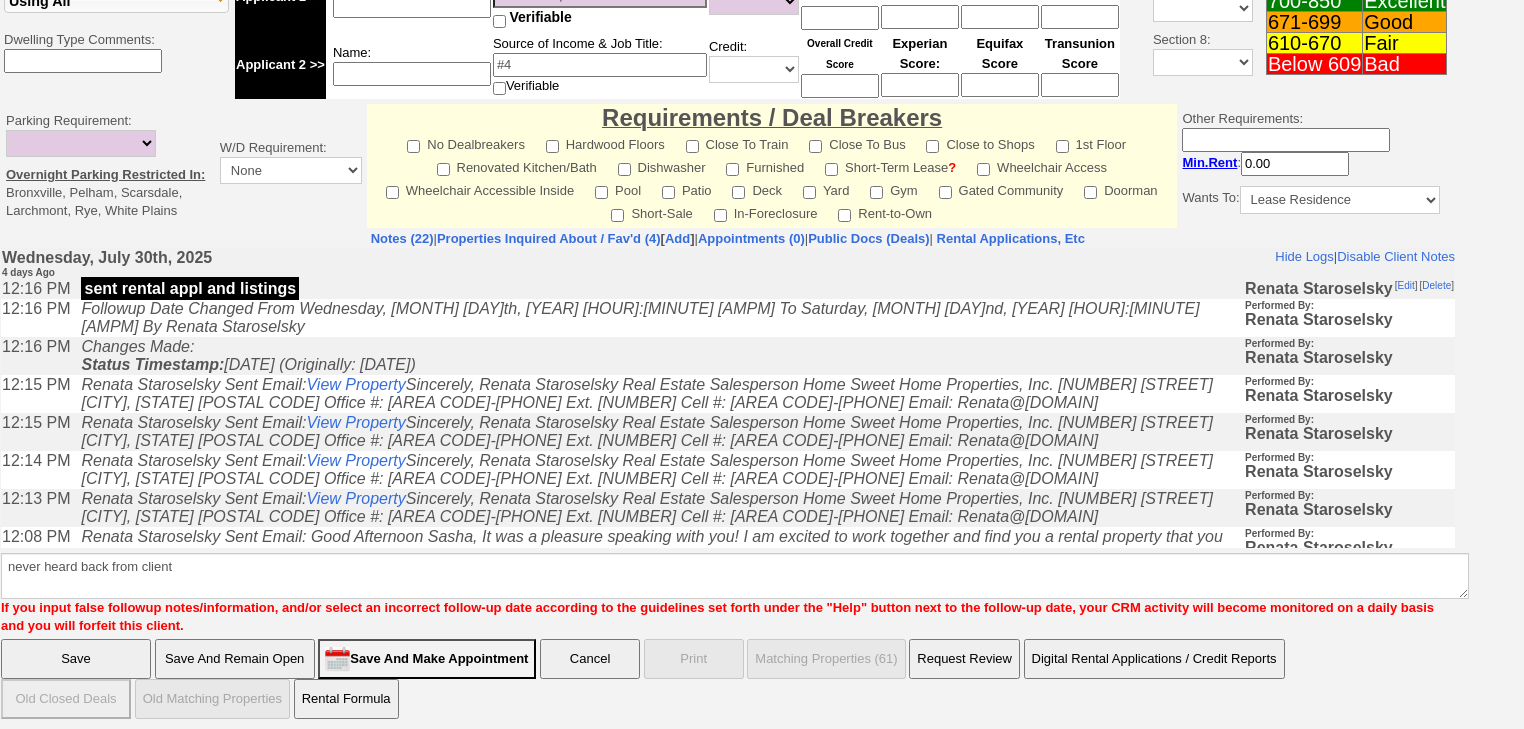 click on "Save" at bounding box center [76, 659] 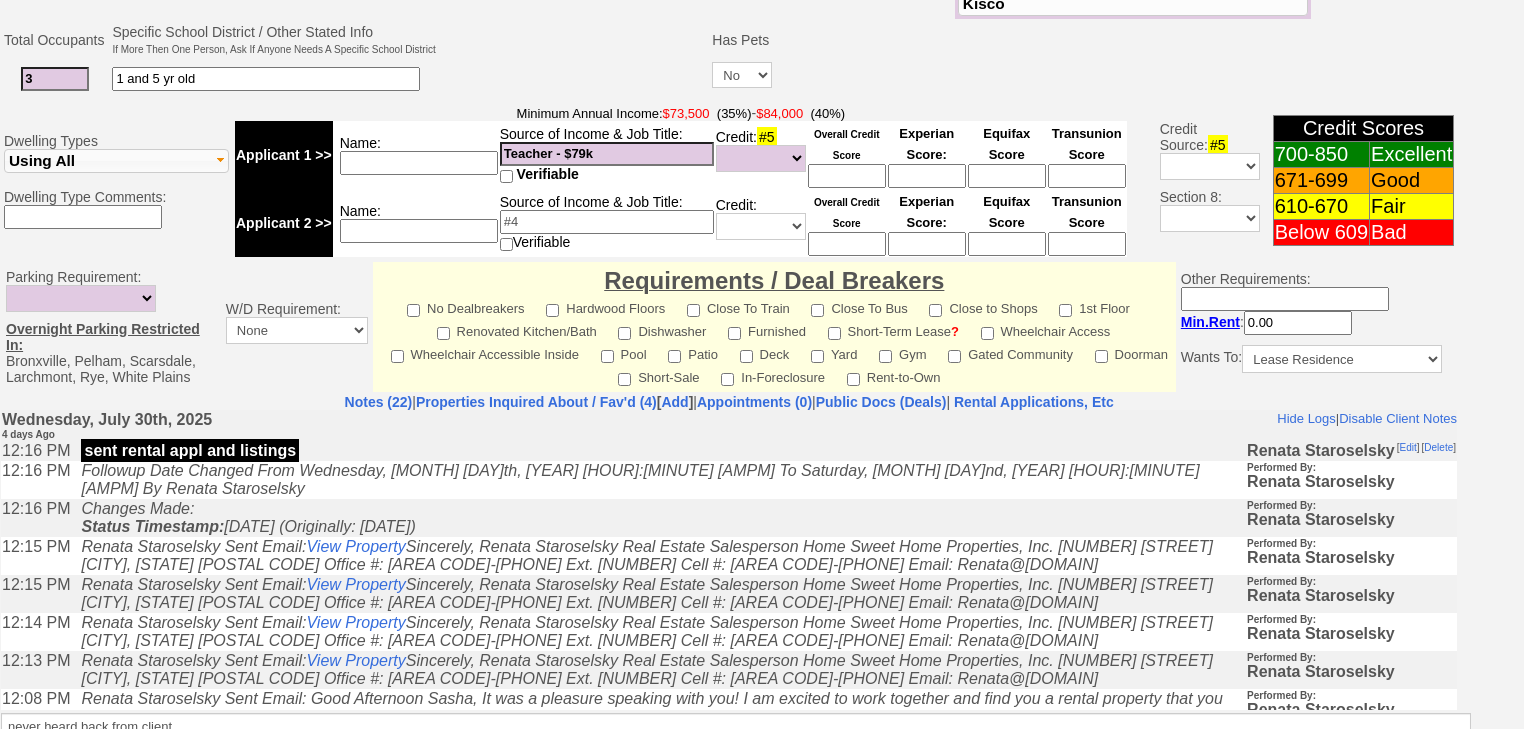 scroll, scrollTop: 767, scrollLeft: 0, axis: vertical 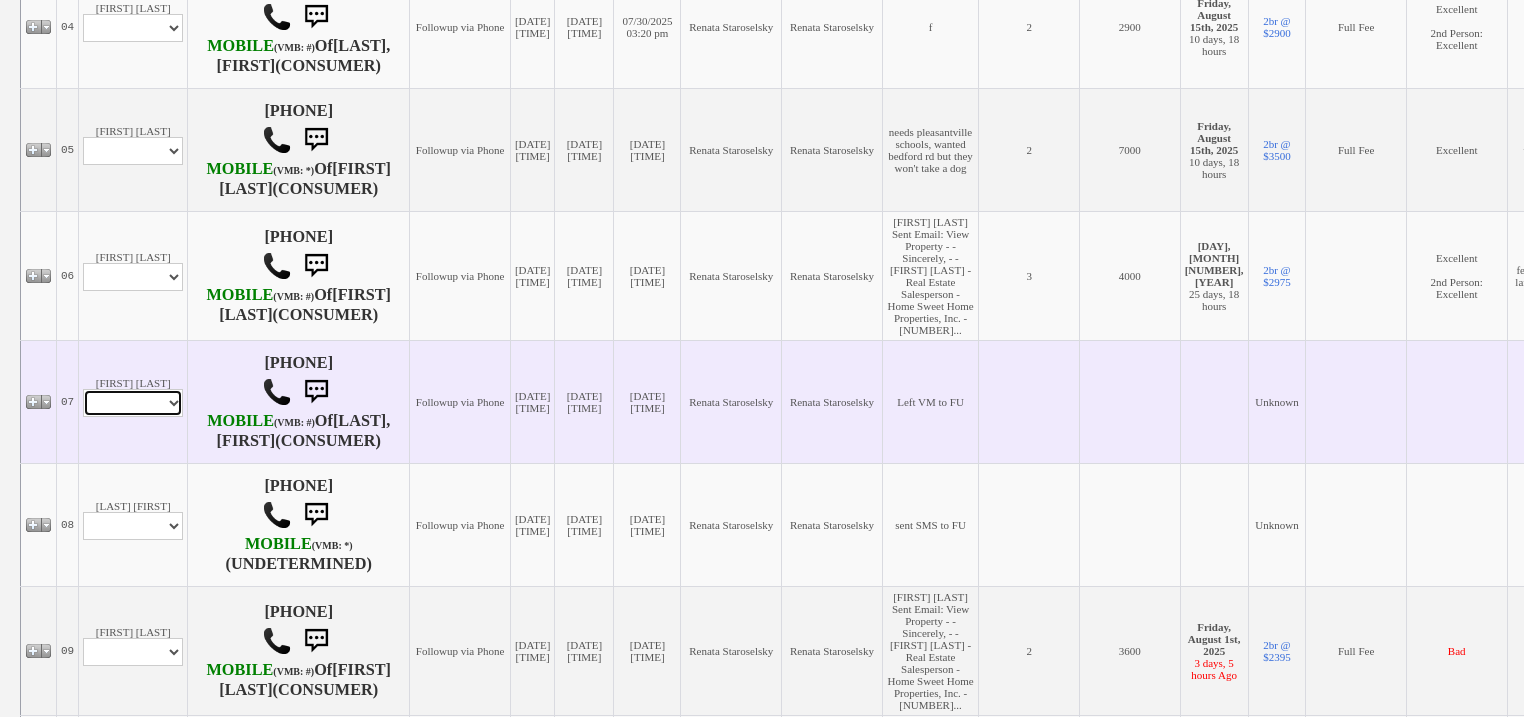 click on "Profile
Edit
Print
Email Externally (Will Not Be Tracked In CRM)
Closed Deals" at bounding box center [133, 403] 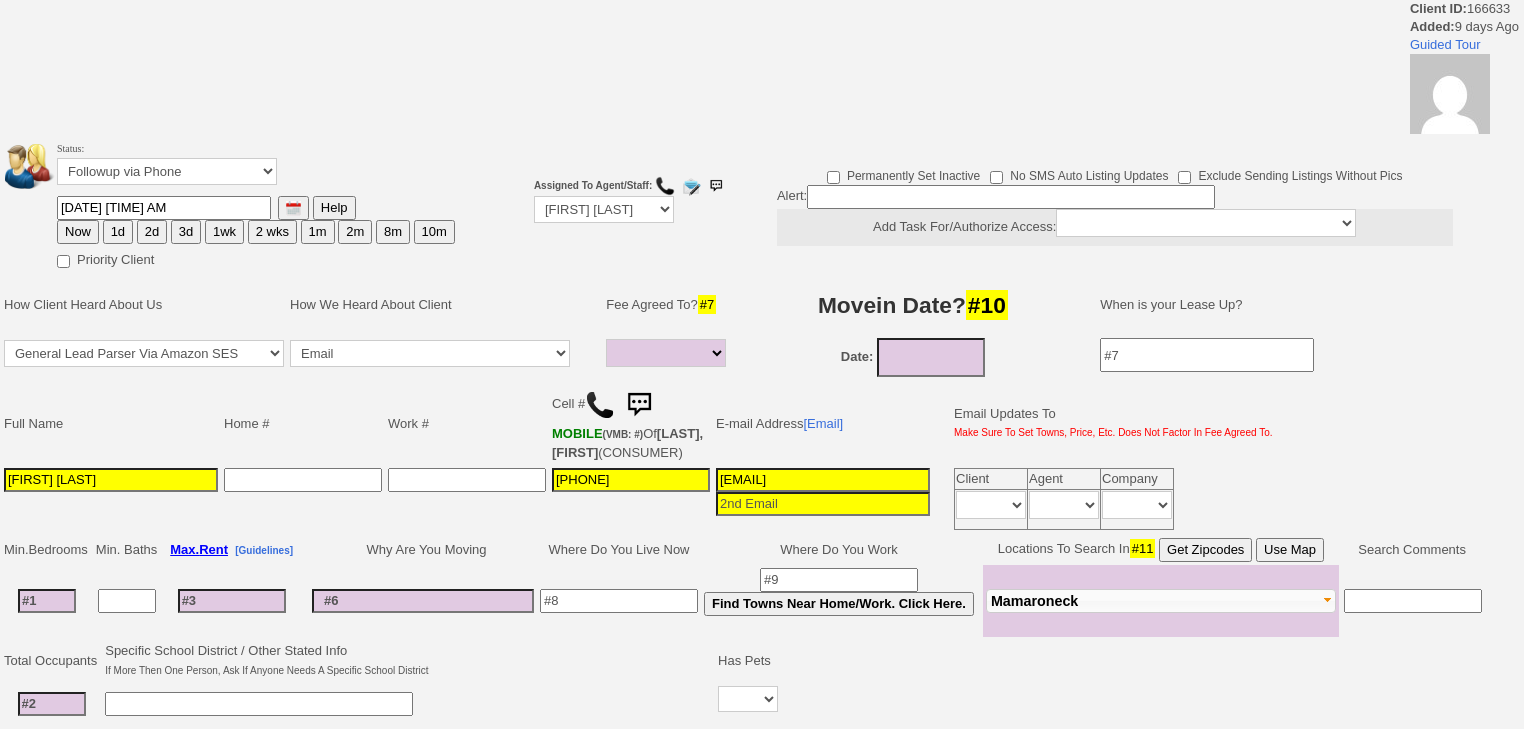 select 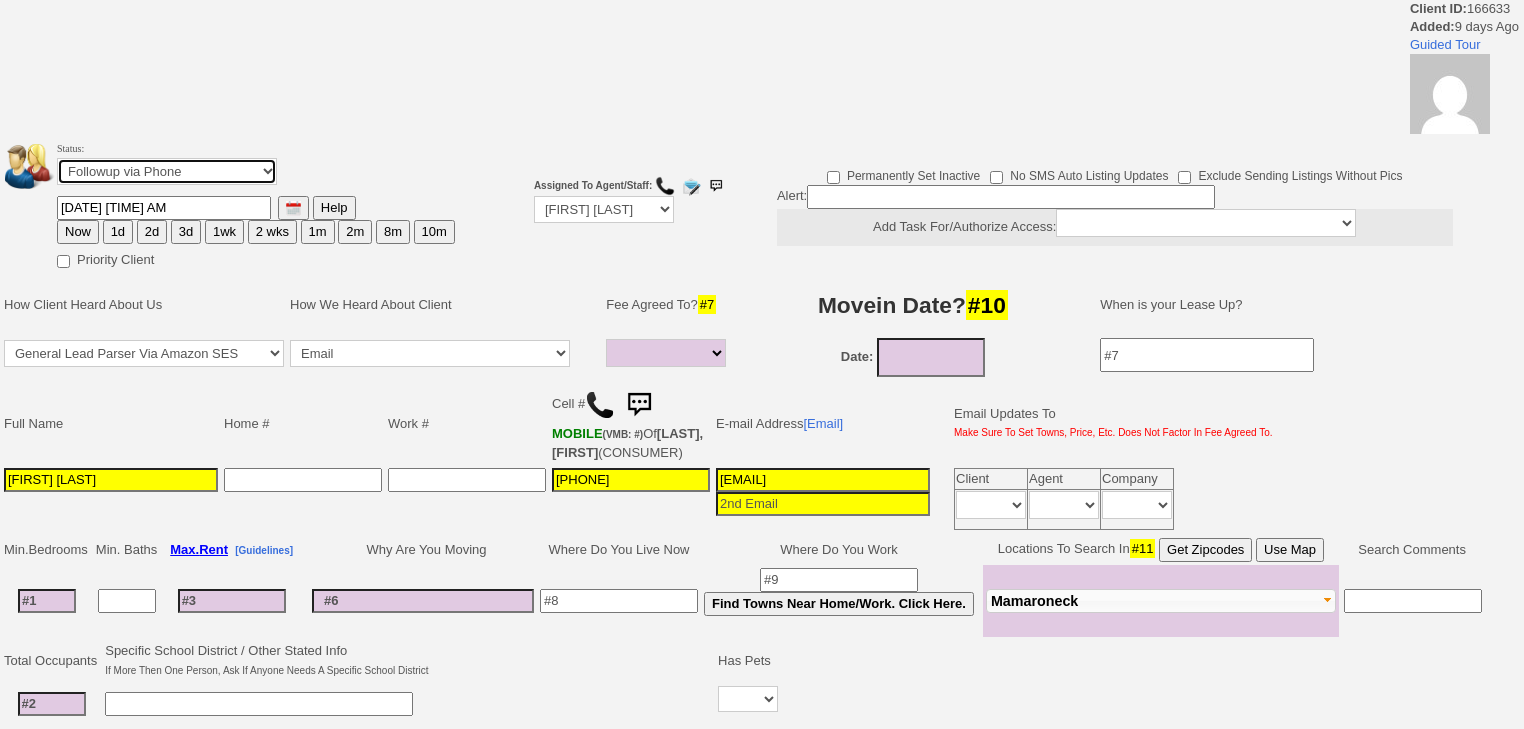 click on "Followup via Phone Followup via Email Followup When Section 8 Property Found Deal Closed - Followup Before Lease Expires Needs Email Address Needs Phone Number From Lead Source HSH is Awaiting Response To Automatic Email Form Incomplete Inactive" at bounding box center (167, 171) 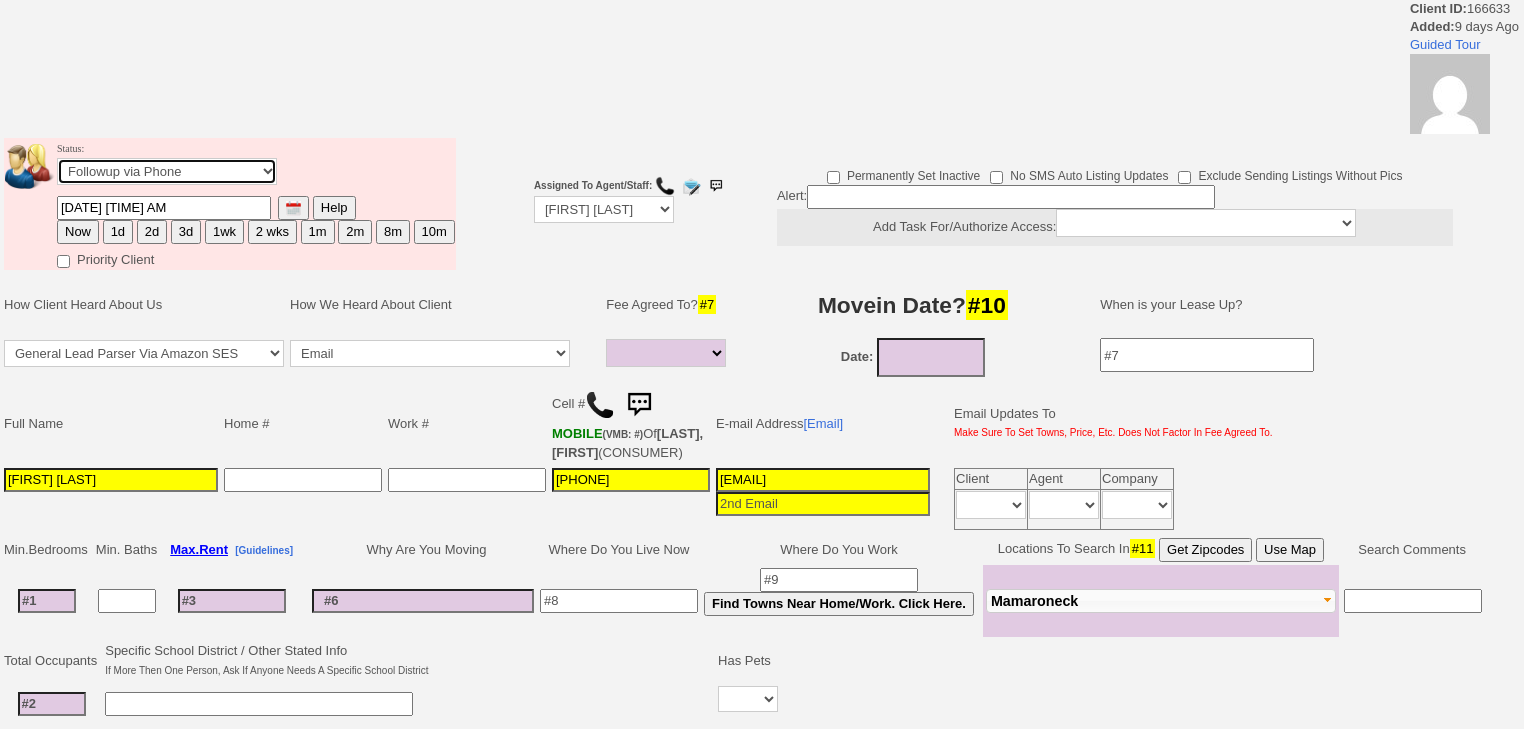 select on "Inactive" 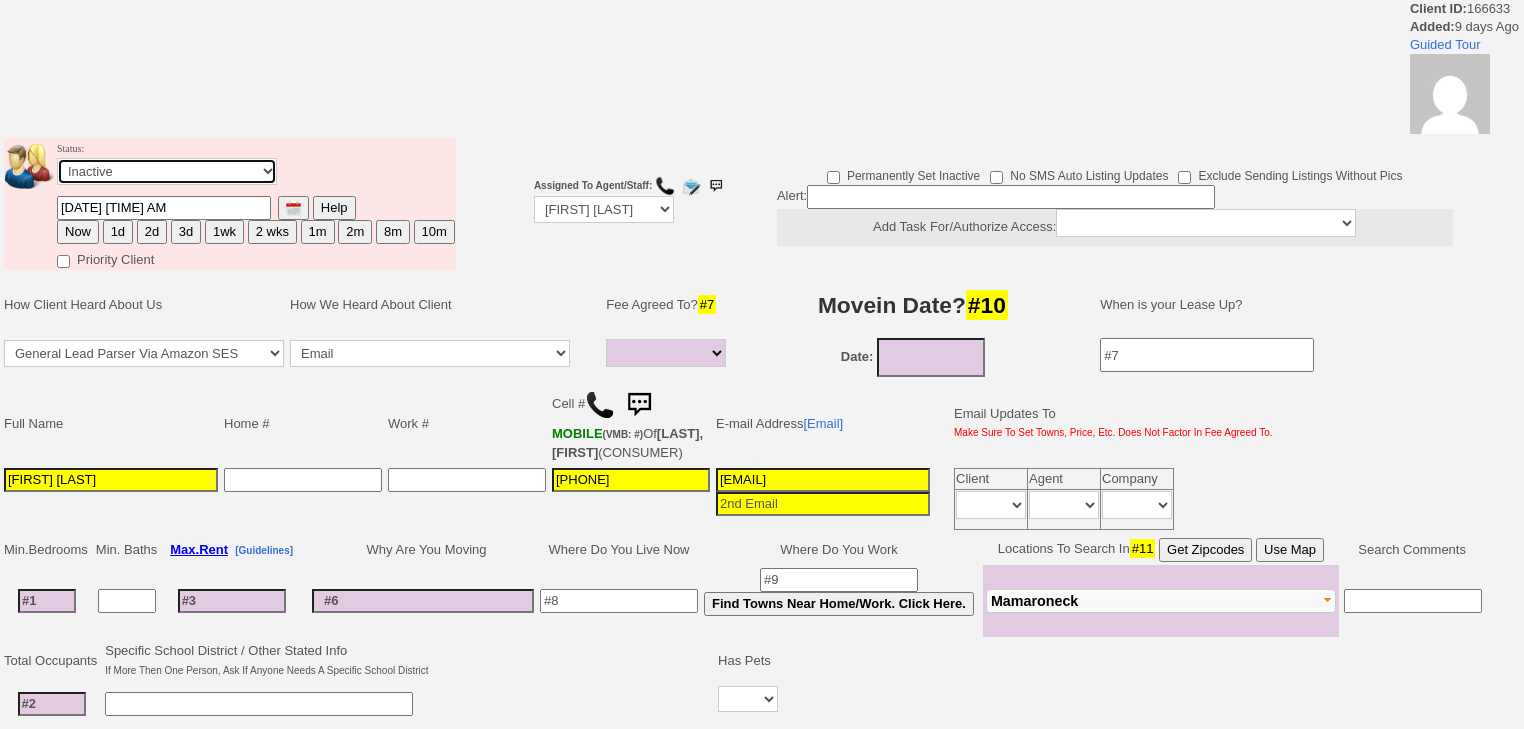 click on "Followup via Phone Followup via Email Followup When Section 8 Property Found Deal Closed - Followup Before Lease Expires Needs Email Address Needs Phone Number From Lead Source HSH is Awaiting Response To Automatic Email Form Incomplete Inactive" at bounding box center [167, 171] 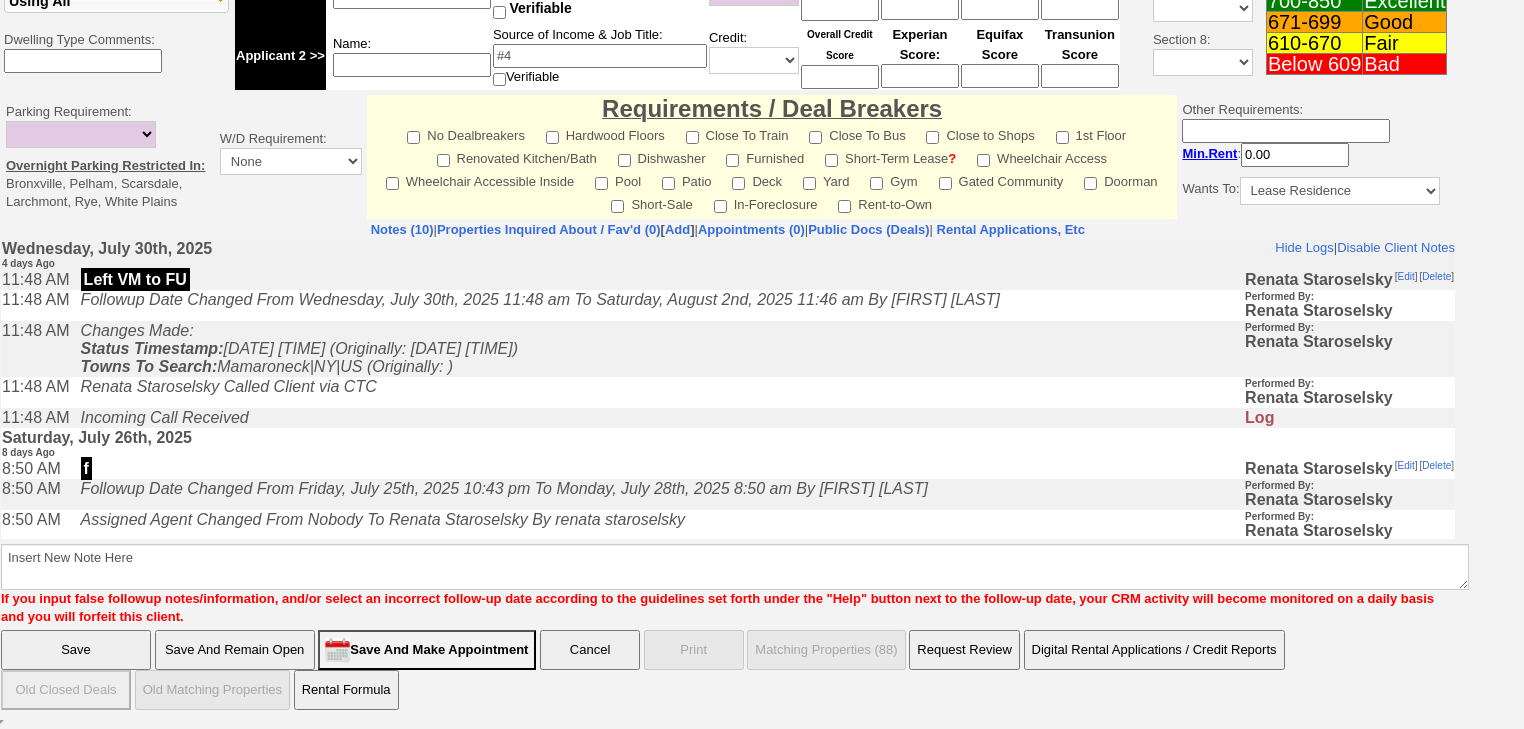 scroll, scrollTop: 764, scrollLeft: 0, axis: vertical 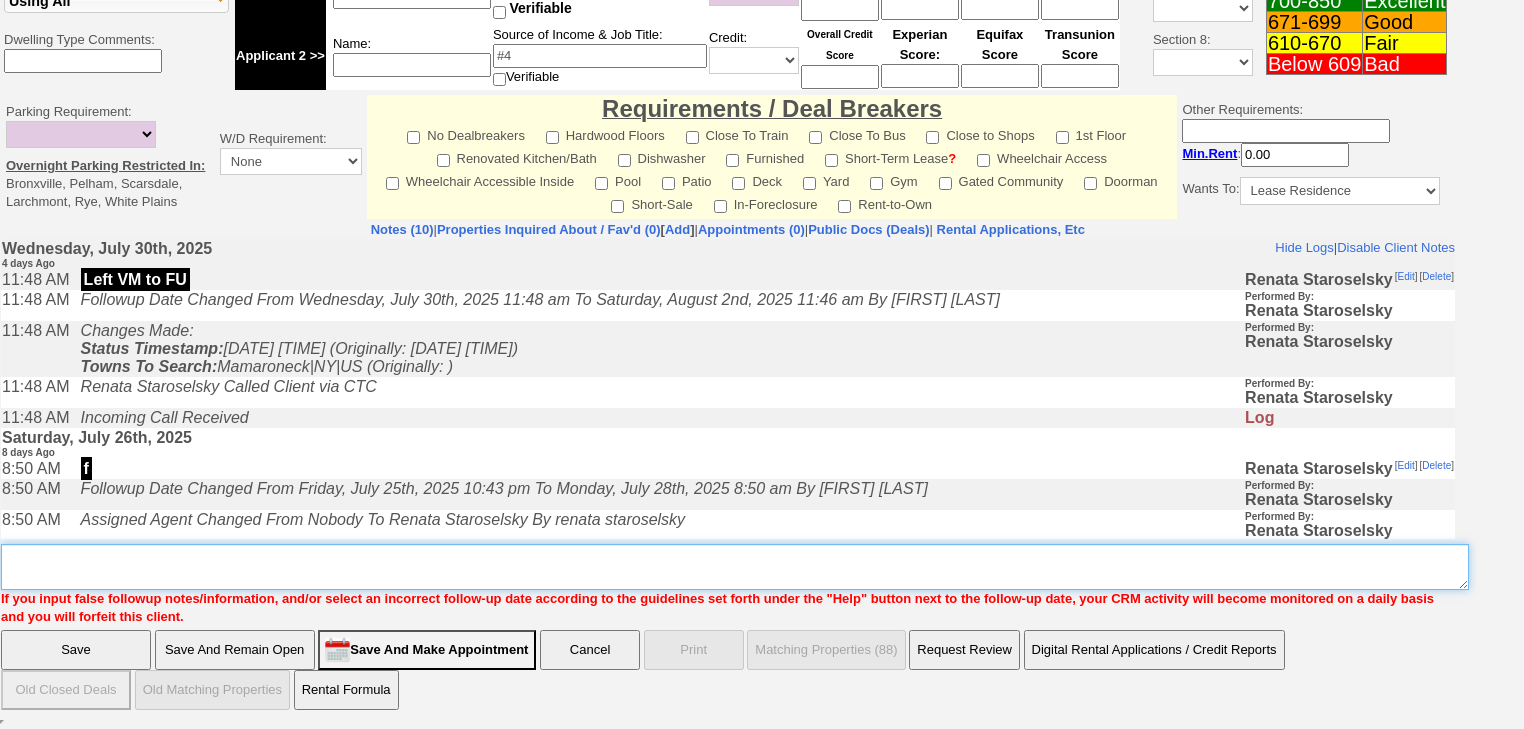 click on "Insert New Note Here" at bounding box center [735, 567] 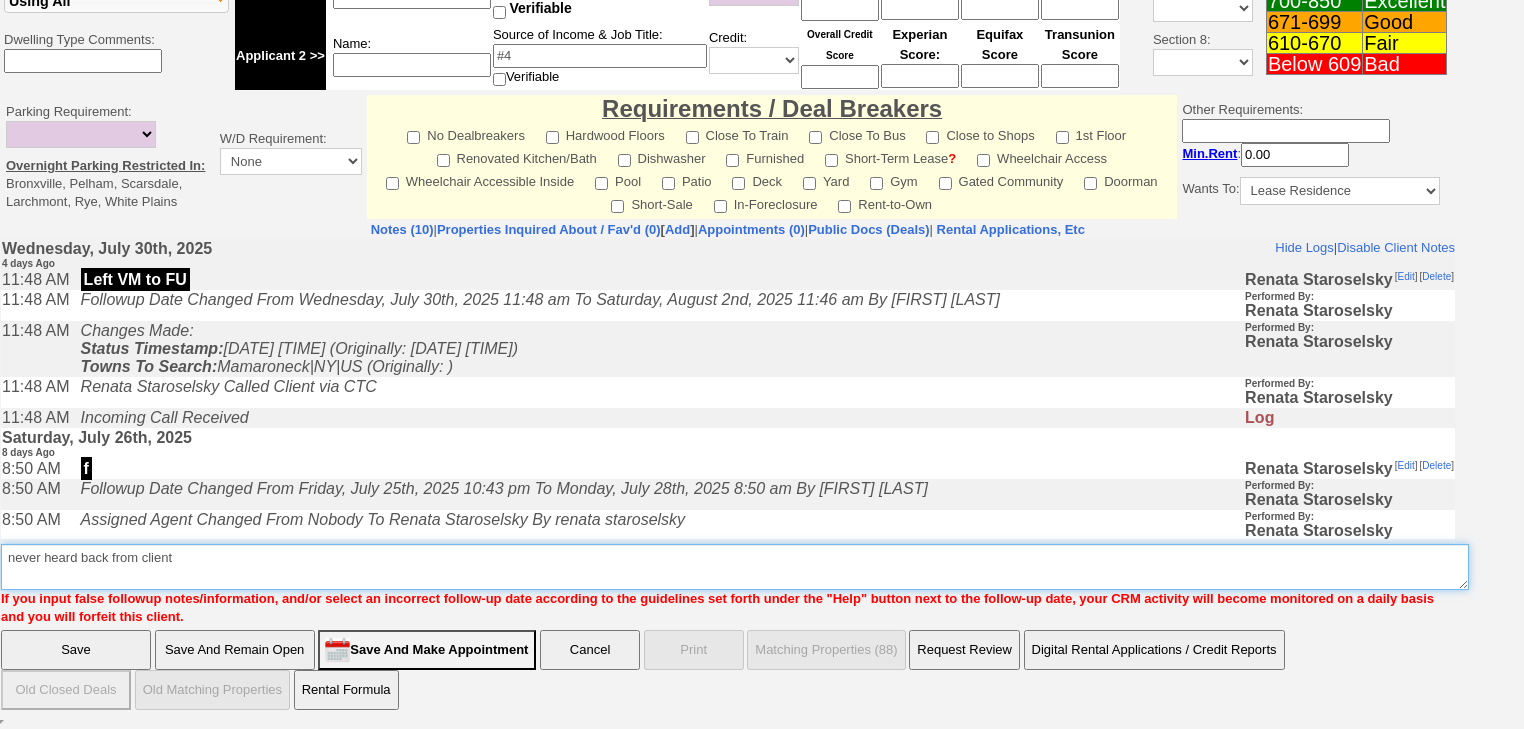 type on "never heard back from client" 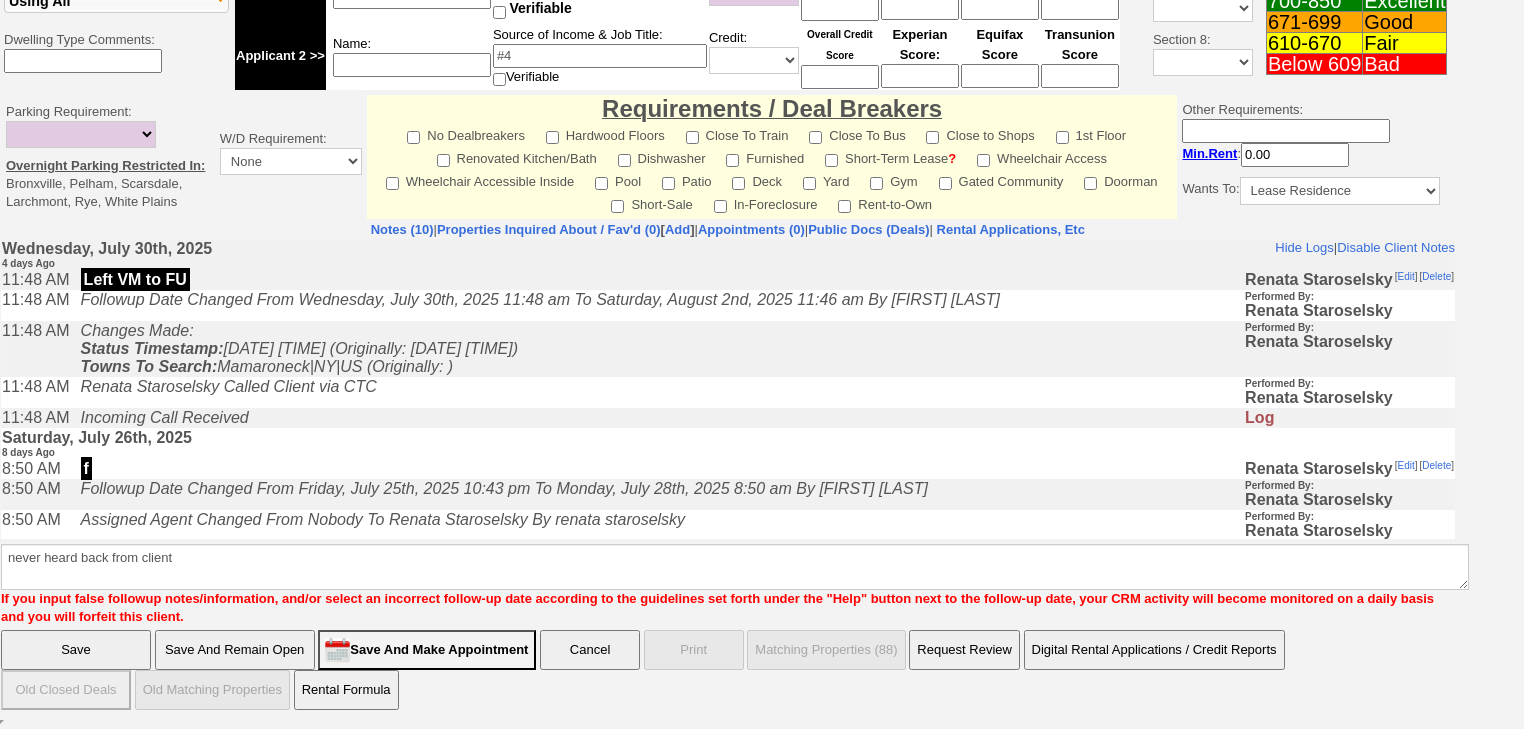 click on "Save" at bounding box center [76, 650] 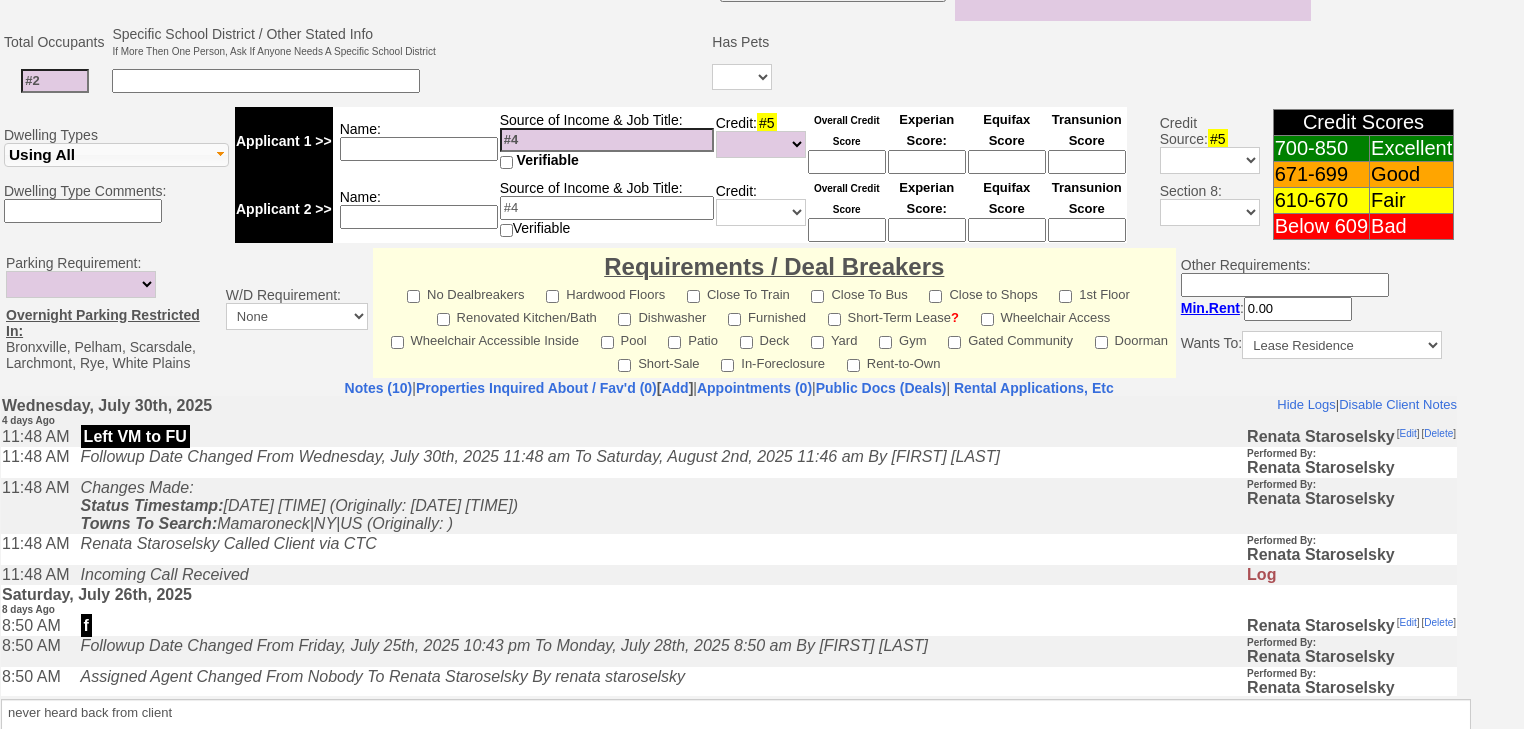 scroll, scrollTop: 752, scrollLeft: 0, axis: vertical 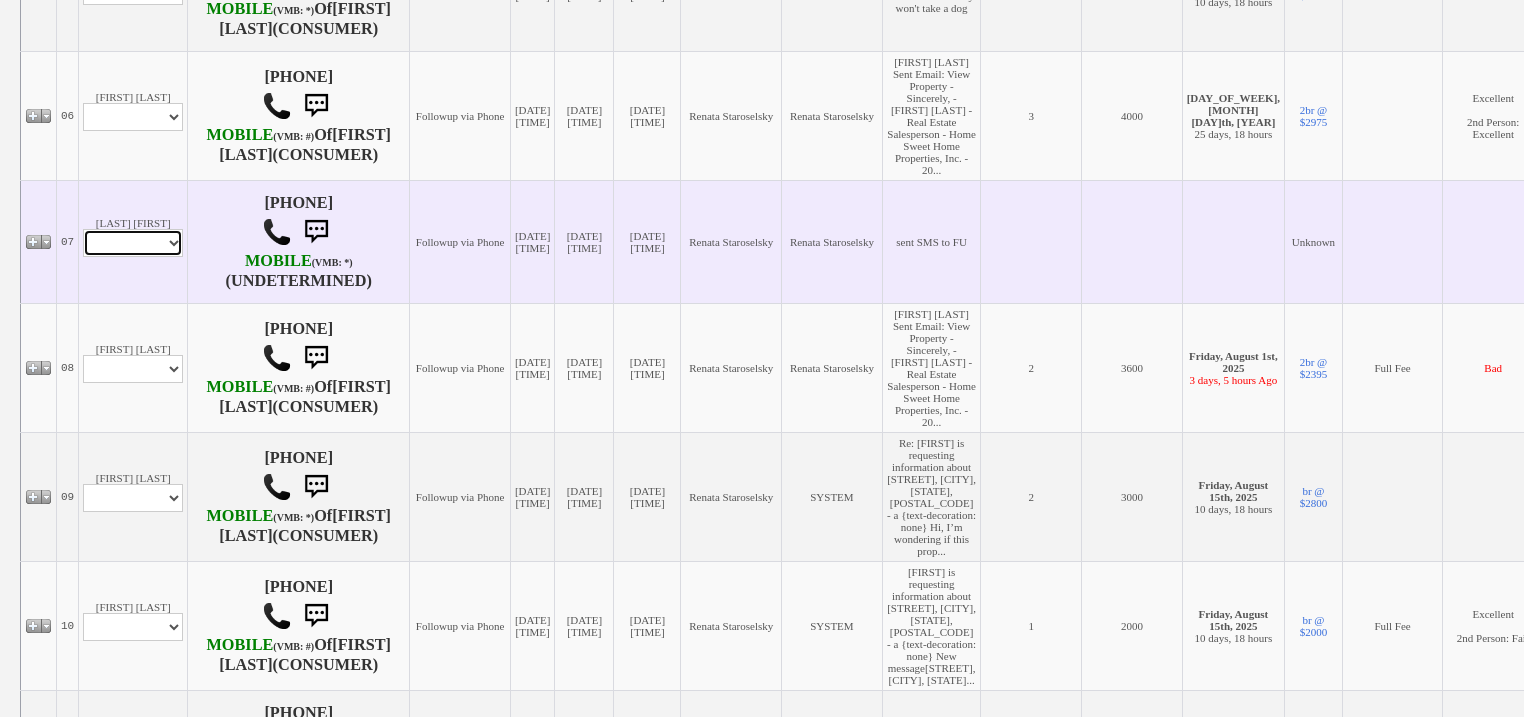 click on "Profile
Edit
Print
Email Externally (Will Not Be Tracked In CRM)
Closed Deals" at bounding box center (133, 243) 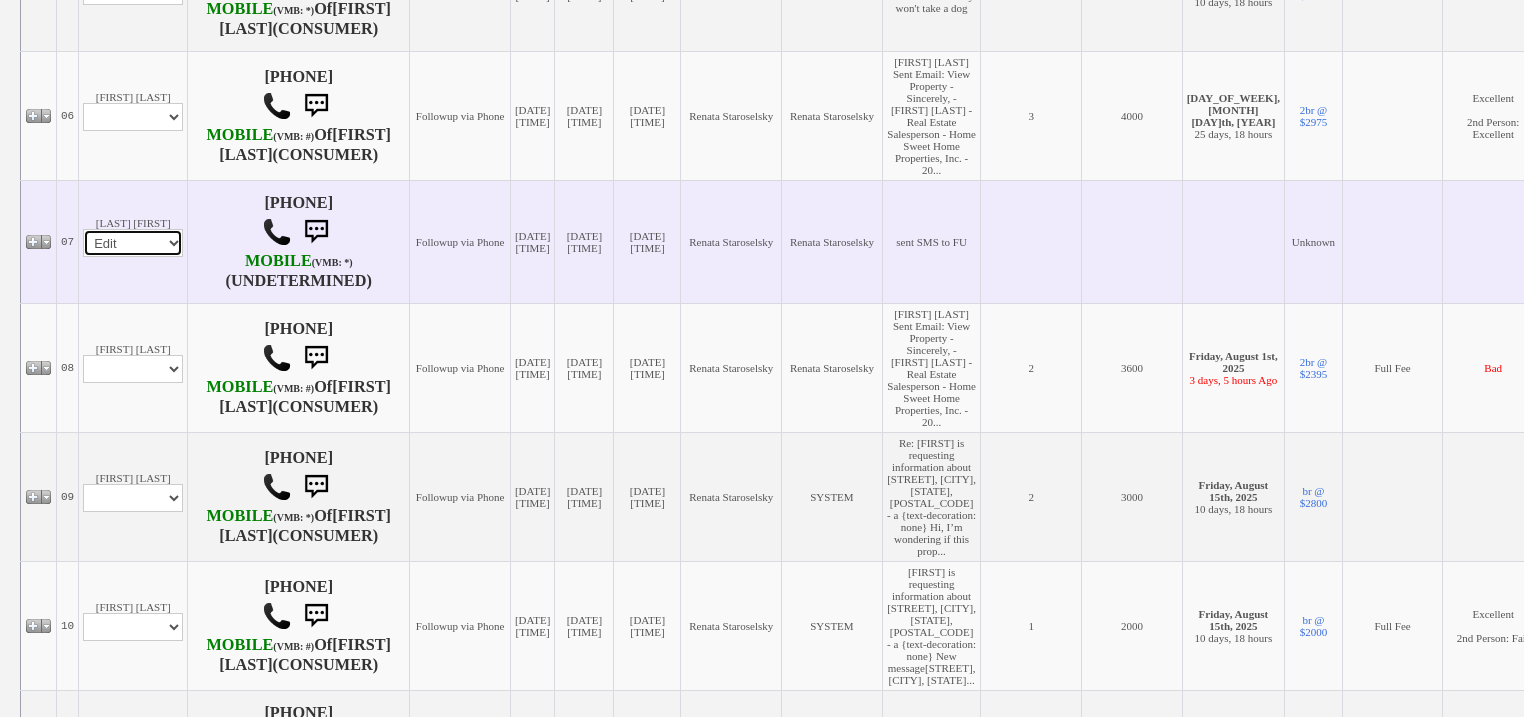 click on "Profile
Edit
Print
Email Externally (Will Not Be Tracked In CRM)
Closed Deals" at bounding box center (133, 243) 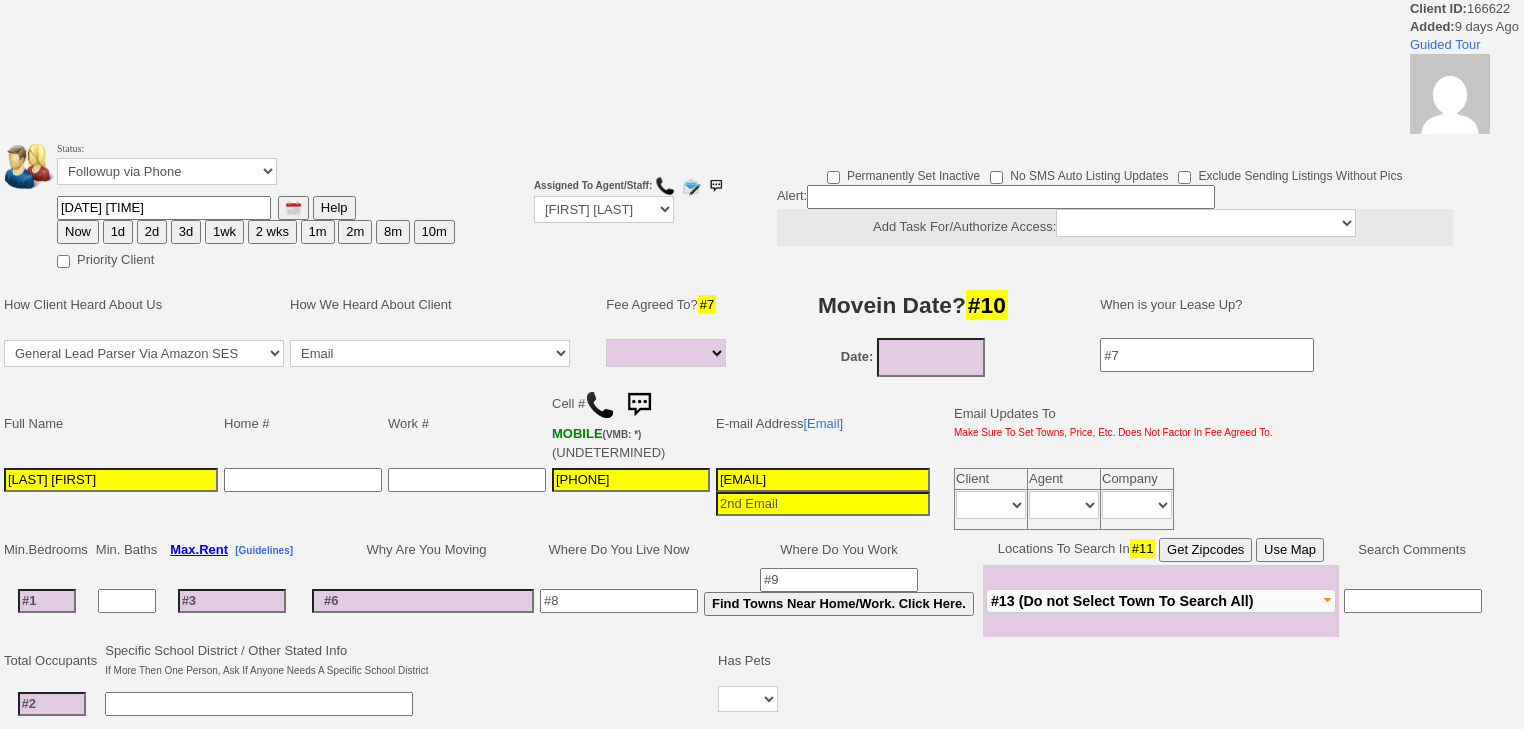 select 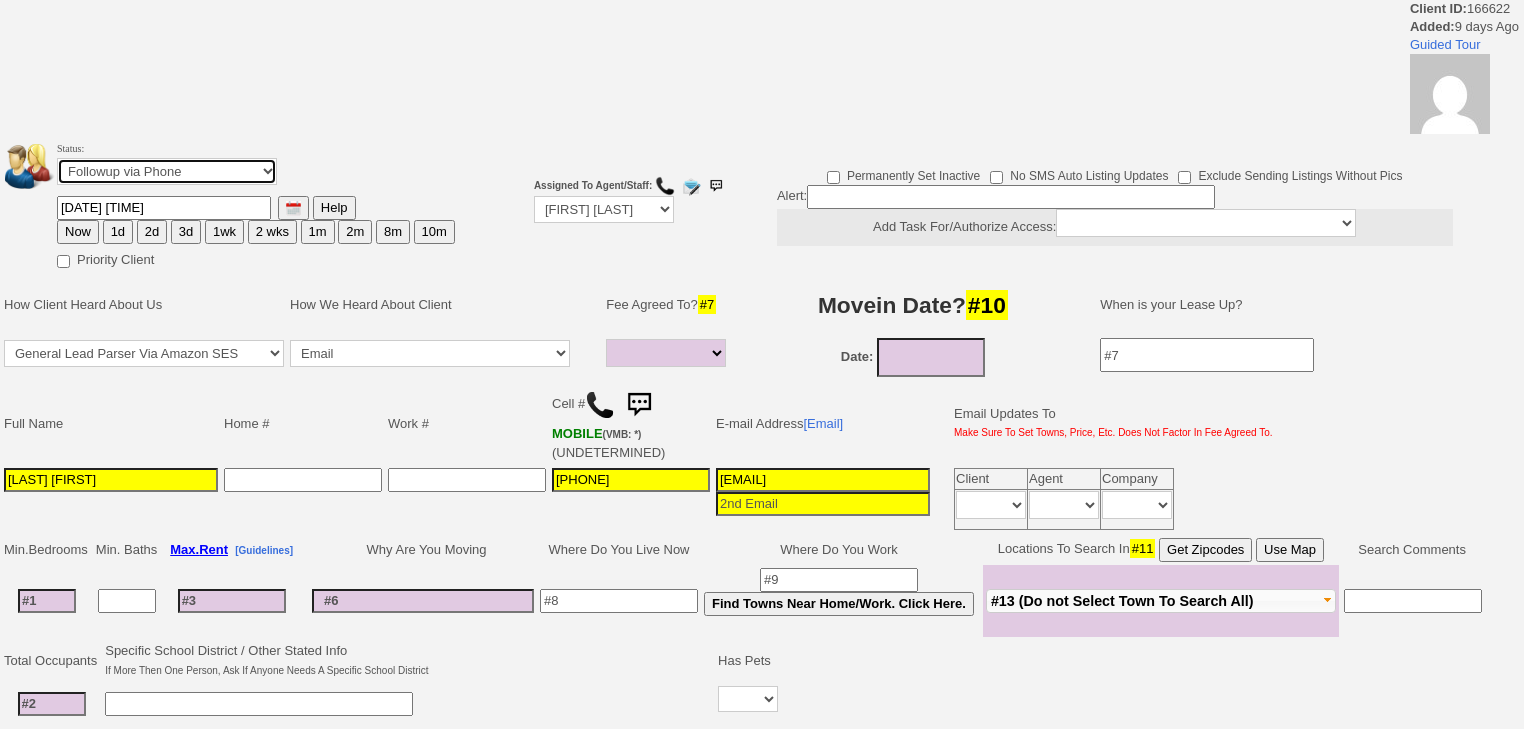 scroll, scrollTop: 0, scrollLeft: 0, axis: both 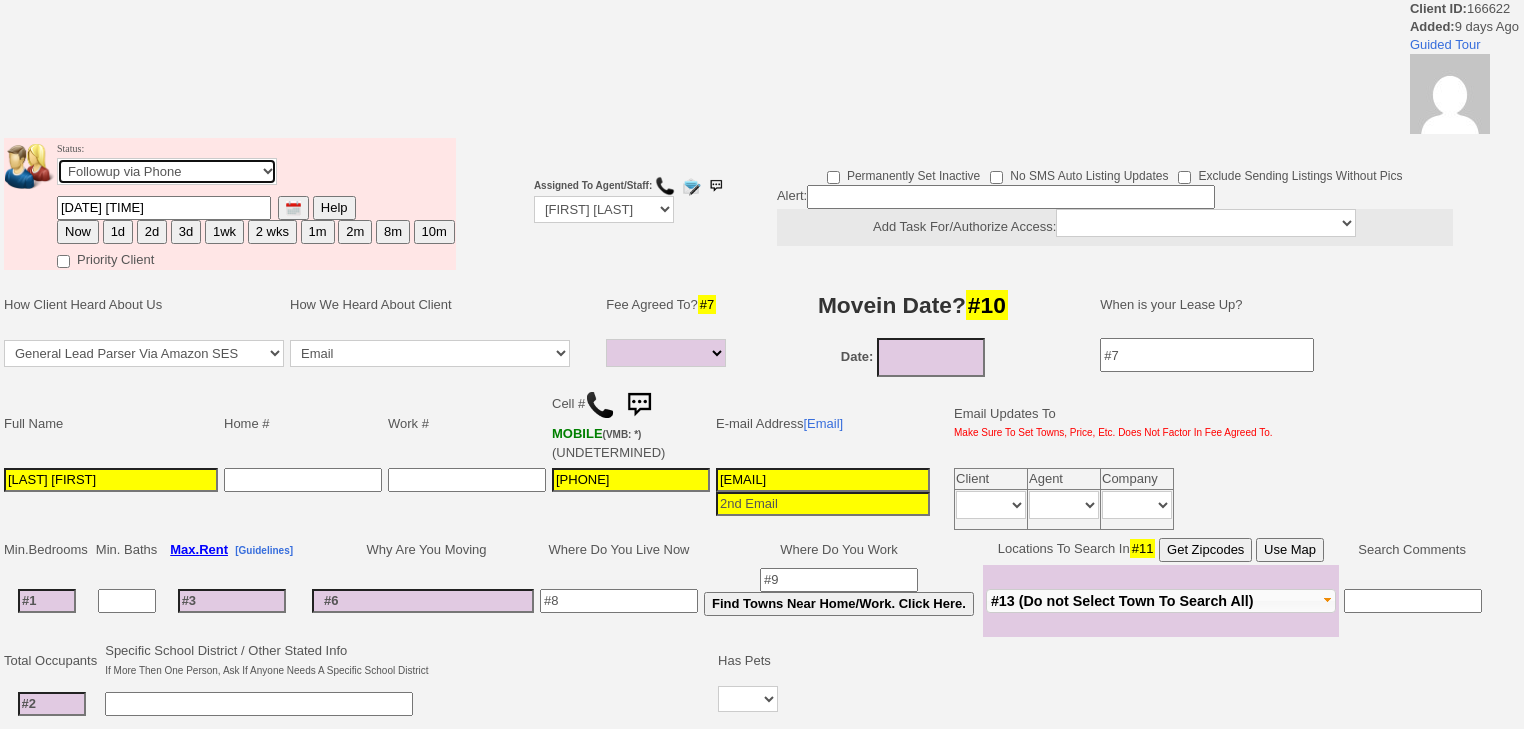 select on "Inactive" 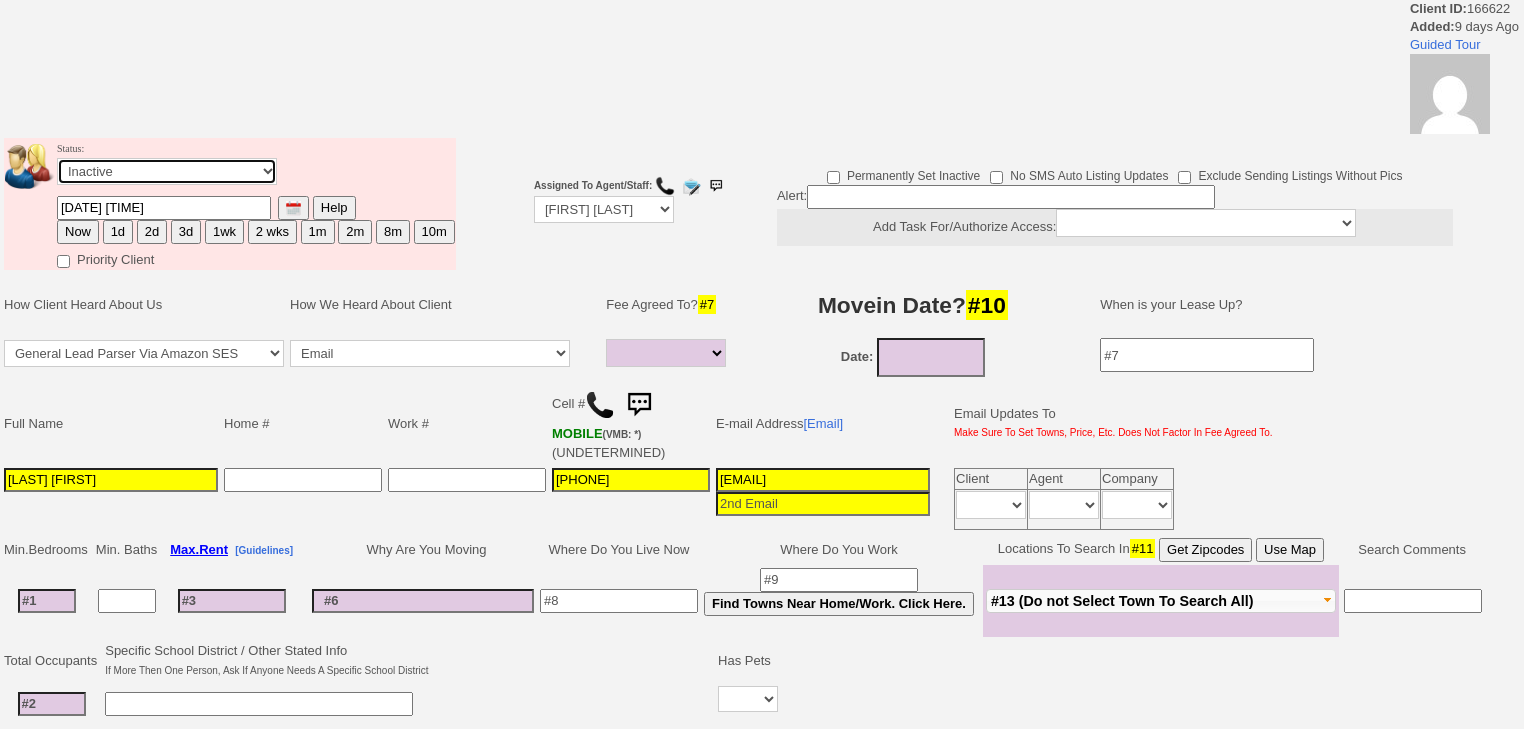 click on "Followup via Phone Followup via Email Followup When Section 8 Property Found Deal Closed - Followup Before Lease Expires Needs Email Address Needs Phone Number From Lead Source HSH is Awaiting Response To Automatic Email Form Incomplete Inactive" at bounding box center [167, 171] 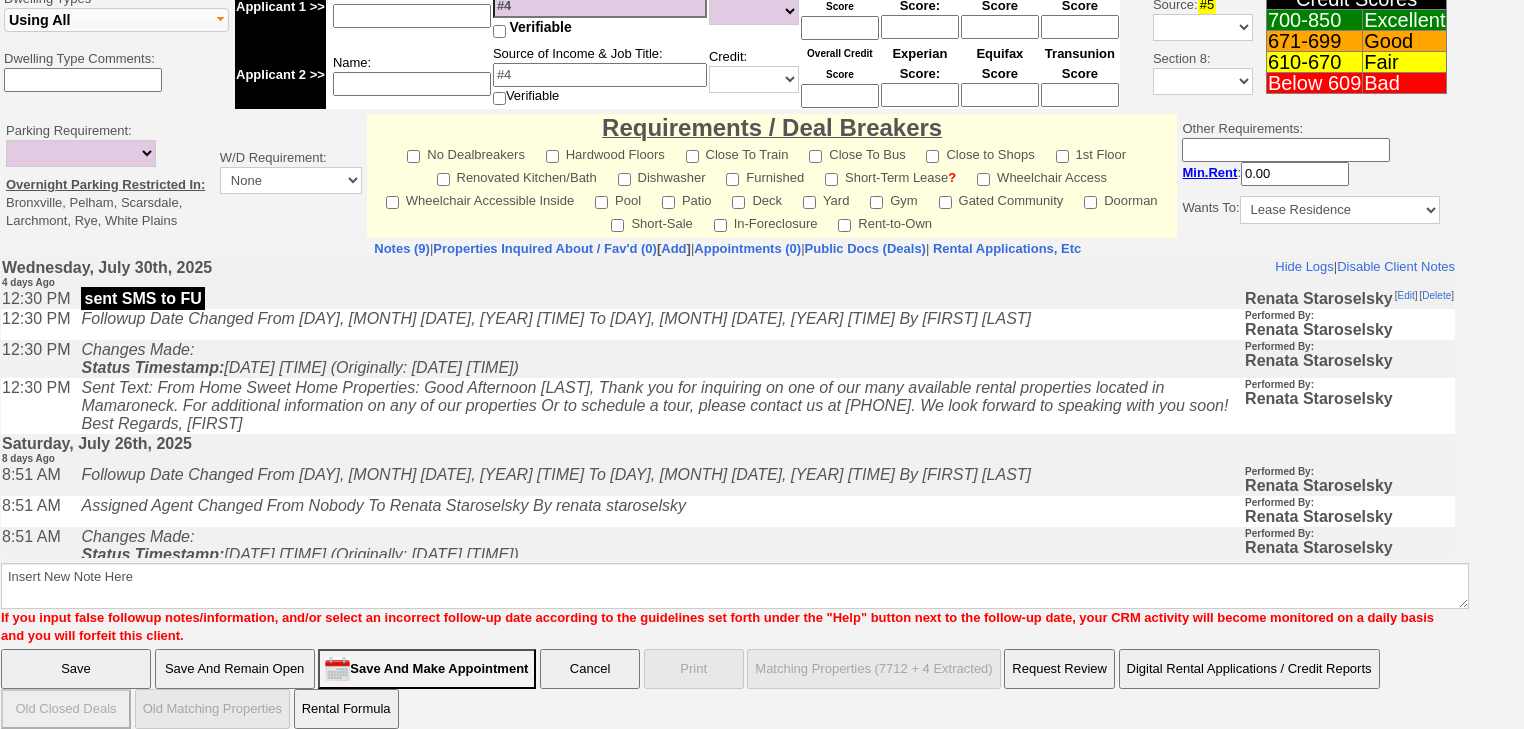 scroll, scrollTop: 746, scrollLeft: 0, axis: vertical 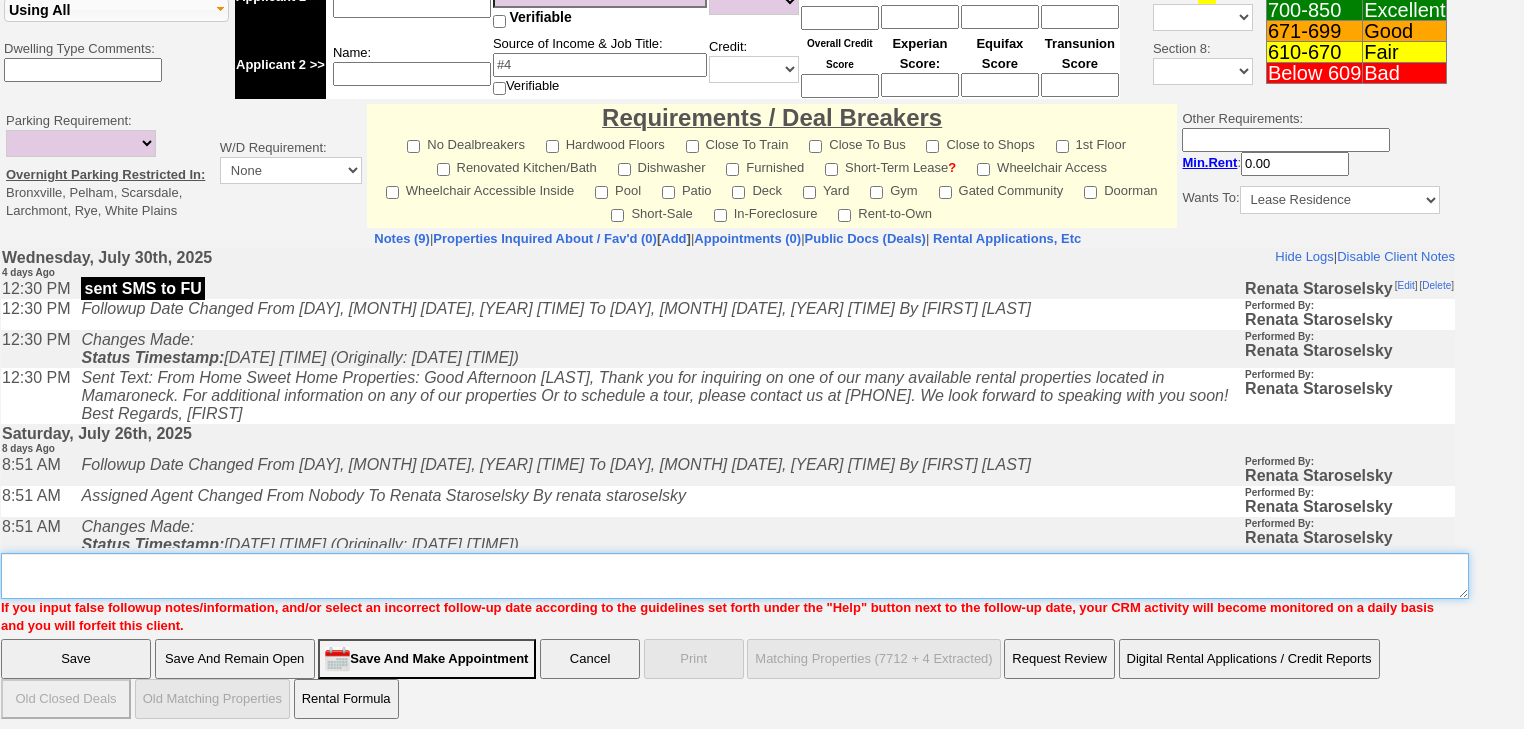 click on "Insert New Note Here" at bounding box center [735, 576] 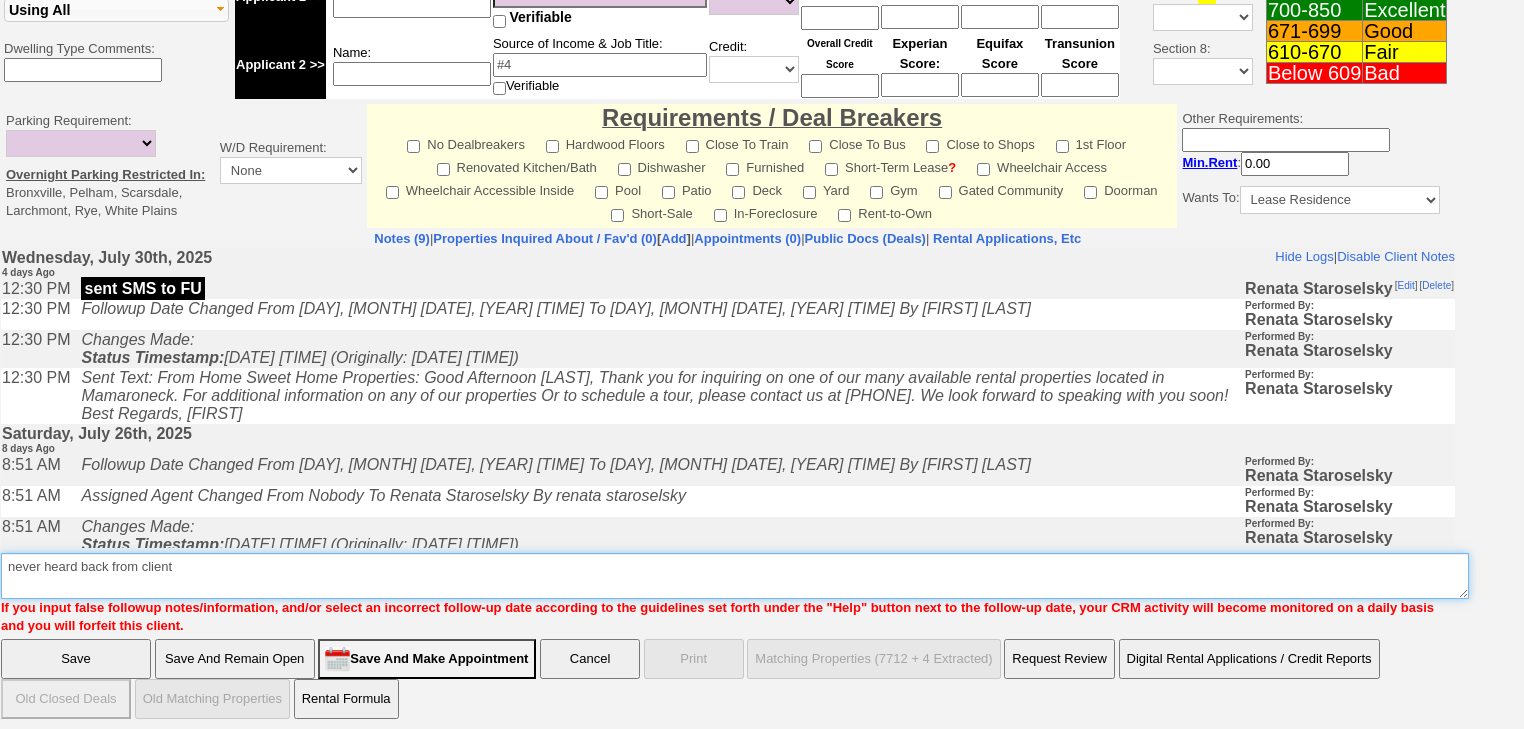 type on "never heard back from client" 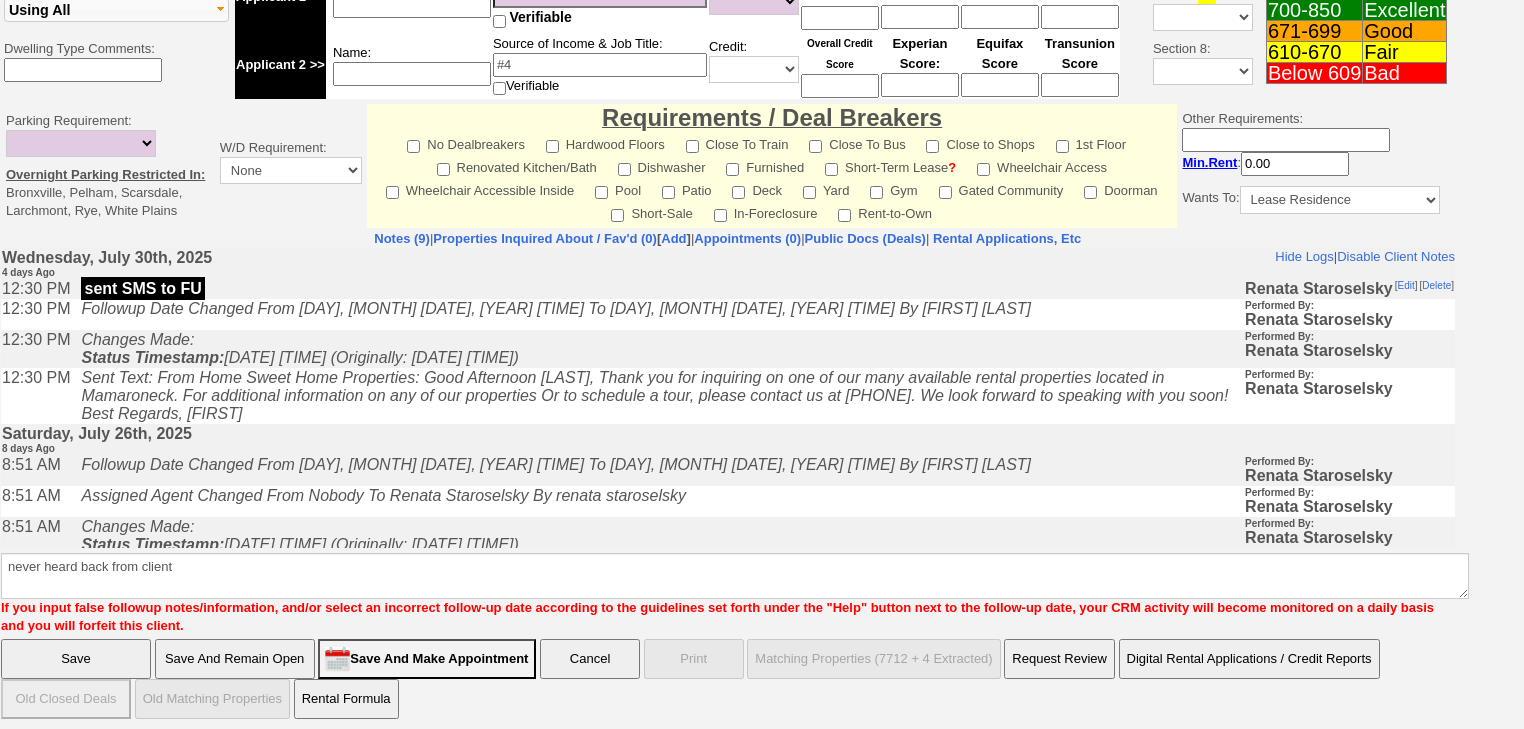 click on "Save" at bounding box center (76, 659) 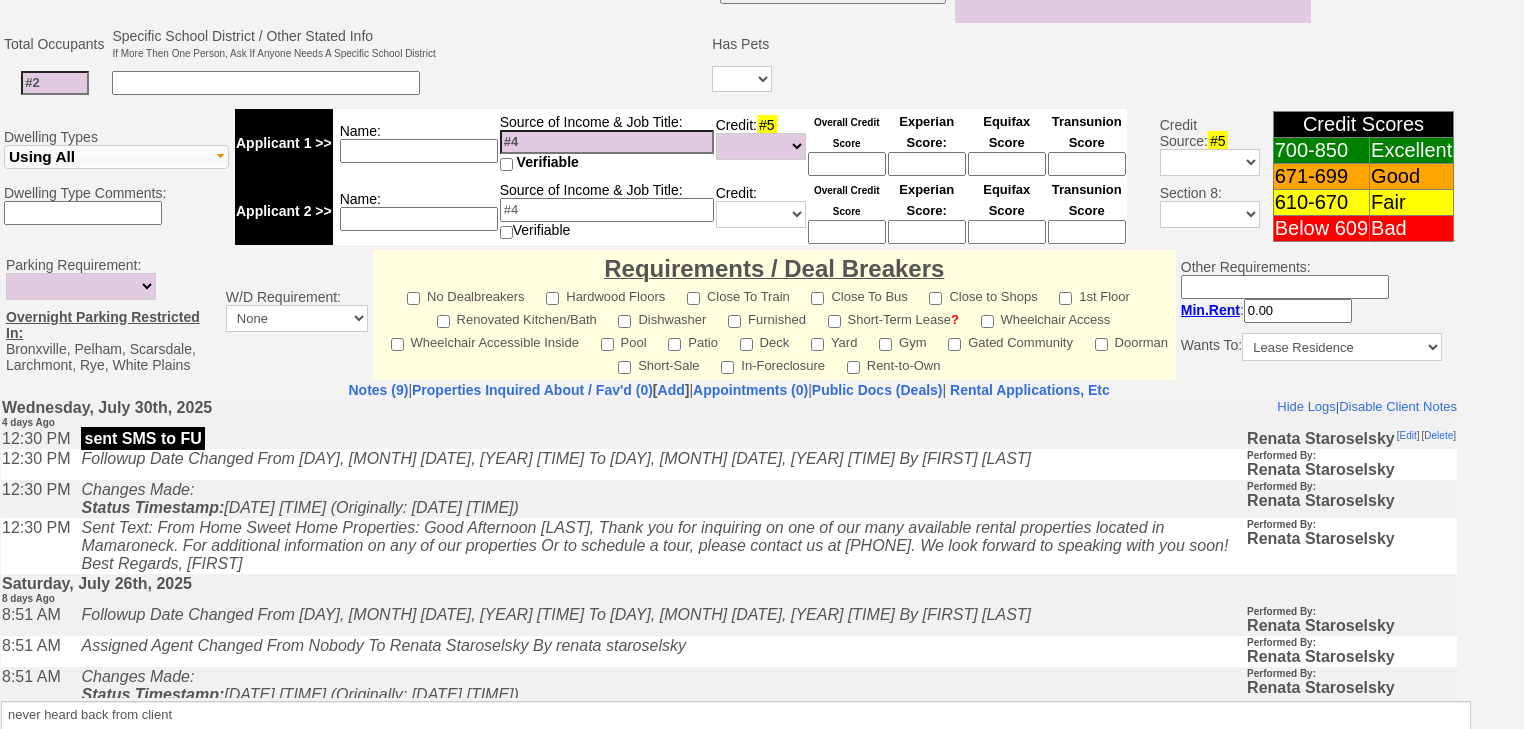 scroll, scrollTop: 736, scrollLeft: 0, axis: vertical 